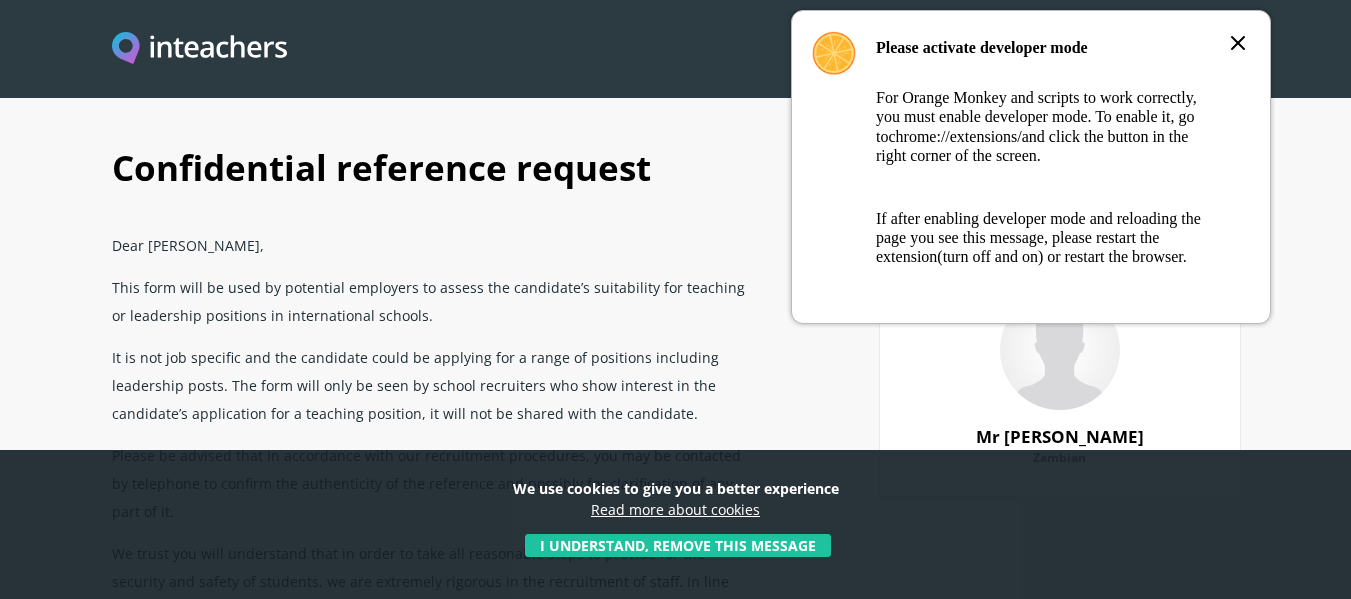 scroll, scrollTop: 0, scrollLeft: 0, axis: both 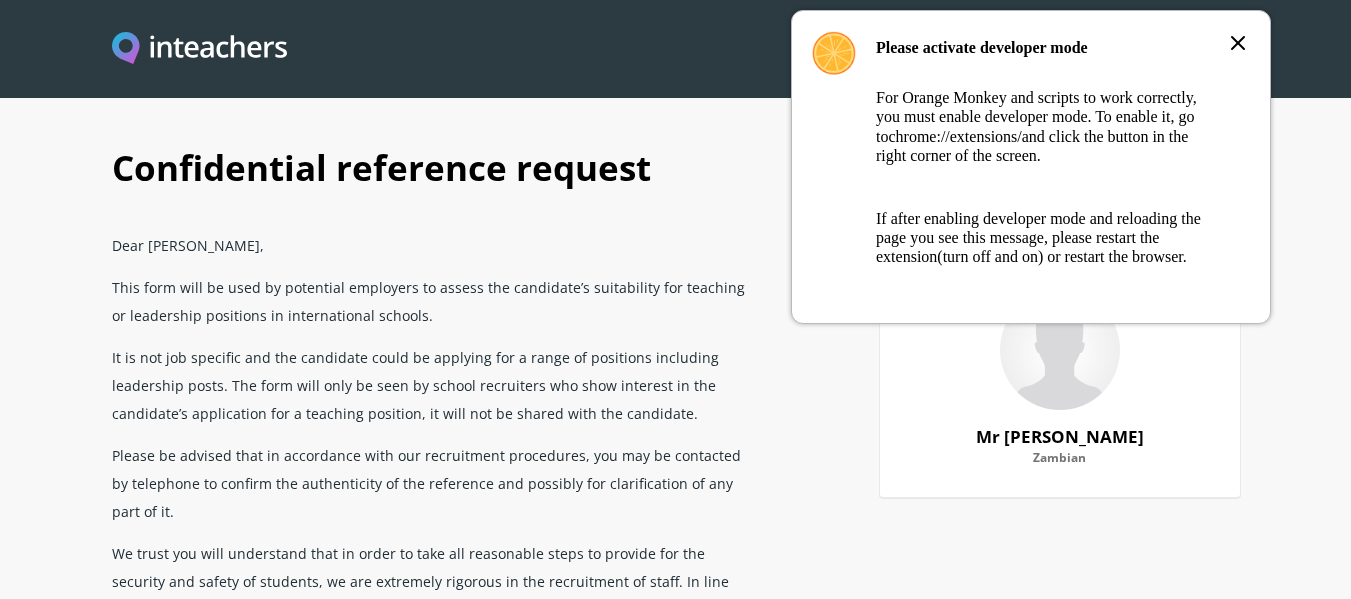 click 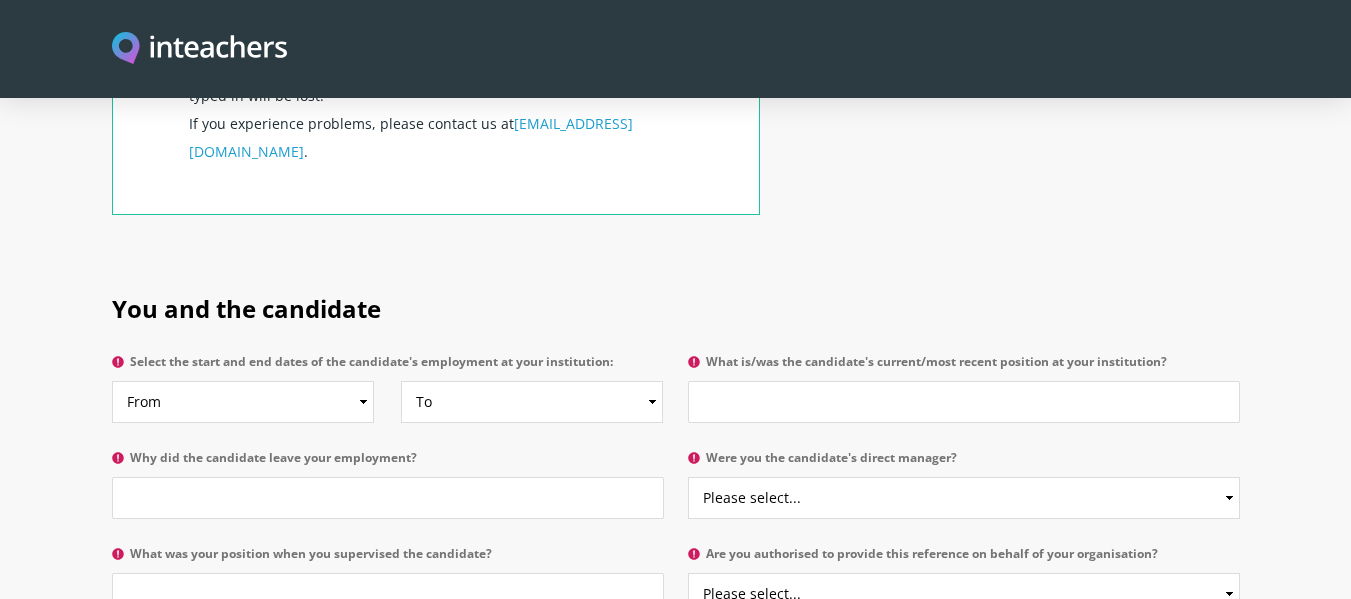 scroll, scrollTop: 856, scrollLeft: 0, axis: vertical 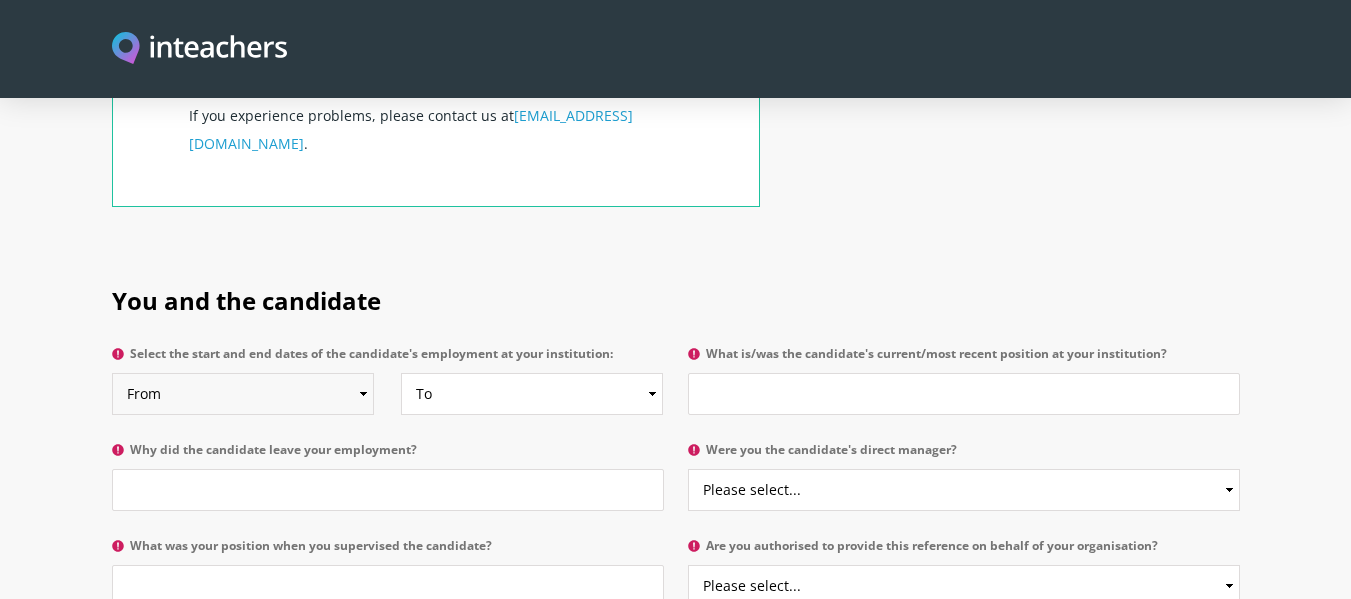 click on "From
2025
2024
2023
2022
2021
2020
2019
2018
2017
2016
2015
2014
2013
2012
2011
2010
2009
2008
2007
2006
2005
2004
2003
2002
2001
2000
1999
1998
1997
1996
1995
1994
1993
1992
1991
1990
1989
1988
1987
1986
1985
1984
1983
1982
1981
1980
1979
1978
1977
1976
1975
1974
1973
1972
1971
1970" at bounding box center (243, 394) 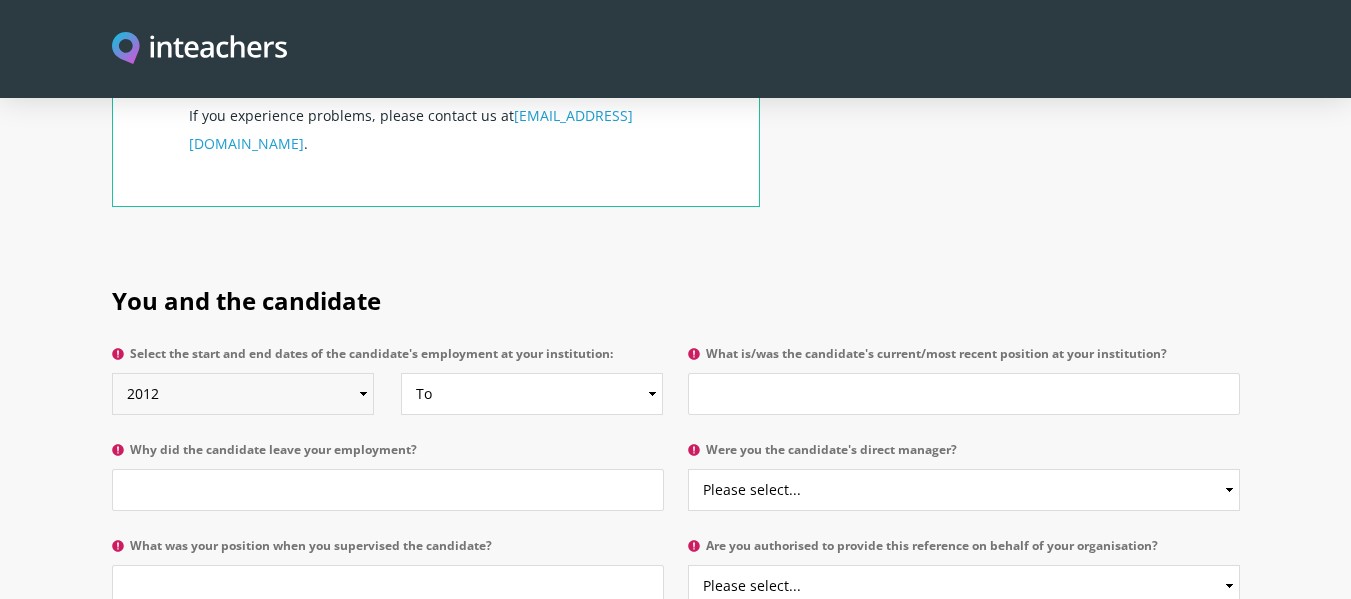 click on "From
2025
2024
2023
2022
2021
2020
2019
2018
2017
2016
2015
2014
2013
2012
2011
2010
2009
2008
2007
2006
2005
2004
2003
2002
2001
2000
1999
1998
1997
1996
1995
1994
1993
1992
1991
1990
1989
1988
1987
1986
1985
1984
1983
1982
1981
1980
1979
1978
1977
1976
1975
1974
1973
1972
1971
1970" at bounding box center (243, 394) 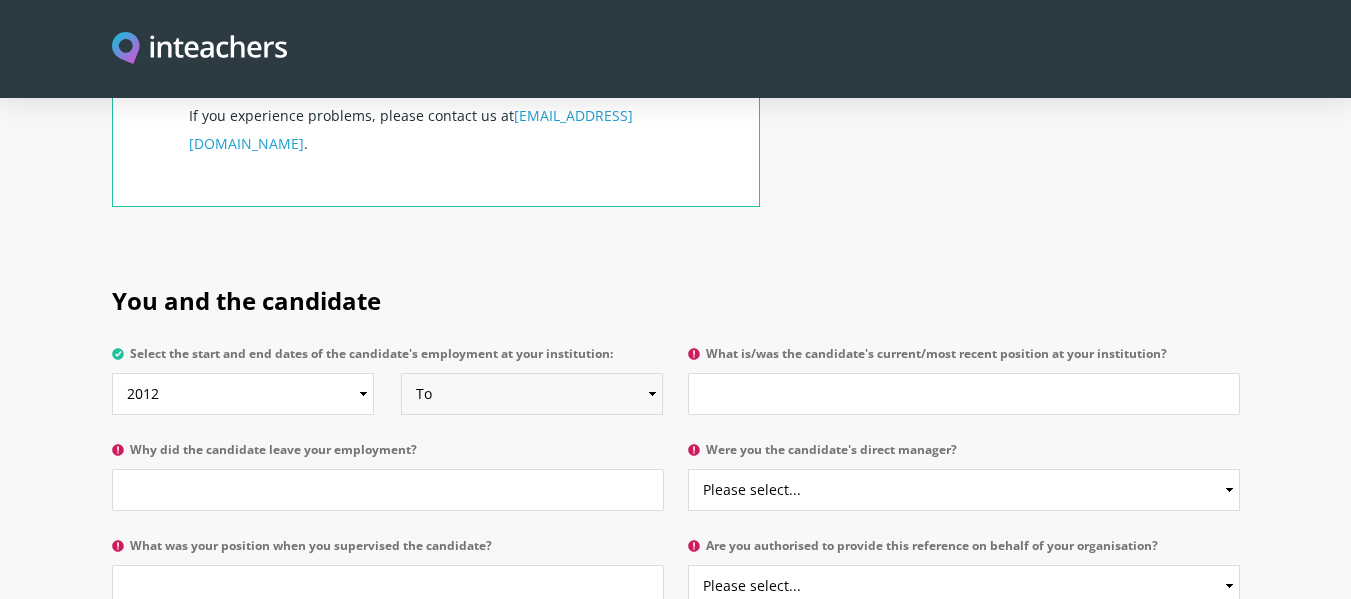 click on "To
Currently
2025
2024
2023
2022
2021
2020
2019
2018
2017
2016
2015
2014
2013
2012
2011
2010
2009
2008
2007
2006
2005
2004
2003
2002
2001
2000
1999
1998
1997
1996
1995
1994
1993
1992
1991
1990
1989
1988
1987
1986
1985
1984
1983
1982
1981
1980
1979
1978
1977
1976
1975
1974
1973
1972
1971
1970" at bounding box center (532, 394) 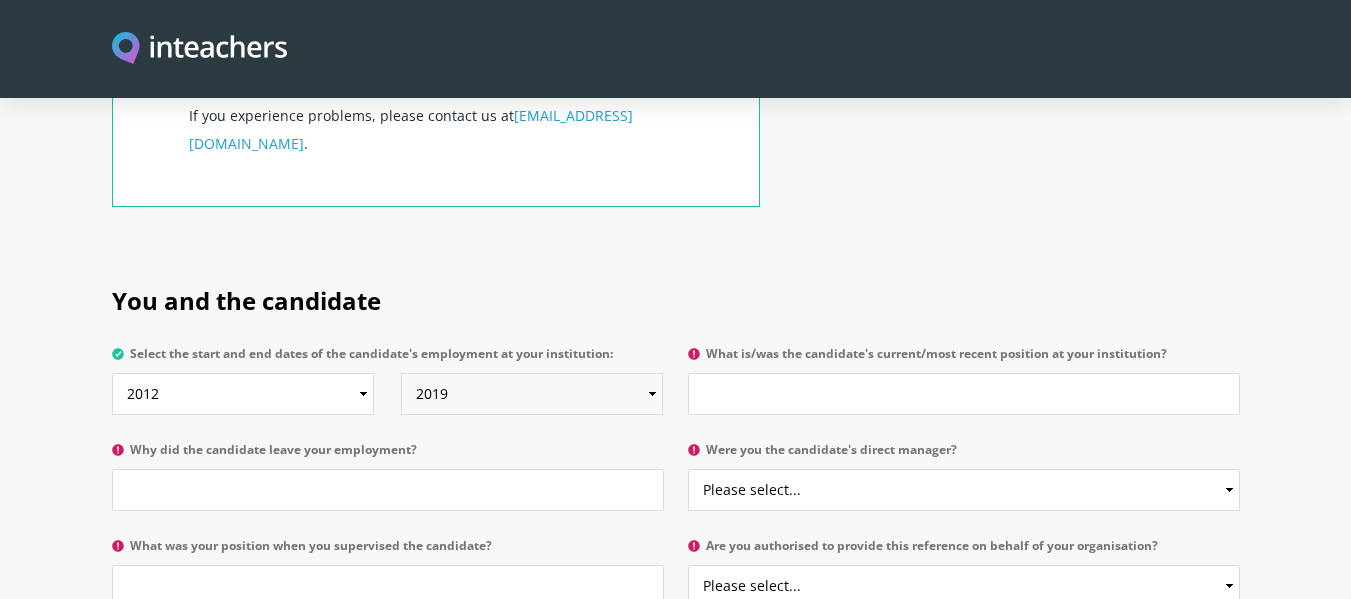 click on "To
Currently
2025
2024
2023
2022
2021
2020
2019
2018
2017
2016
2015
2014
2013
2012
2011
2010
2009
2008
2007
2006
2005
2004
2003
2002
2001
2000
1999
1998
1997
1996
1995
1994
1993
1992
1991
1990
1989
1988
1987
1986
1985
1984
1983
1982
1981
1980
1979
1978
1977
1976
1975
1974
1973
1972
1971
1970" at bounding box center (532, 394) 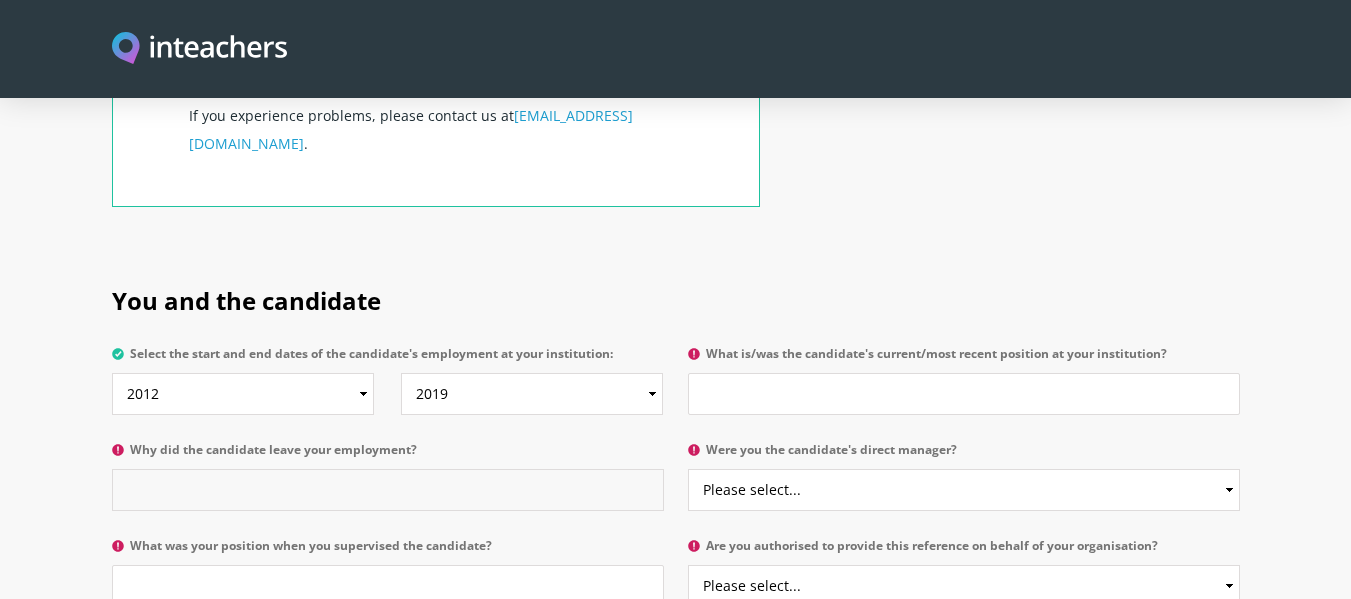 click on "Why did the candidate leave your employment?" at bounding box center (388, 490) 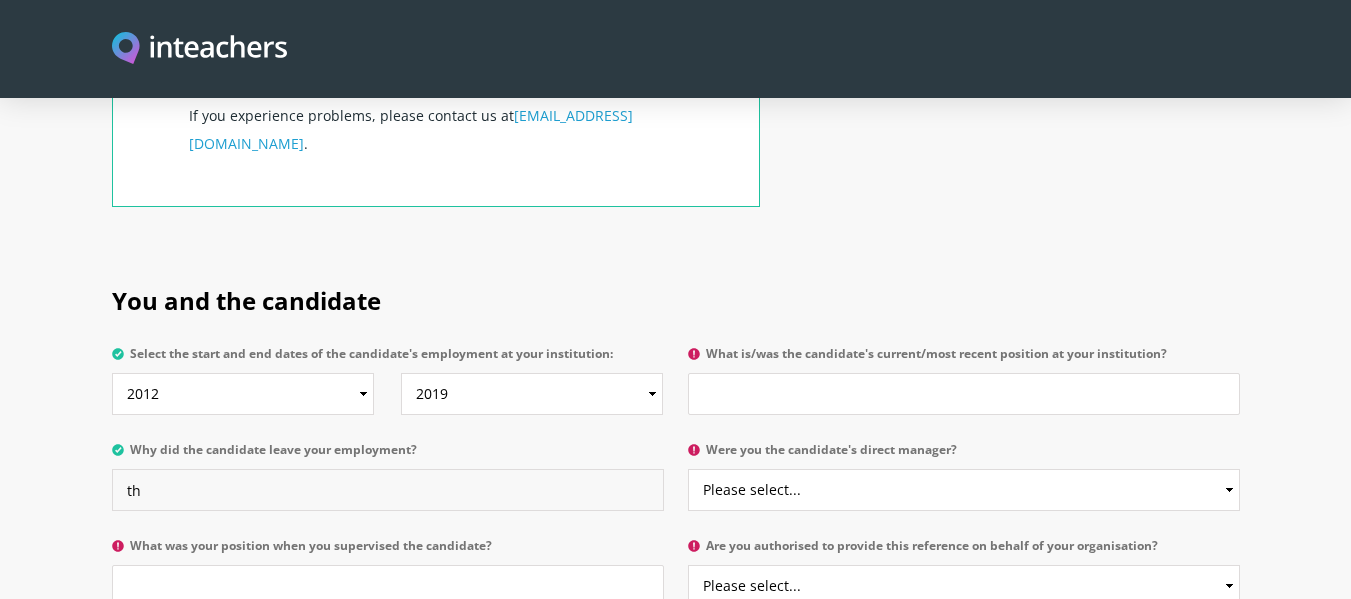 type on "t" 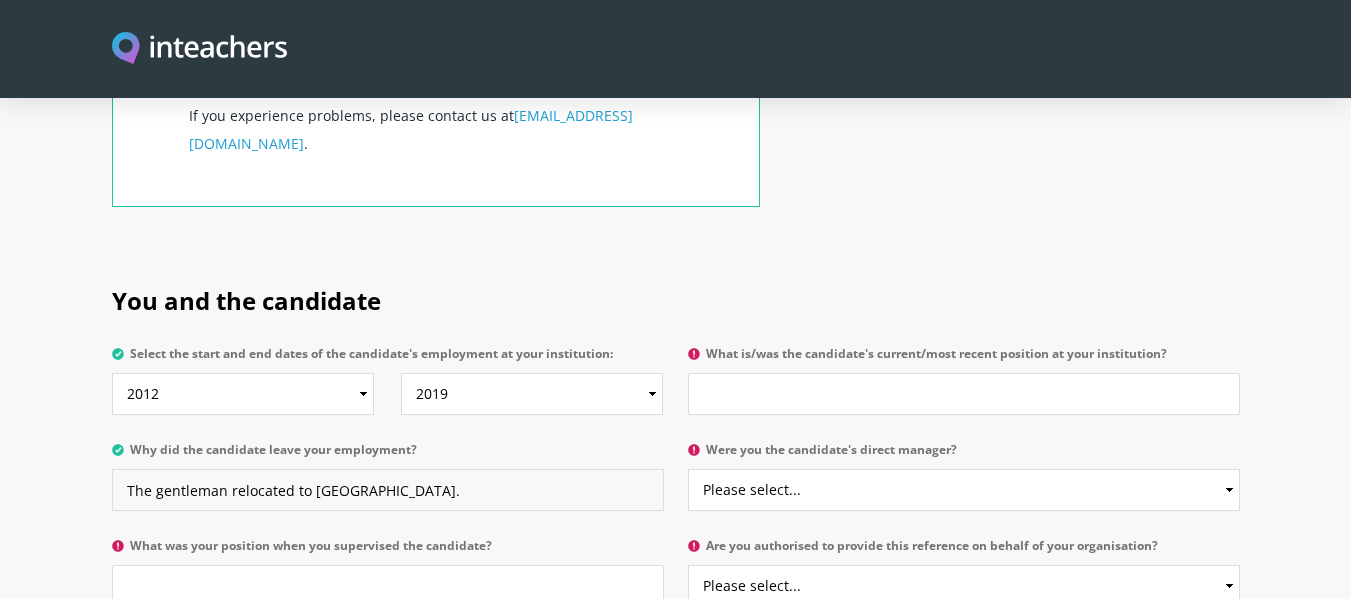 type on "The gentleman relocated to [GEOGRAPHIC_DATA]." 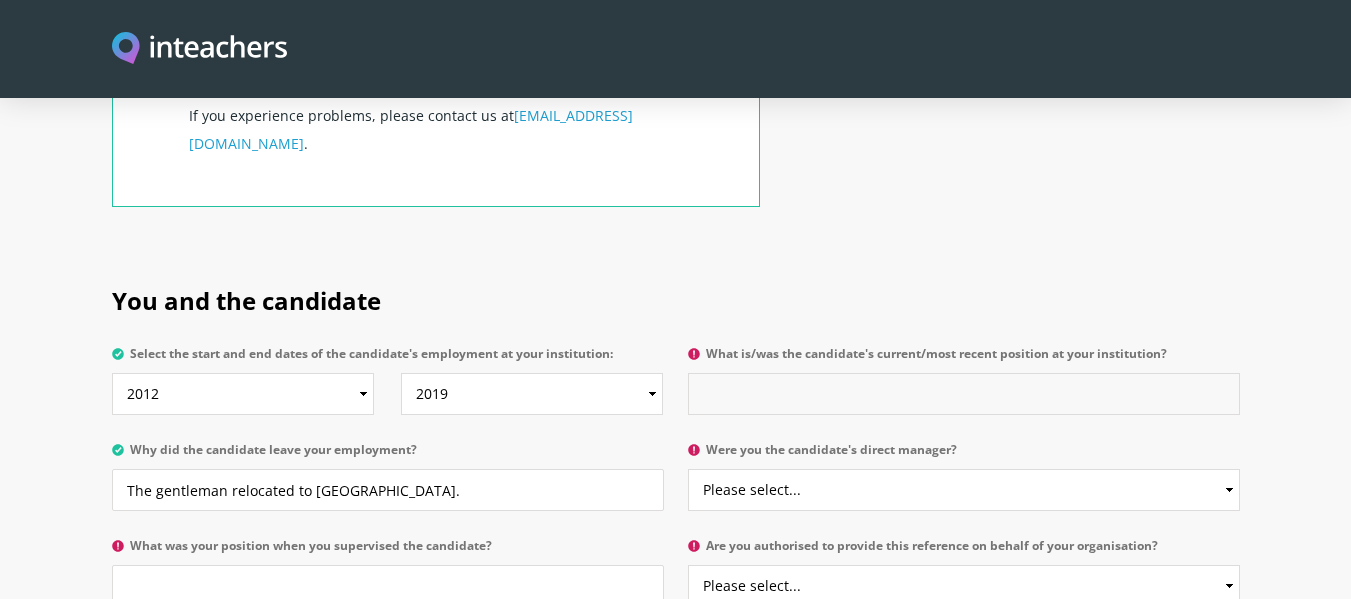 click on "What is/was the candidate's current/most recent position at your institution?" at bounding box center (964, 394) 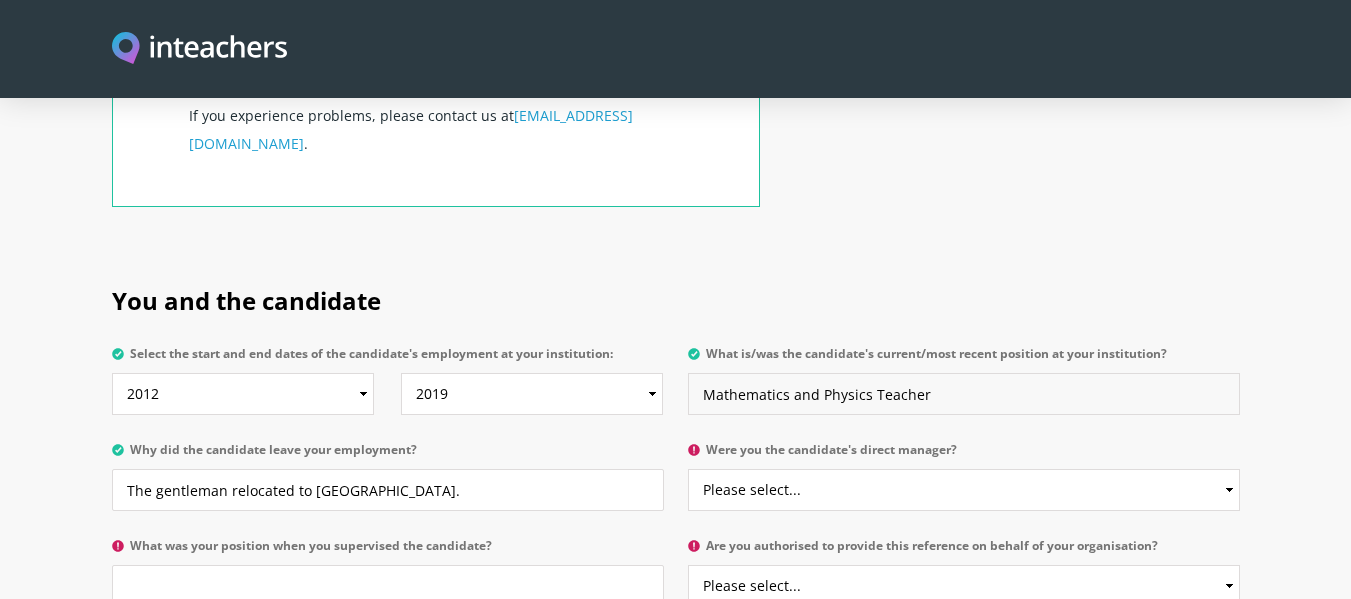 click on "Mathematics and Physics Teacher" at bounding box center [964, 394] 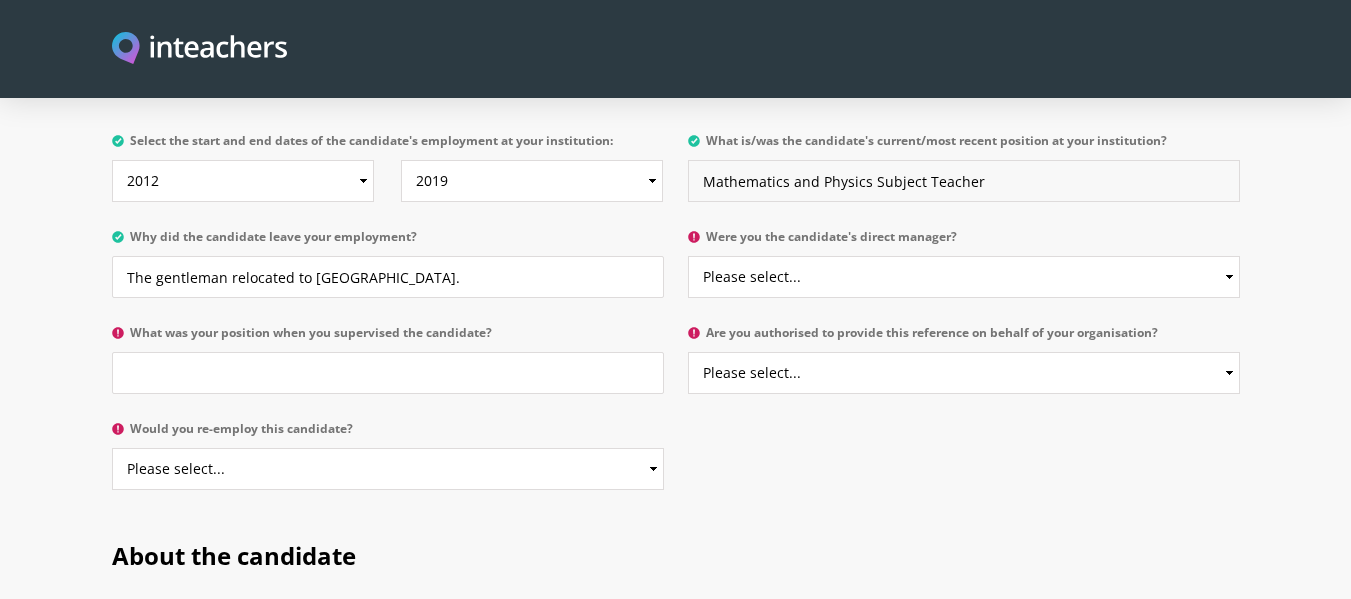 scroll, scrollTop: 1072, scrollLeft: 0, axis: vertical 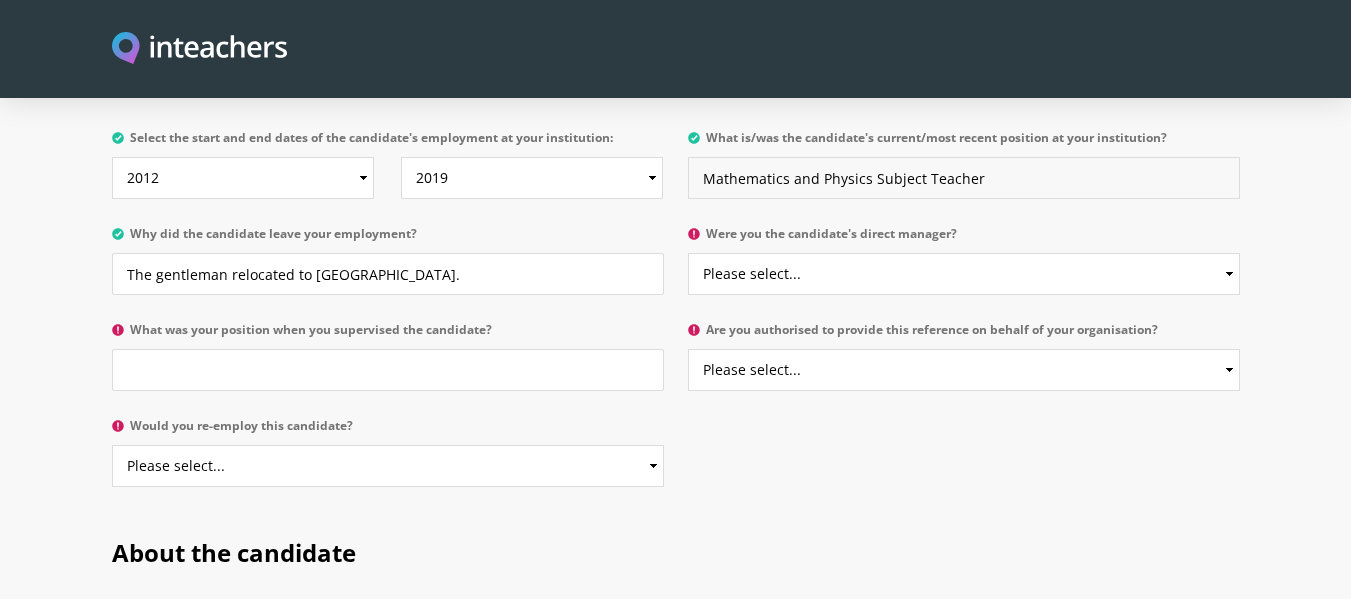 type on "Mathematics and Physics Subject Teacher" 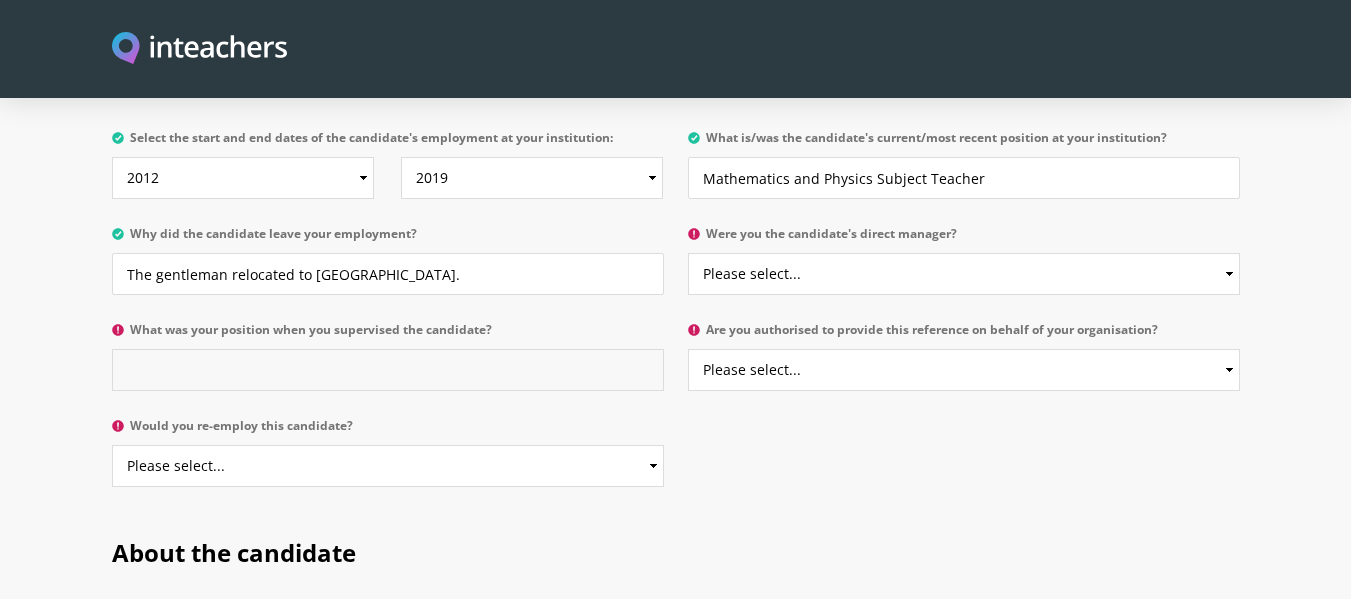click on "What was your position when you supervised the candidate?" at bounding box center [388, 370] 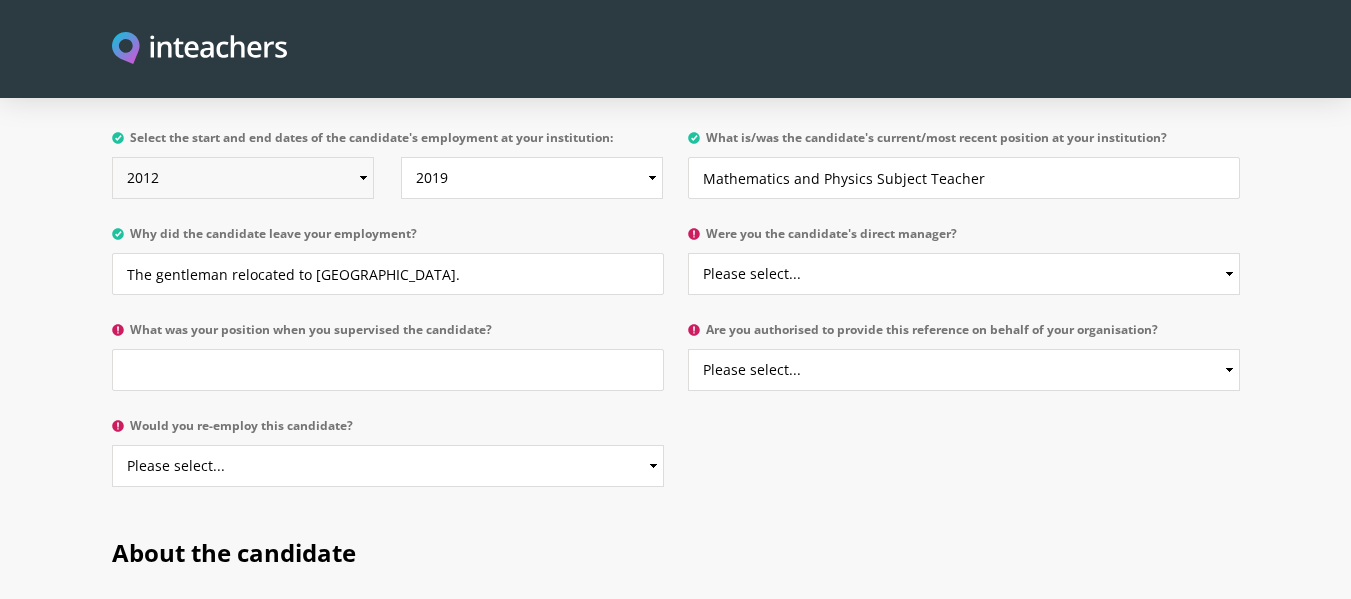 click on "From
2025
2024
2023
2022
2021
2020
2019
2018
2017
2016
2015
2014
2013
2012
2011
2010
2009
2008
2007
2006
2005
2004
2003
2002
2001
2000
1999
1998
1997
1996
1995
1994
1993
1992
1991
1990
1989
1988
1987
1986
1985
1984
1983
1982
1981
1980
1979
1978
1977
1976
1975
1974
1973
1972
1971
1970" at bounding box center [243, 178] 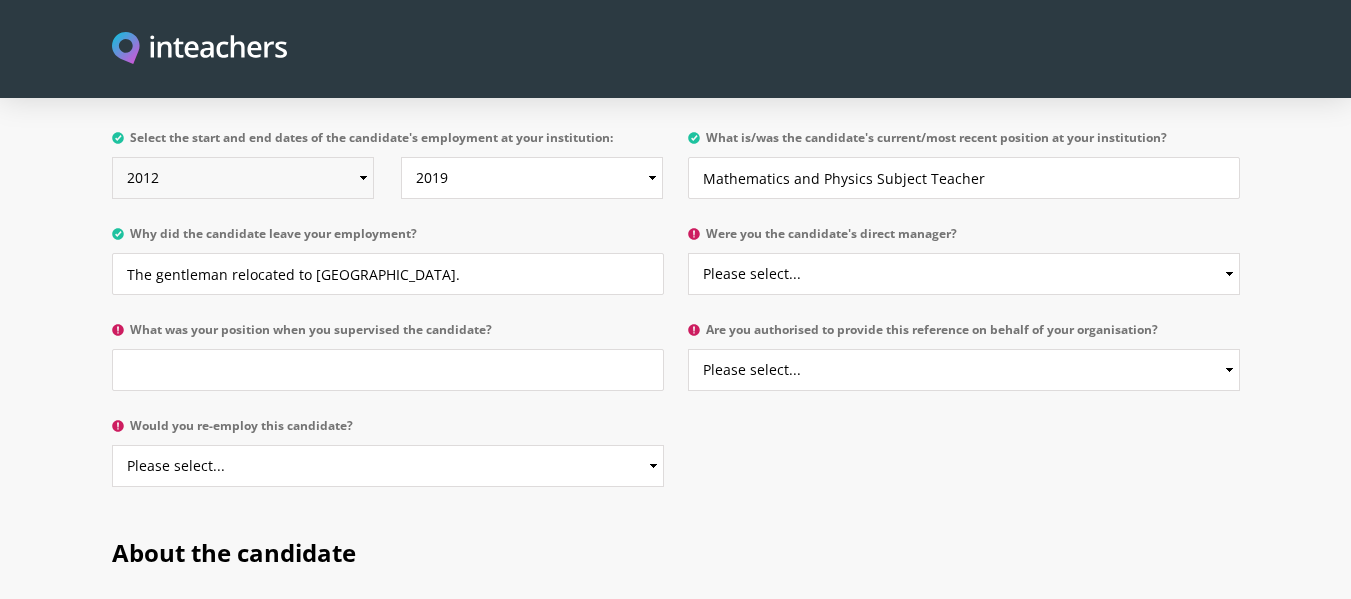 select on "2015" 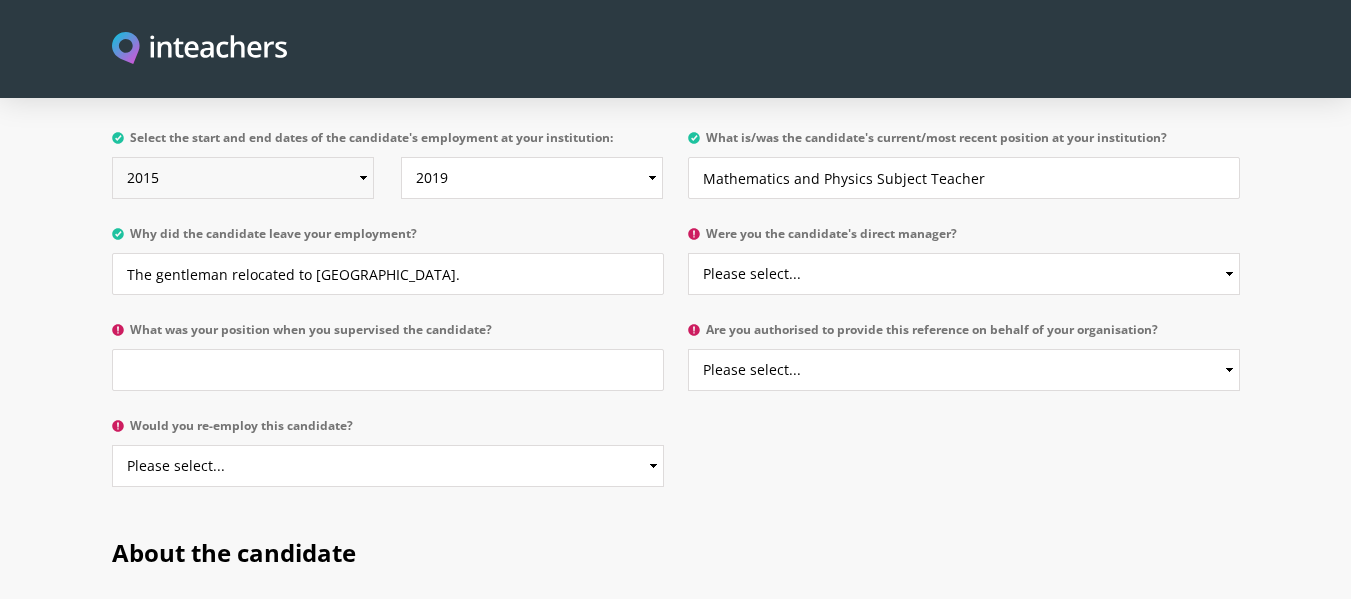 click on "From
2025
2024
2023
2022
2021
2020
2019
2018
2017
2016
2015
2014
2013
2012
2011
2010
2009
2008
2007
2006
2005
2004
2003
2002
2001
2000
1999
1998
1997
1996
1995
1994
1993
1992
1991
1990
1989
1988
1987
1986
1985
1984
1983
1982
1981
1980
1979
1978
1977
1976
1975
1974
1973
1972
1971
1970" at bounding box center (243, 178) 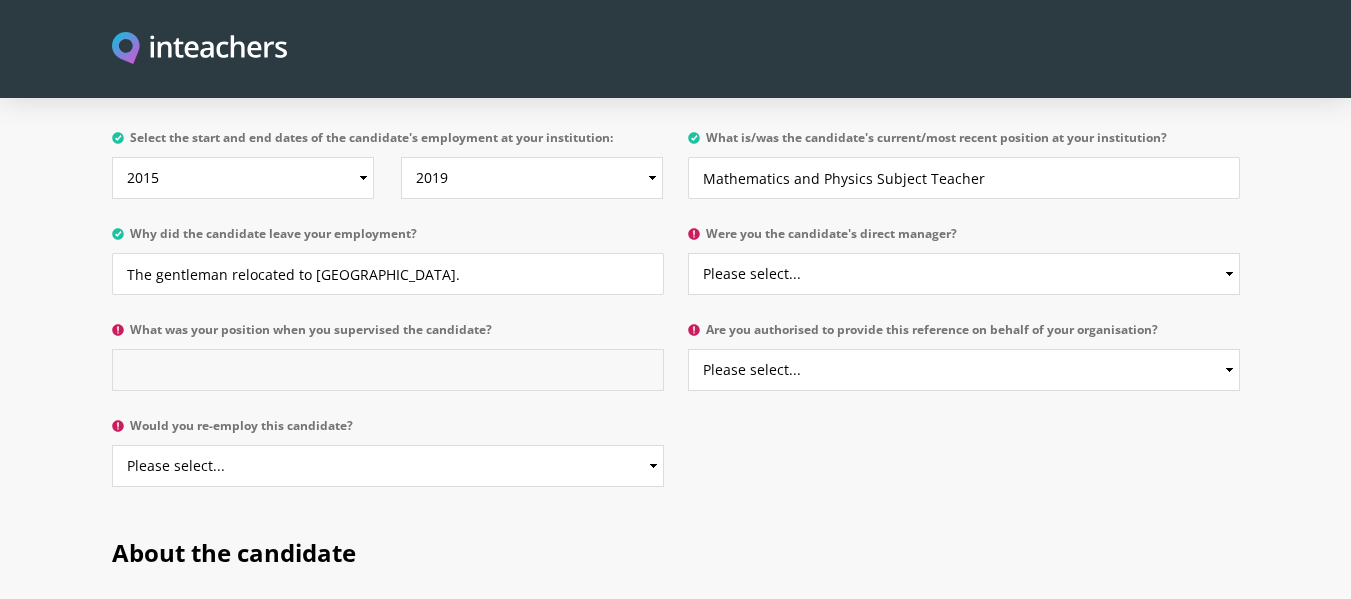 click on "What was your position when you supervised the candidate?" at bounding box center [388, 370] 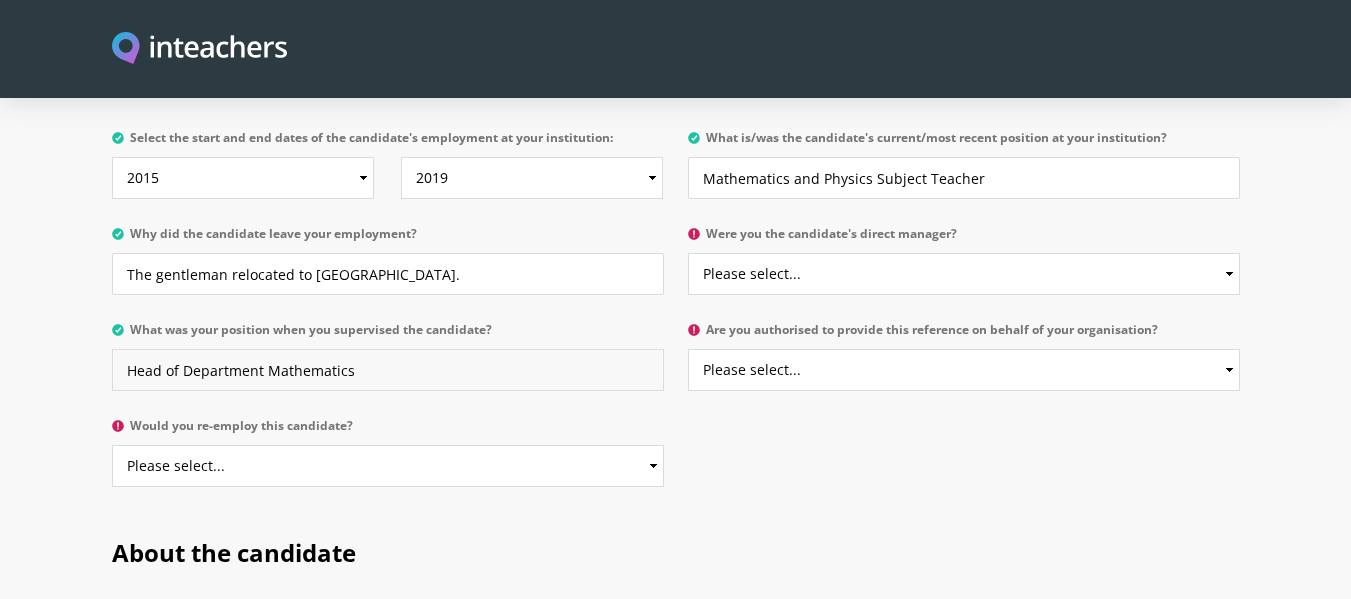 type on "Head of Department Mathematics" 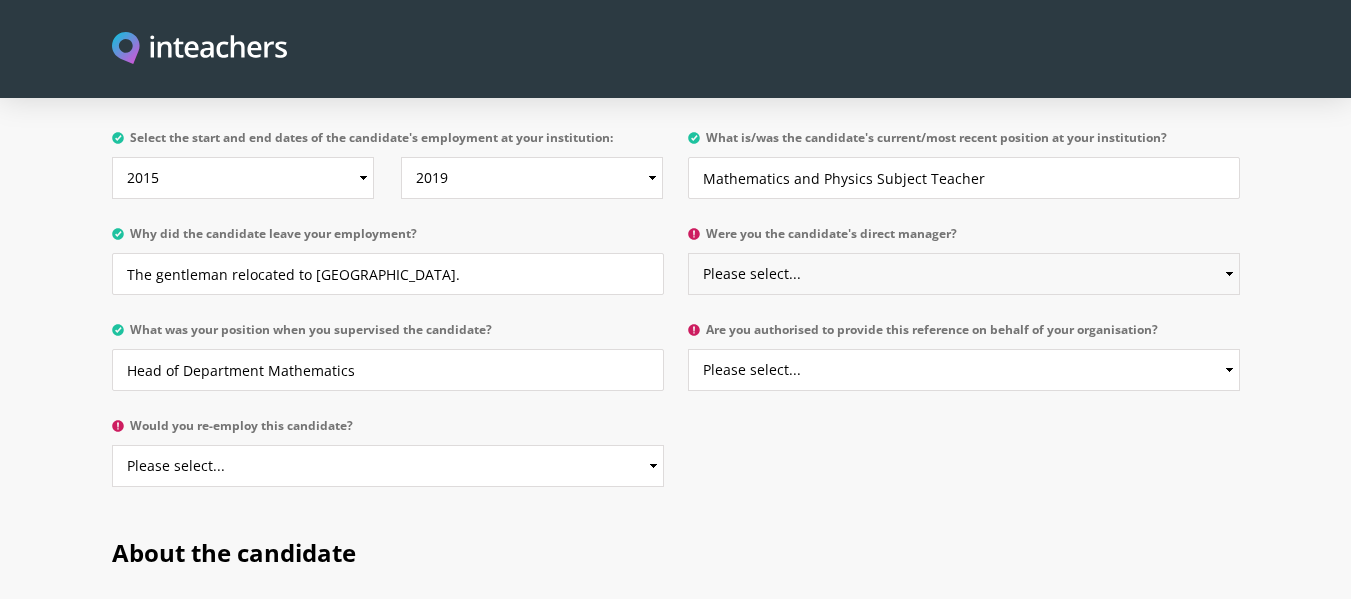 click on "Please select... Yes
No" at bounding box center (964, 274) 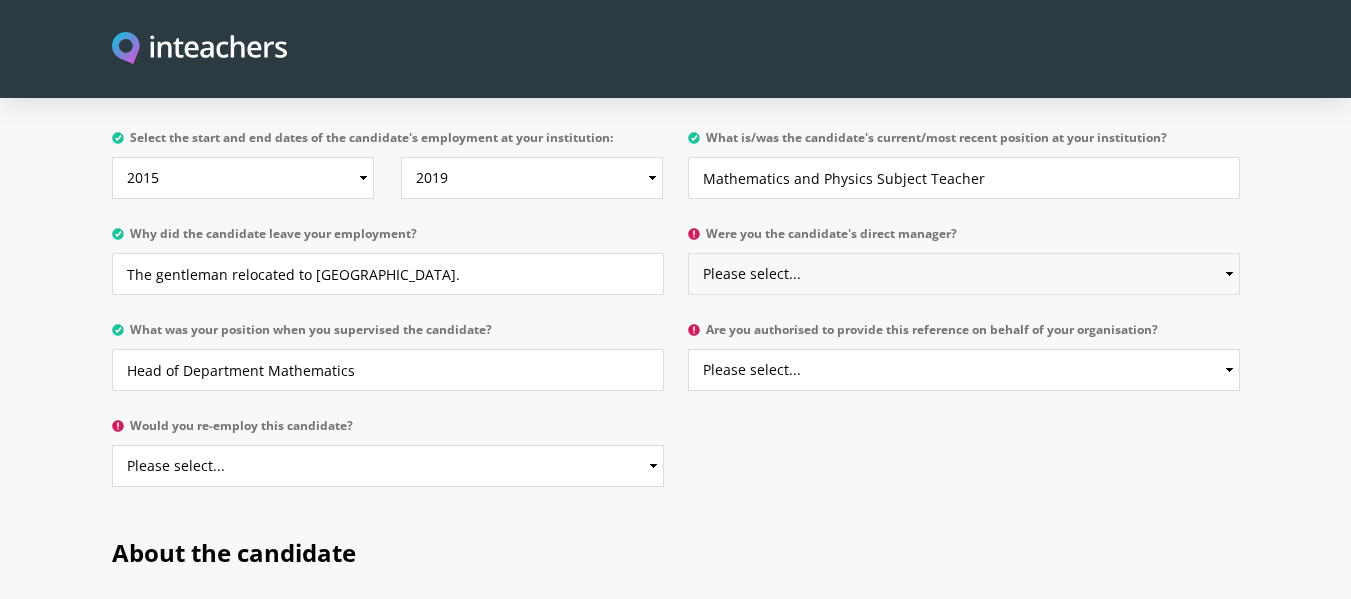 select on "Yes" 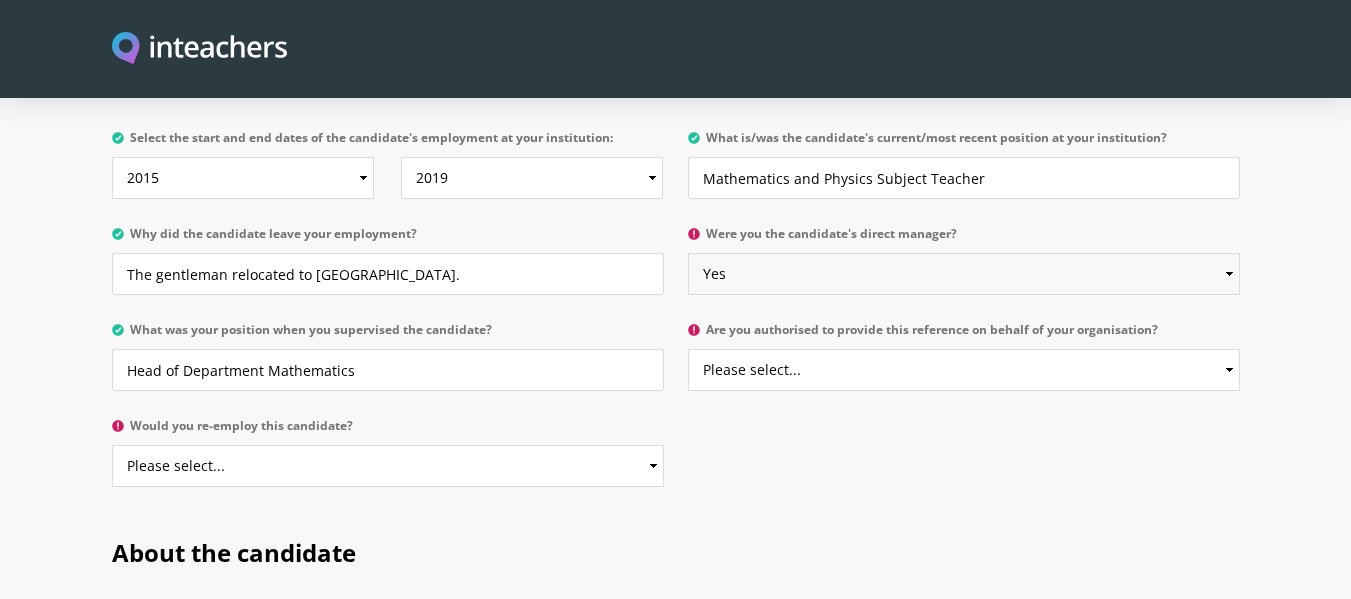 click on "Please select... Yes
No" at bounding box center [964, 274] 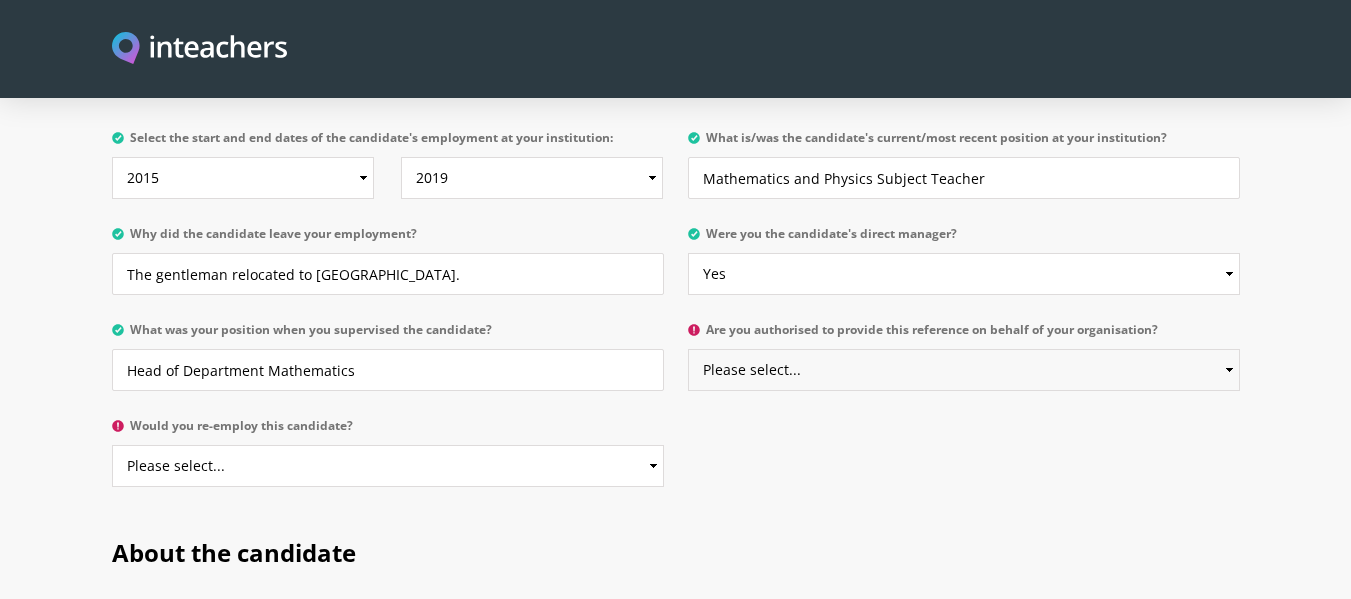 click on "Please select... Yes
No" at bounding box center (964, 370) 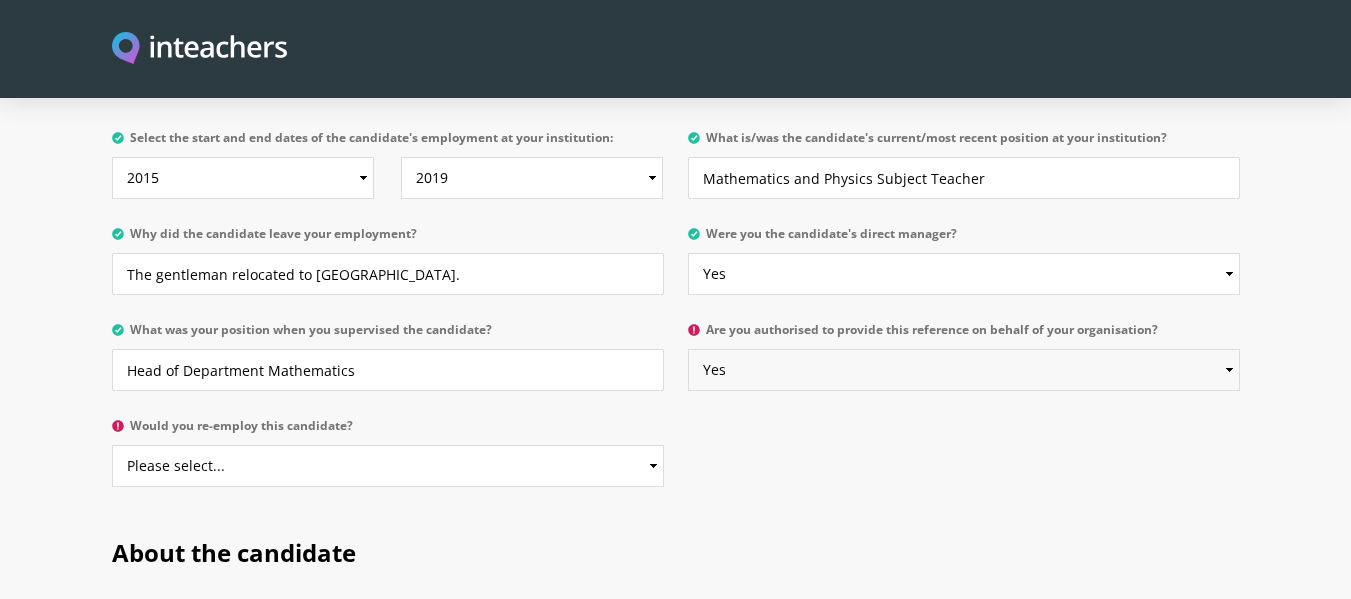 click on "Please select... Yes
No" at bounding box center (964, 370) 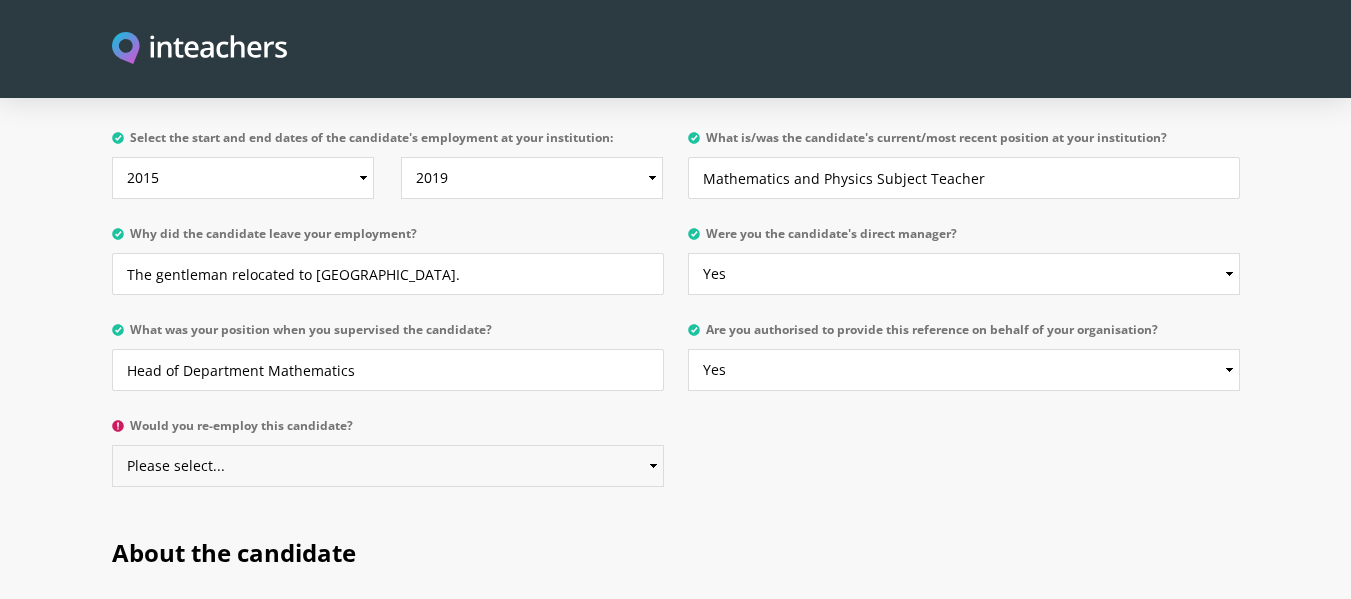 click on "Please select... Yes
No" at bounding box center (388, 466) 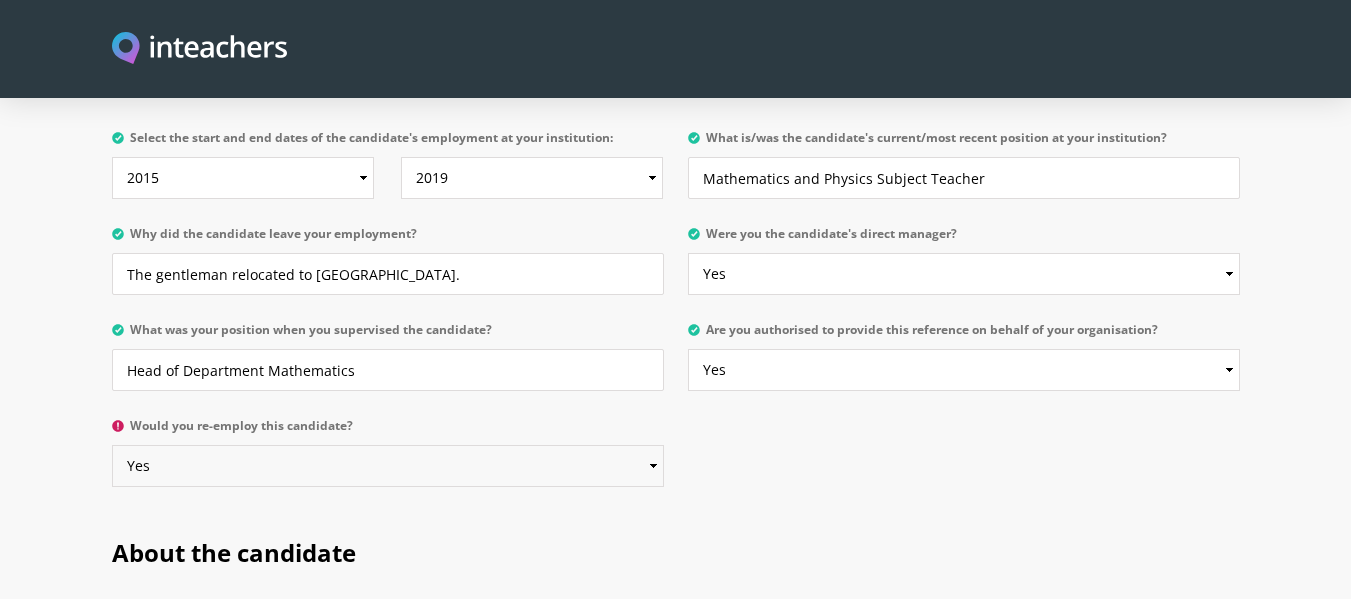 click on "Please select... Yes
No" at bounding box center (388, 466) 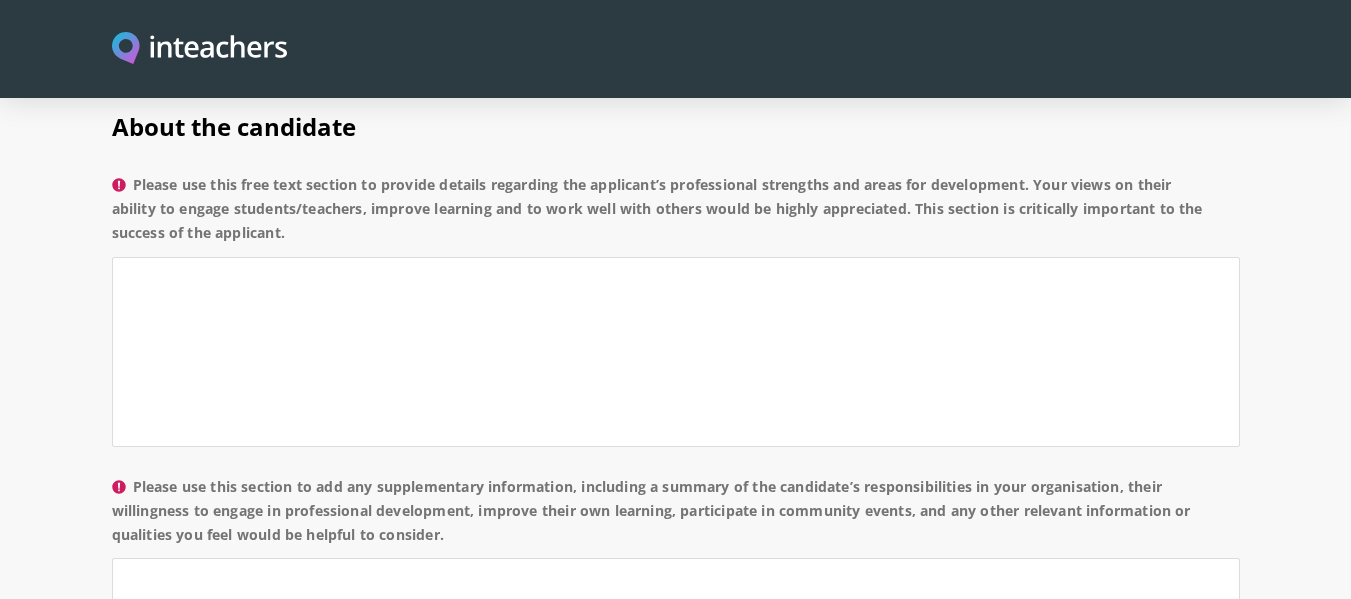 scroll, scrollTop: 1405, scrollLeft: 0, axis: vertical 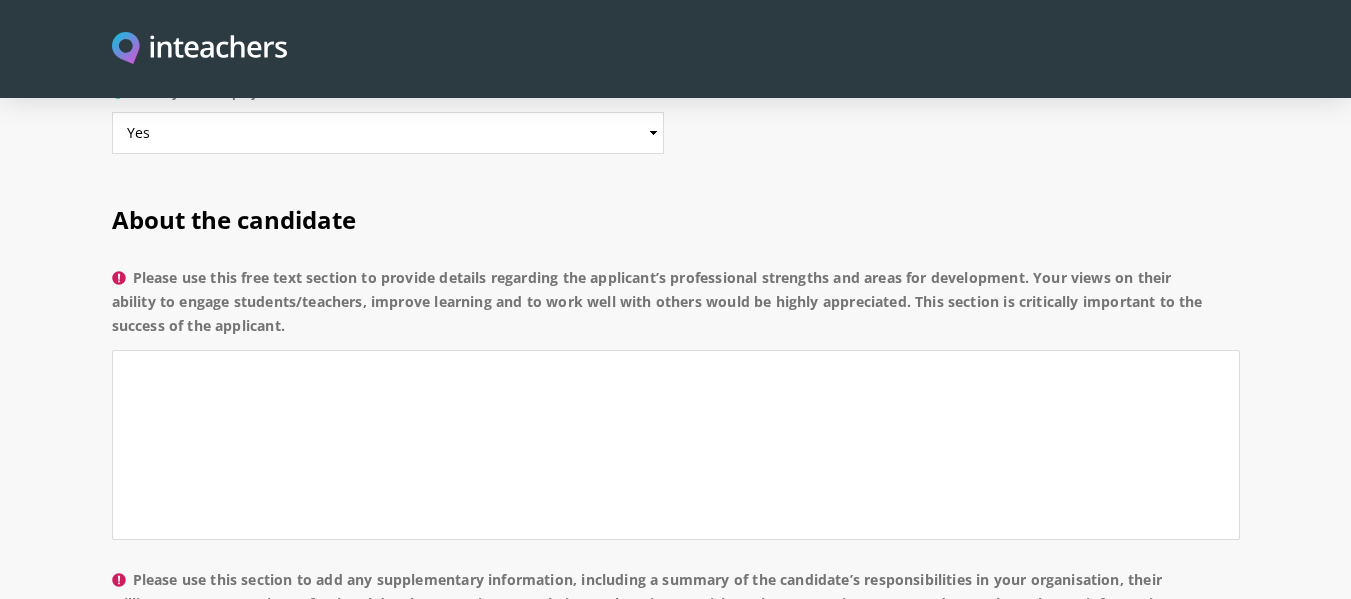 drag, startPoint x: 296, startPoint y: 281, endPoint x: 136, endPoint y: 225, distance: 169.51697 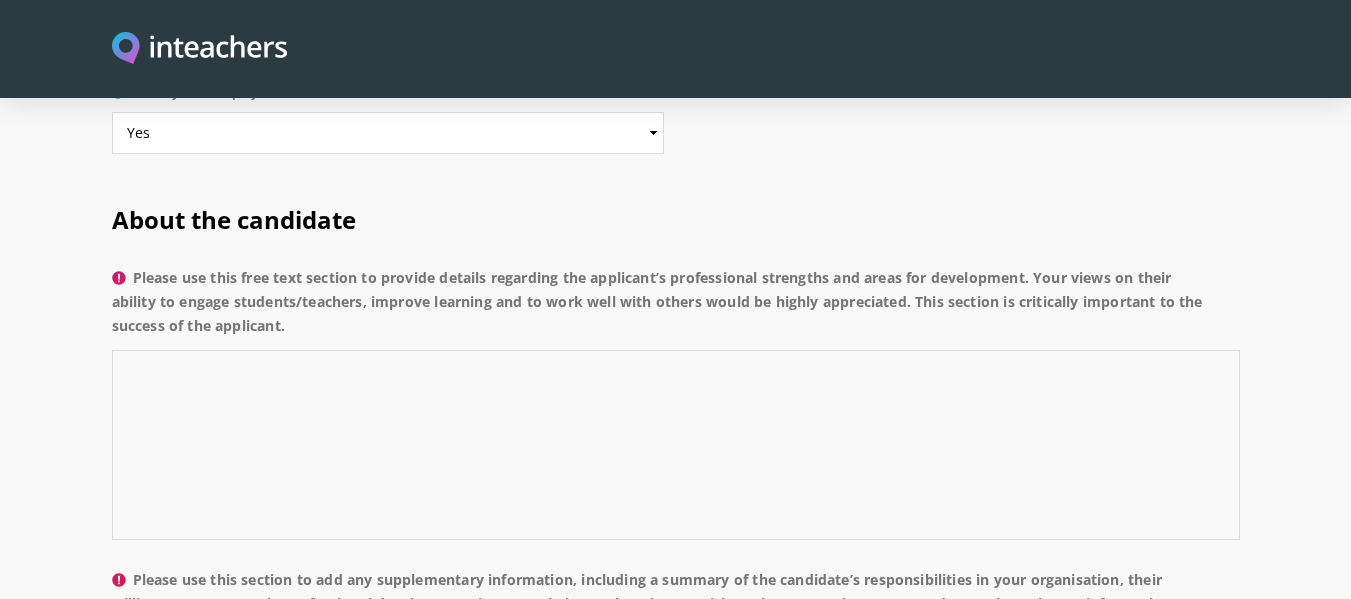 click on "Please use this free text section to provide details regarding the applicant’s professional strengths and areas for development. Your views on their ability to engage students/teachers, improve learning and to work well with others would be highly appreciated. This section is critically important to the success of the applicant." at bounding box center (676, 445) 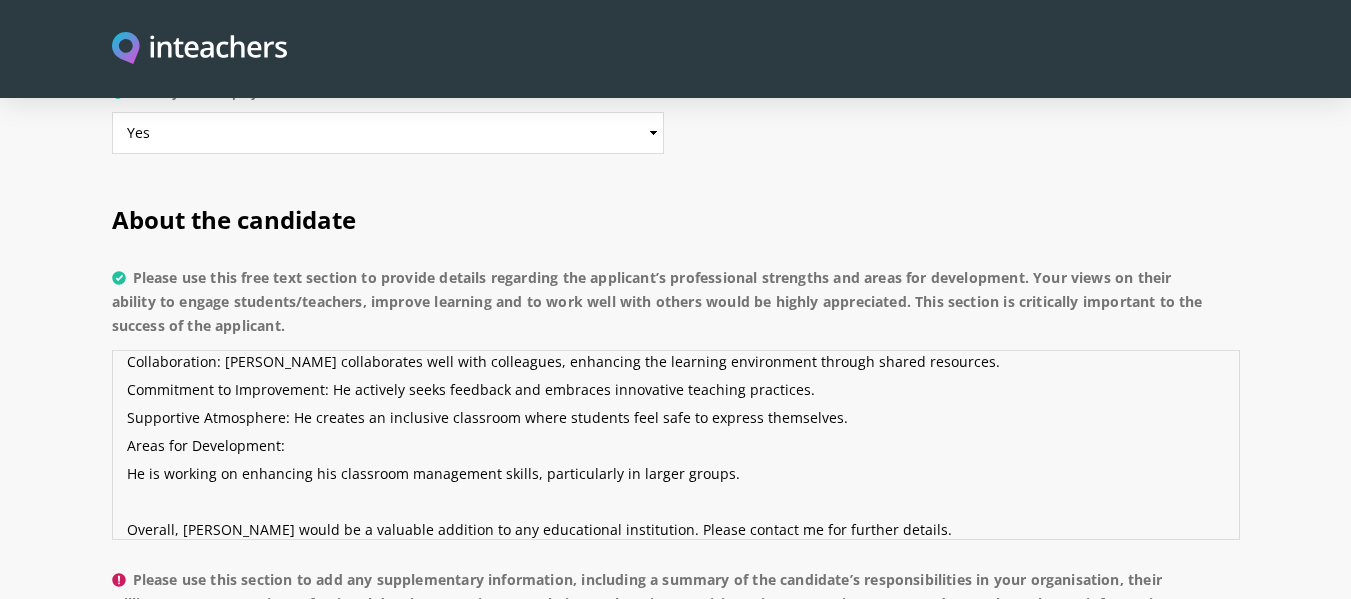 scroll, scrollTop: 0, scrollLeft: 0, axis: both 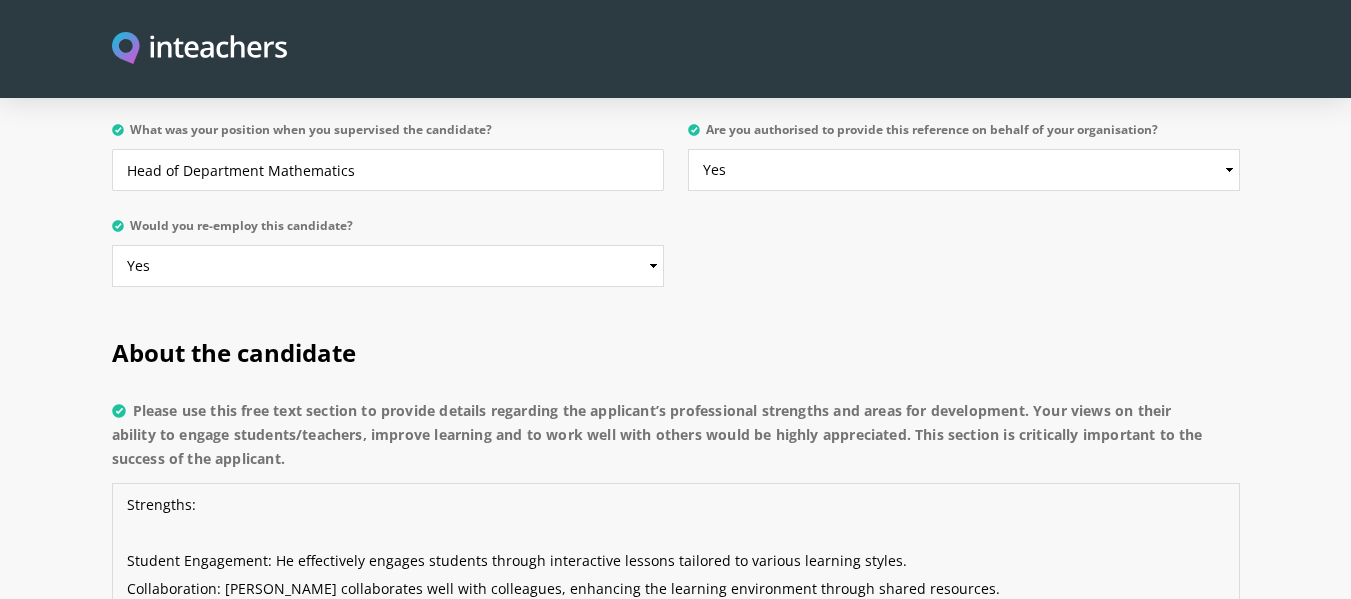 click on "Strengths:
Student Engagement: He effectively engages students through interactive lessons tailored to various learning styles.
Collaboration: [PERSON_NAME] collaborates well with colleagues, enhancing the learning environment through shared resources.
Commitment to Improvement: He actively seeks feedback and embraces innovative teaching practices.
Supportive Atmosphere: He creates an inclusive classroom where students feel safe to express themselves.
Areas for Development:
He is working on enhancing his classroom management skills, particularly in larger groups.
Overall, [PERSON_NAME] would be a valuable addition to any educational institution. Please contact me for further details." at bounding box center [676, 578] 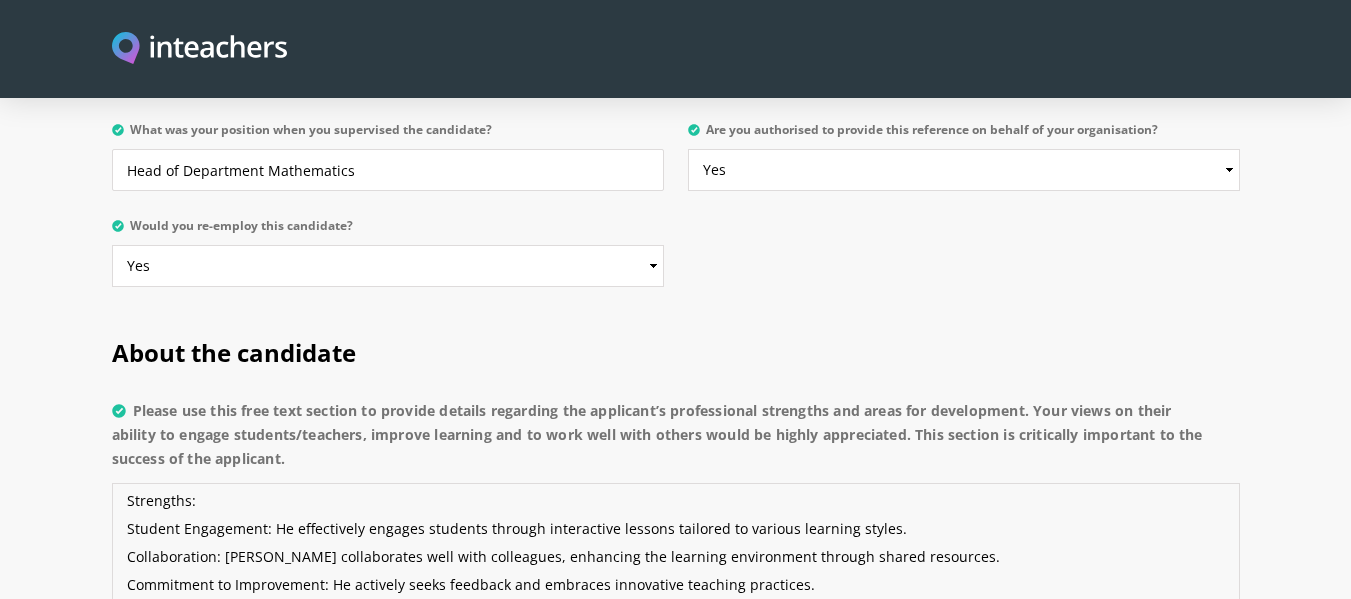 scroll, scrollTop: 84, scrollLeft: 0, axis: vertical 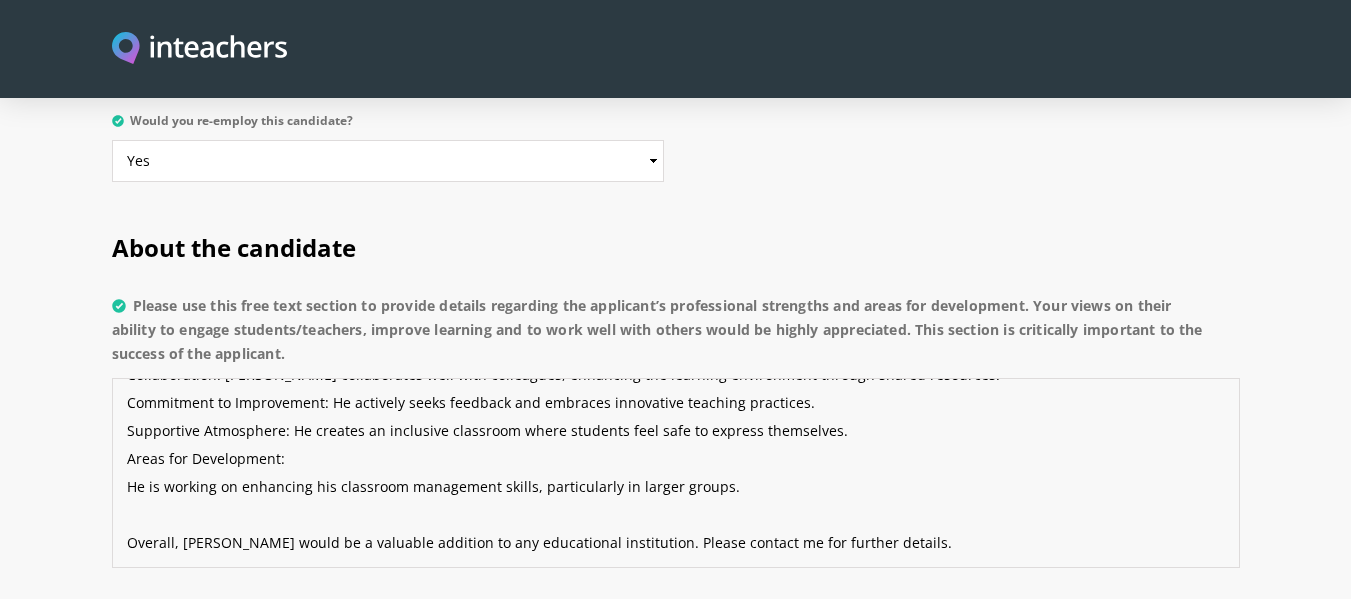 click on "Strengths:
Student Engagement: He effectively engages students through interactive lessons tailored to various learning styles.
Collaboration: [PERSON_NAME] collaborates well with colleagues, enhancing the learning environment through shared resources.
Commitment to Improvement: He actively seeks feedback and embraces innovative teaching practices.
Supportive Atmosphere: He creates an inclusive classroom where students feel safe to express themselves.
Areas for Development:
He is working on enhancing his classroom management skills, particularly in larger groups.
Overall, [PERSON_NAME] would be a valuable addition to any educational institution. Please contact me for further details." at bounding box center (676, 473) 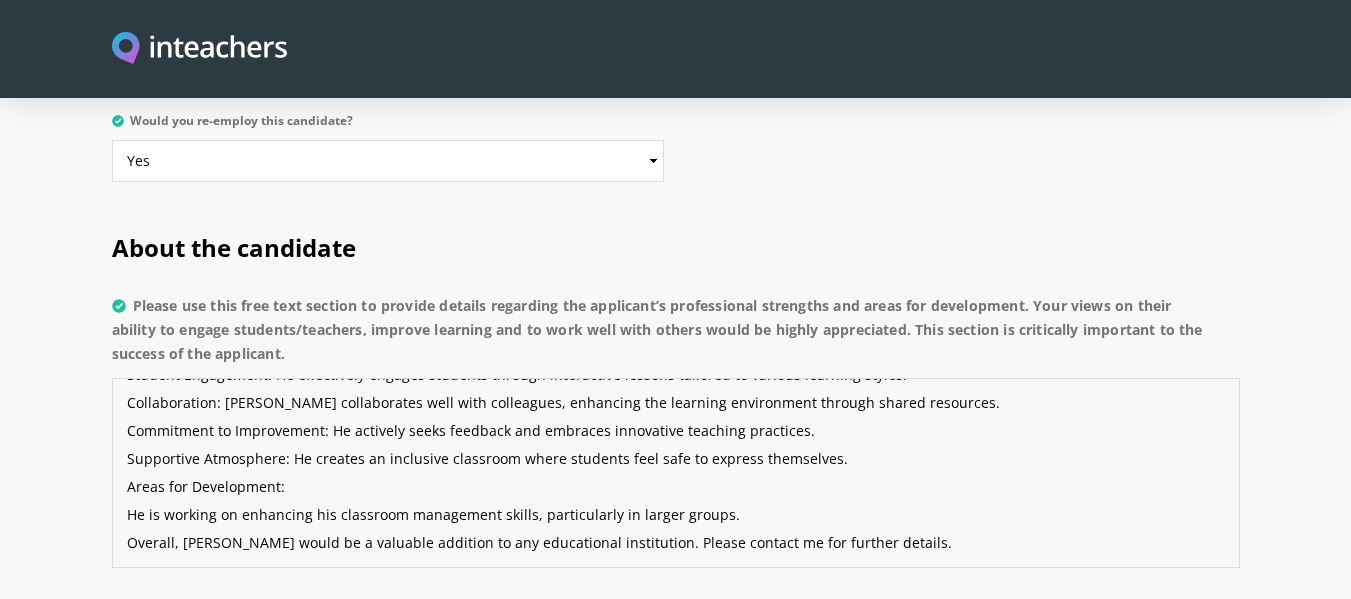 scroll, scrollTop: 56, scrollLeft: 0, axis: vertical 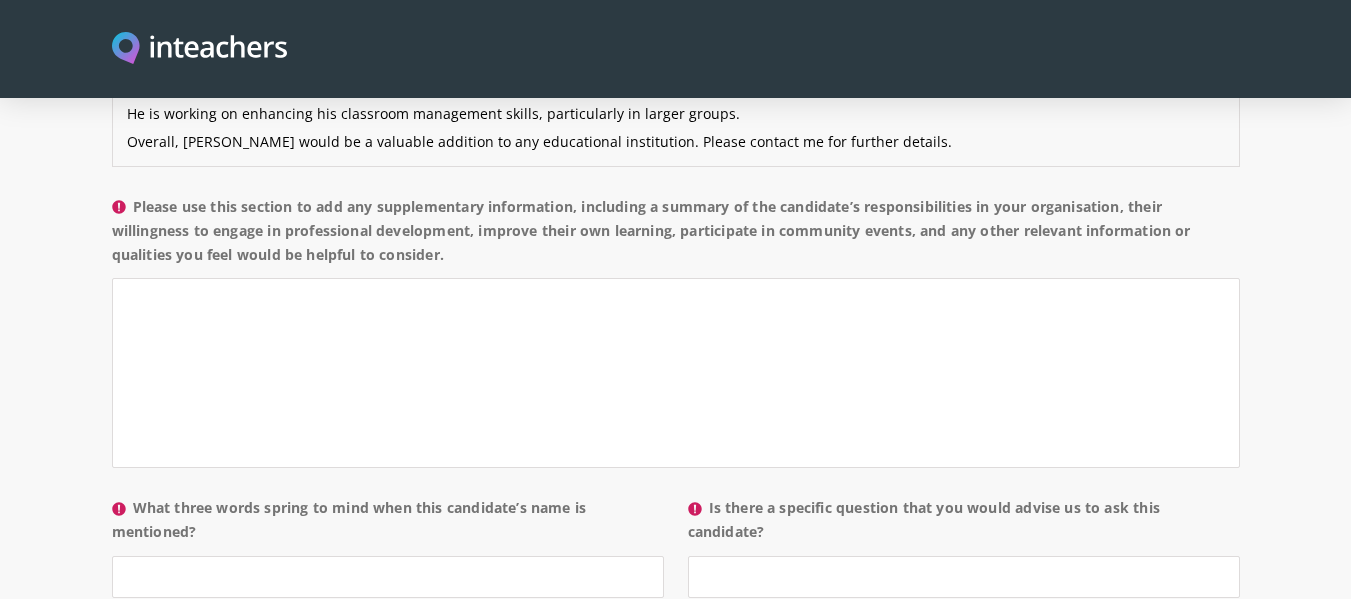 type on "Strengths:
Student Engagement: He effectively engages students through interactive lessons tailored to various learning styles.
Collaboration: [PERSON_NAME] collaborates well with colleagues, enhancing the learning environment through shared resources.
Commitment to Improvement: He actively seeks feedback and embraces innovative teaching practices.
Supportive Atmosphere: He creates an inclusive classroom where students feel safe to express themselves.
Areas for Development:
He is working on enhancing his classroom management skills, particularly in larger groups.
Overall, [PERSON_NAME] would be a valuable addition to any educational institution. Please contact me for further details." 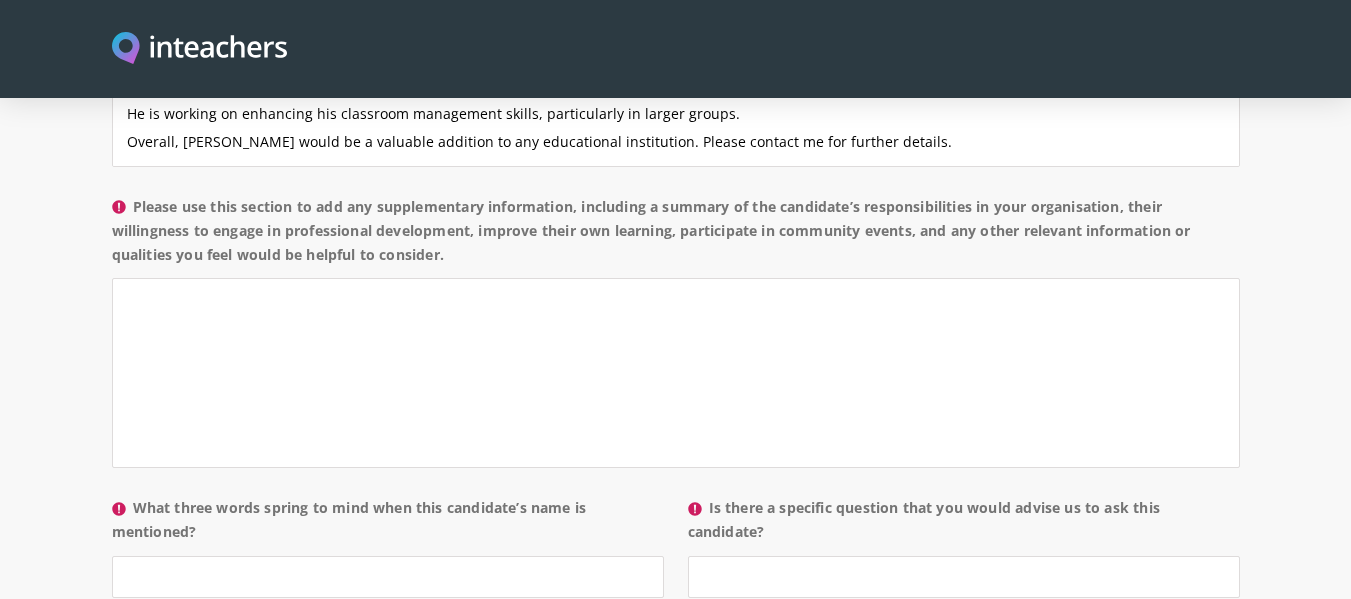 drag, startPoint x: 446, startPoint y: 196, endPoint x: 140, endPoint y: 157, distance: 308.47528 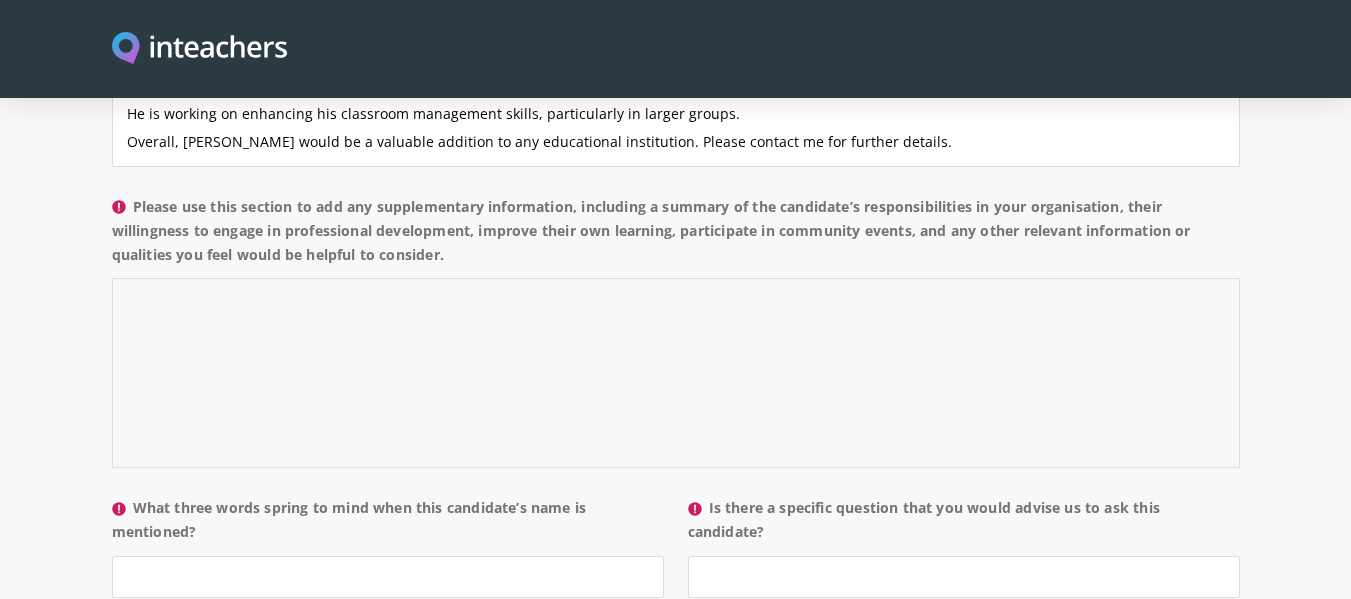 click on "Please use this section to add any supplementary information, including a summary of the candidate’s responsibilities in your organisation, their willingness to engage in professional development, improve their own learning, participate in community events, and any other relevant information or qualities you feel would be helpful to consider." at bounding box center [676, 373] 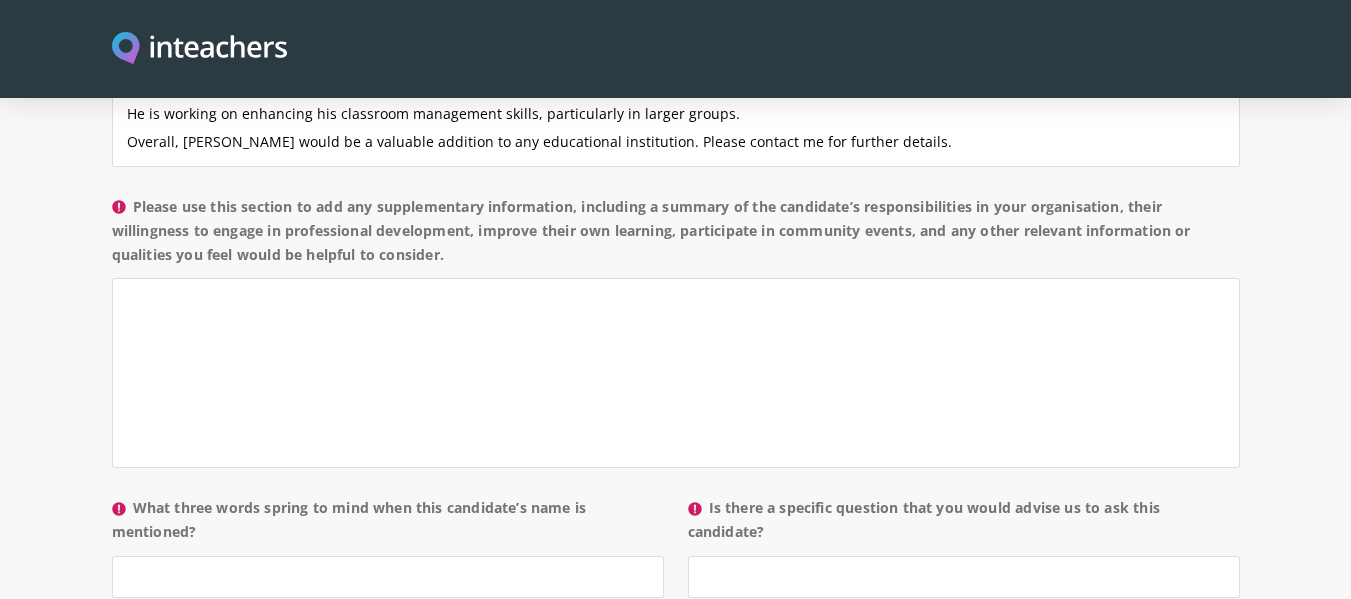 drag, startPoint x: 448, startPoint y: 202, endPoint x: 138, endPoint y: 145, distance: 315.19678 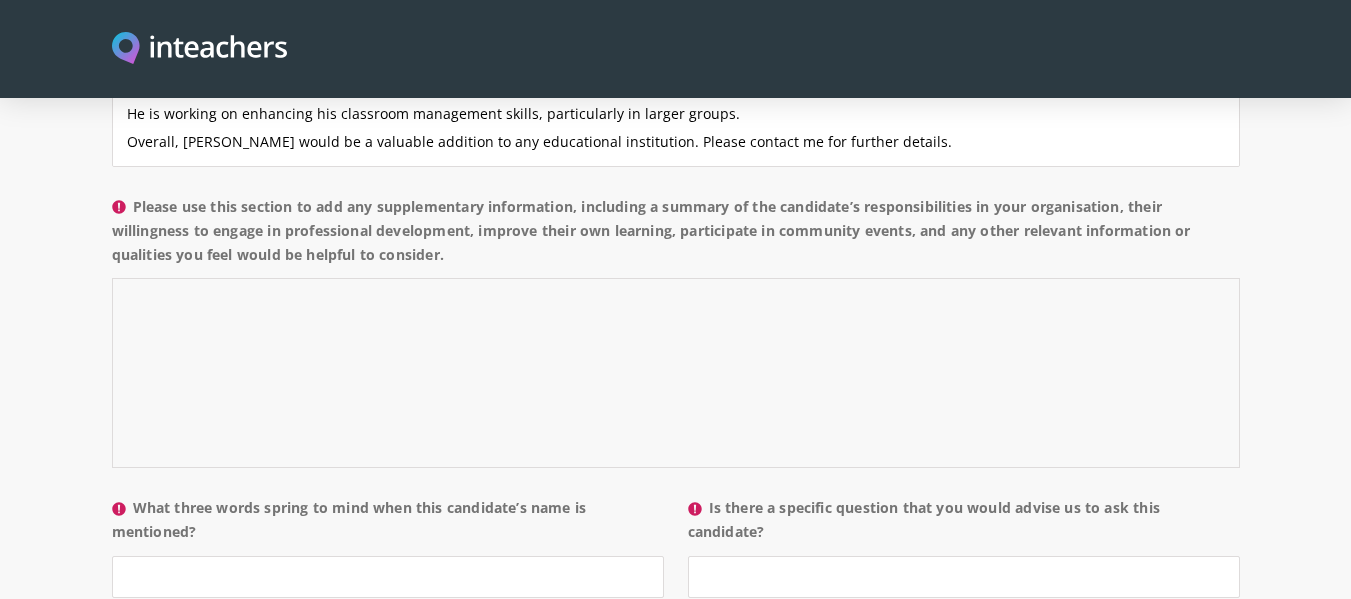 click on "Please use this section to add any supplementary information, including a summary of the candidate’s responsibilities in your organisation, their willingness to engage in professional development, improve their own learning, participate in community events, and any other relevant information or qualities you feel would be helpful to consider." at bounding box center [676, 373] 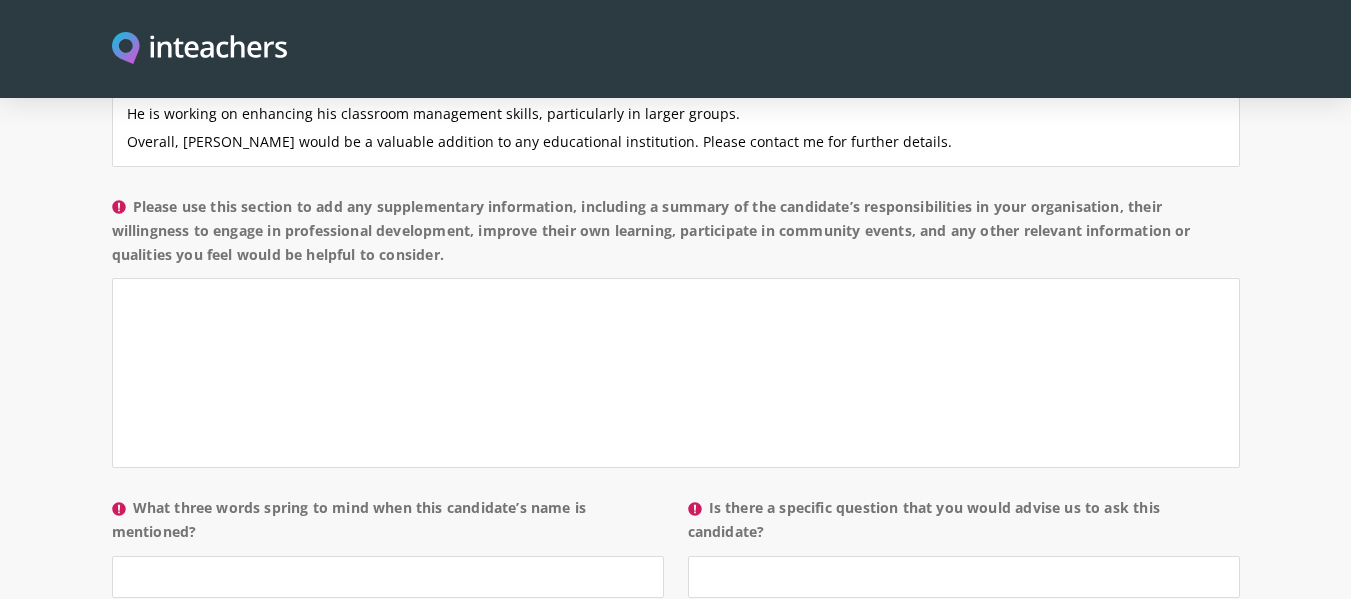 drag, startPoint x: 452, startPoint y: 201, endPoint x: 154, endPoint y: 147, distance: 302.8531 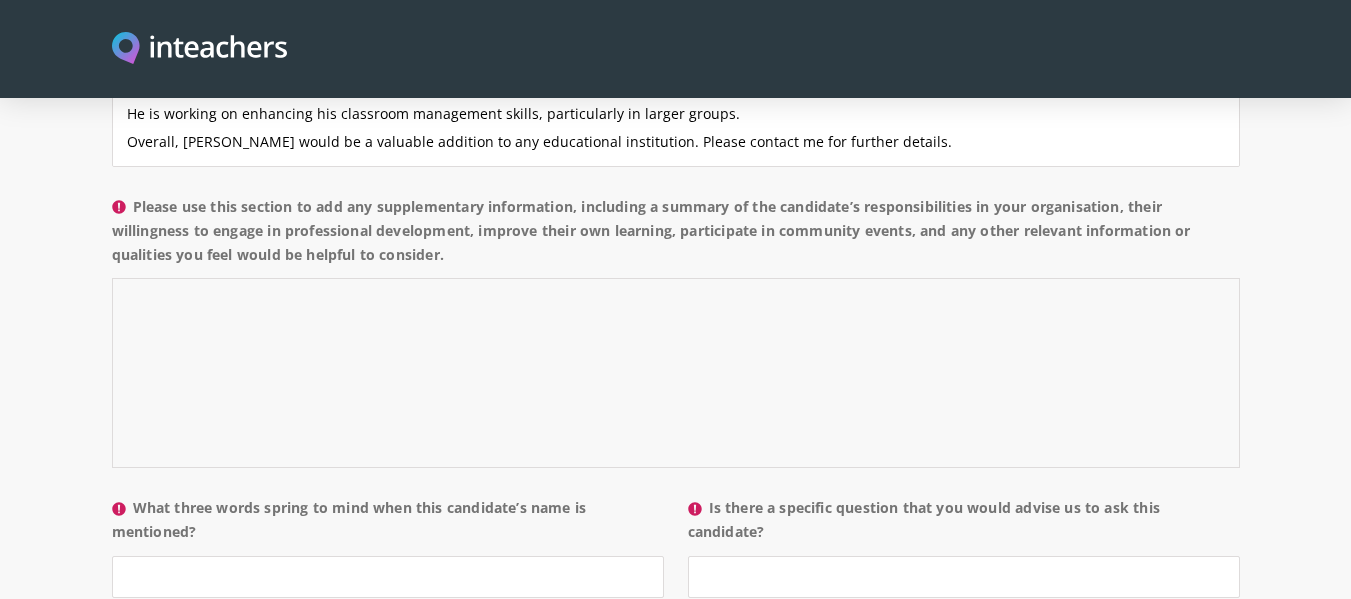 click on "Please use this section to add any supplementary information, including a summary of the candidate’s responsibilities in your organisation, their willingness to engage in professional development, improve their own learning, participate in community events, and any other relevant information or qualities you feel would be helpful to consider." at bounding box center (676, 373) 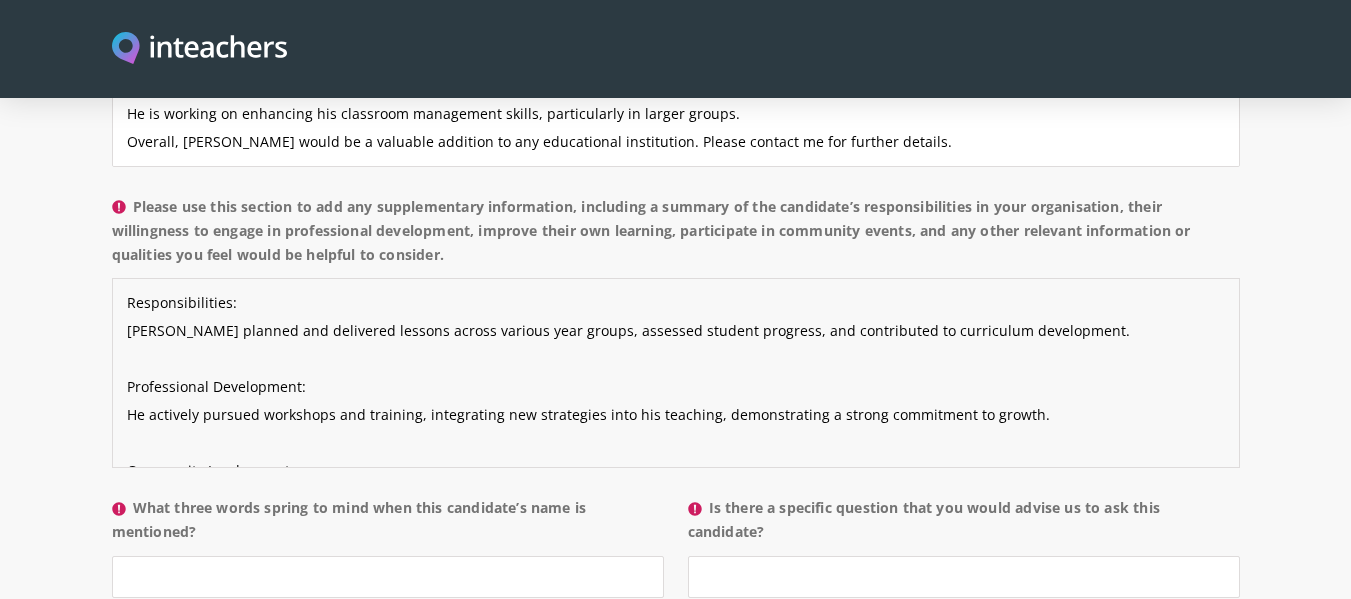 scroll, scrollTop: 126, scrollLeft: 0, axis: vertical 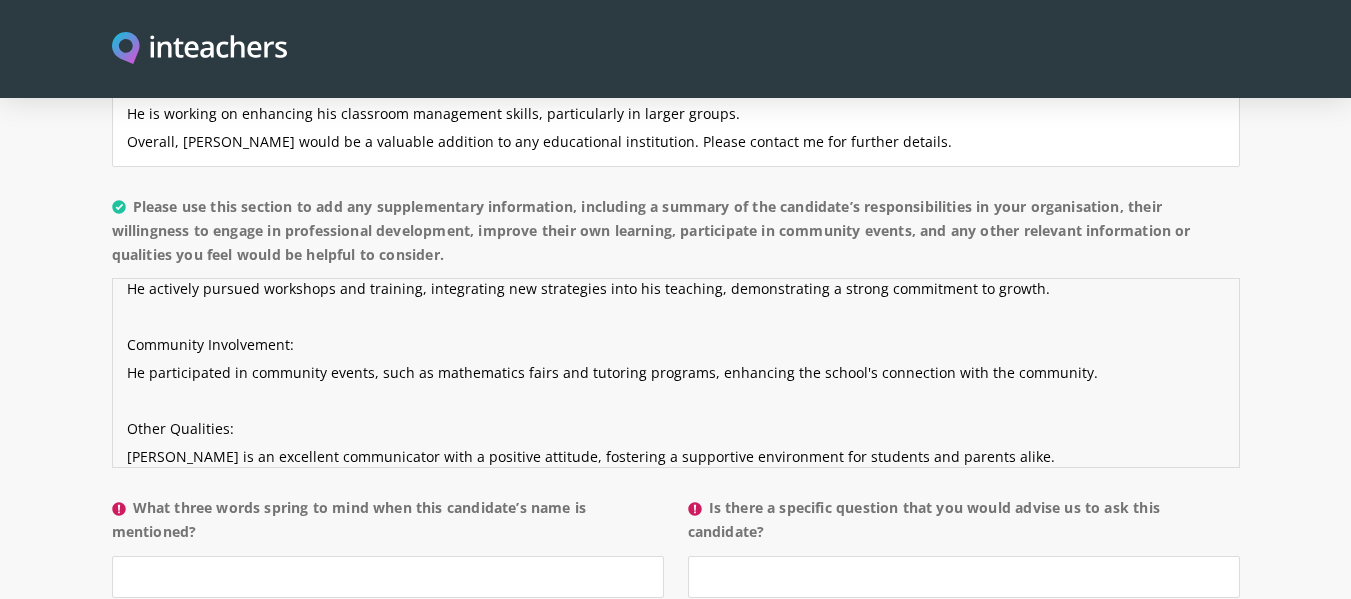 click on "Responsibilities:
[PERSON_NAME] planned and delivered lessons across various year groups, assessed student progress, and contributed to curriculum development.
Professional Development:
He actively pursued workshops and training, integrating new strategies into his teaching, demonstrating a strong commitment to growth.
Community Involvement:
He participated in community events, such as mathematics fairs and tutoring programs, enhancing the school's connection with the community.
Other Qualities:
[PERSON_NAME] is an excellent communicator with a positive attitude, fostering a supportive environment for students and parents alike." at bounding box center (676, 373) 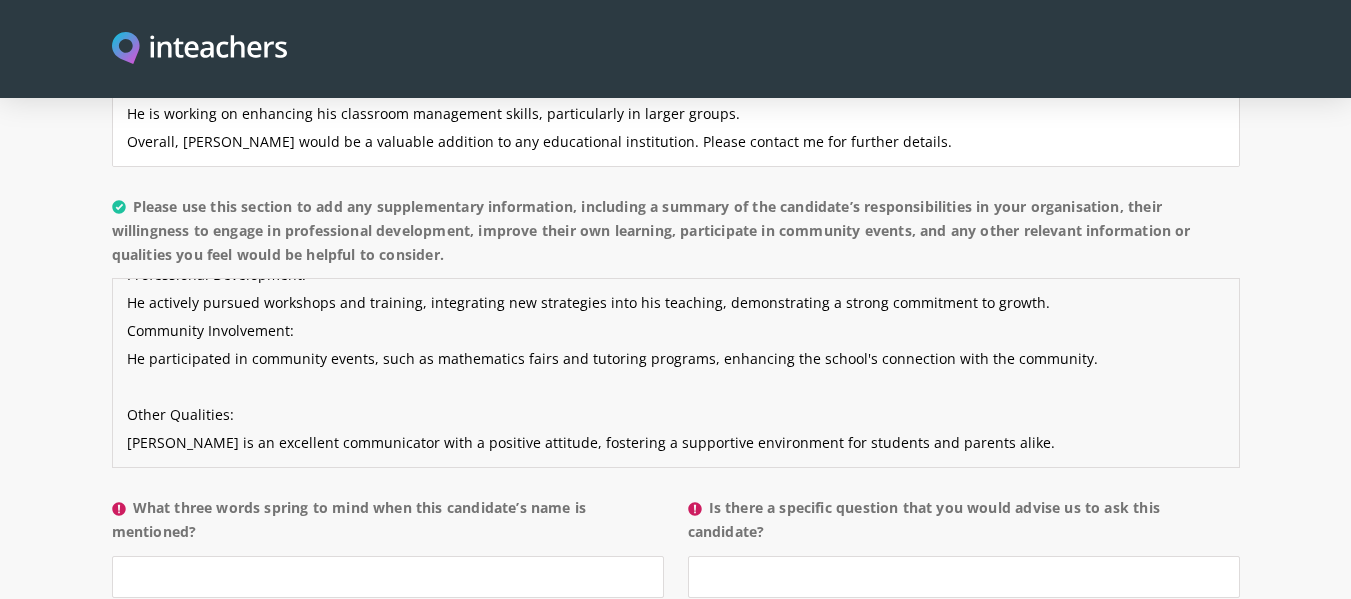 scroll, scrollTop: 98, scrollLeft: 0, axis: vertical 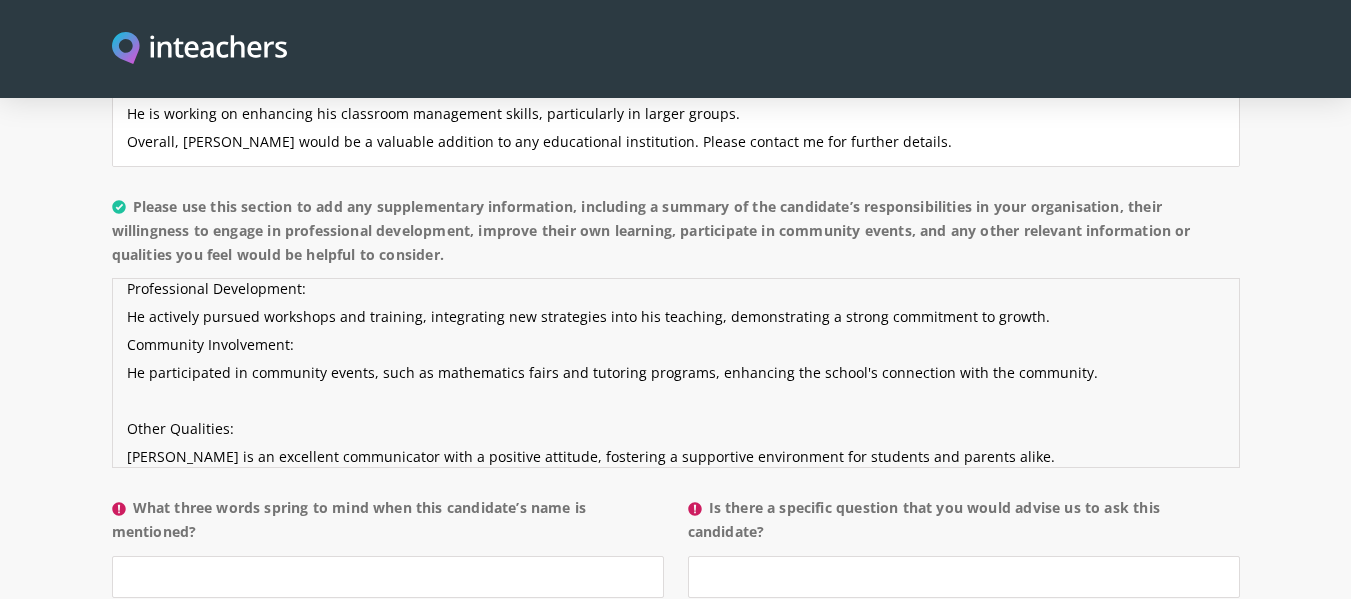 click on "Responsibilities:
[PERSON_NAME] planned and delivered lessons across various year groups, assessed student progress, and contributed to curriculum development.
Professional Development:
He actively pursued workshops and training, integrating new strategies into his teaching, demonstrating a strong commitment to growth.
Community Involvement:
He participated in community events, such as mathematics fairs and tutoring programs, enhancing the school's connection with the community.
Other Qualities:
[PERSON_NAME] is an excellent communicator with a positive attitude, fostering a supportive environment for students and parents alike." at bounding box center (676, 373) 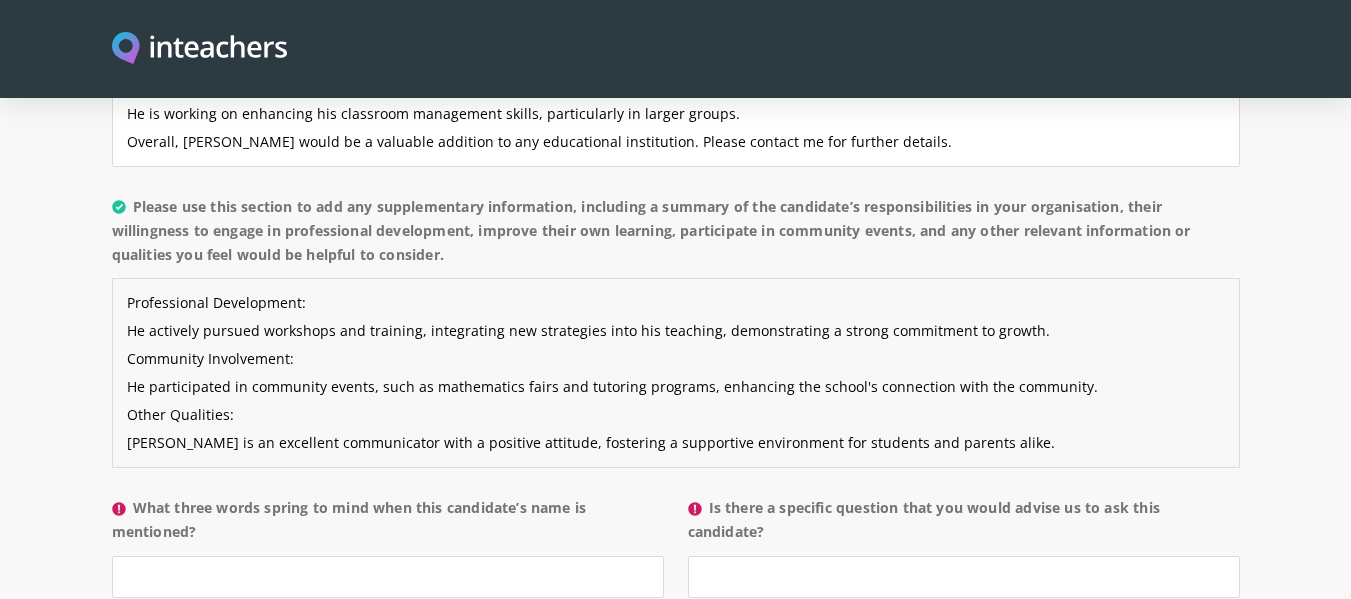 scroll, scrollTop: 84, scrollLeft: 0, axis: vertical 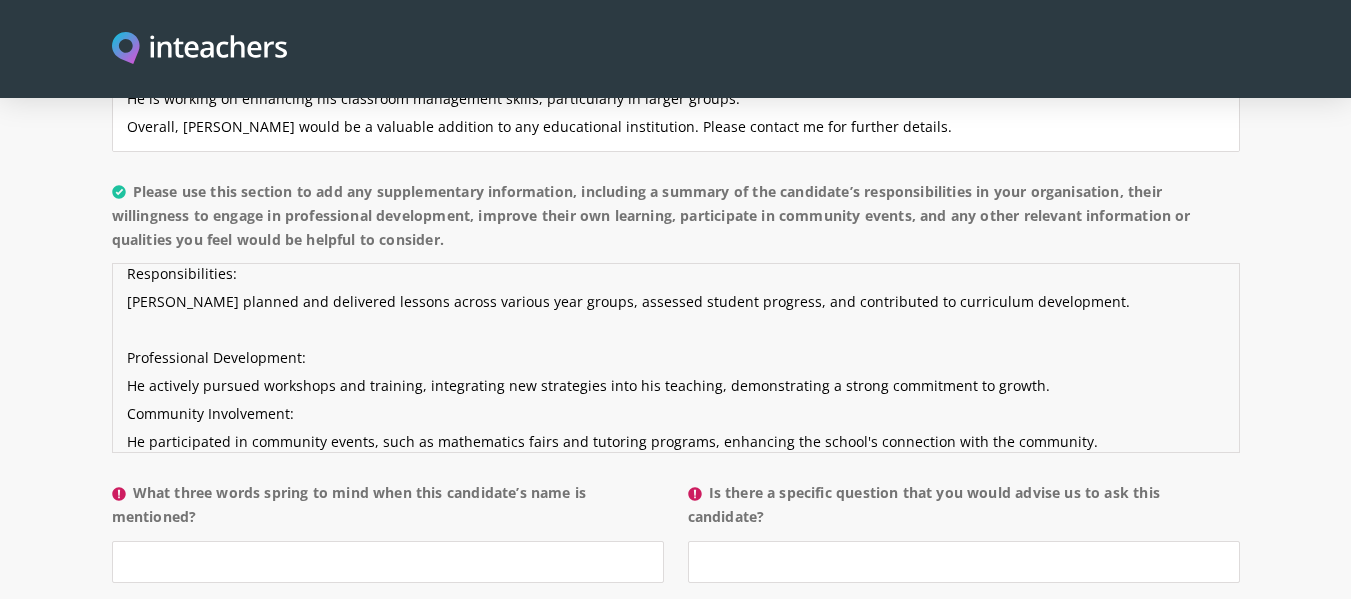 click on "Responsibilities:
[PERSON_NAME] planned and delivered lessons across various year groups, assessed student progress, and contributed to curriculum development.
Professional Development:
He actively pursued workshops and training, integrating new strategies into his teaching, demonstrating a strong commitment to growth.
Community Involvement:
He participated in community events, such as mathematics fairs and tutoring programs, enhancing the school's connection with the community.
Other Qualities:
[PERSON_NAME] is an excellent communicator with a positive attitude, fostering a supportive environment for students and parents alike." at bounding box center (676, 358) 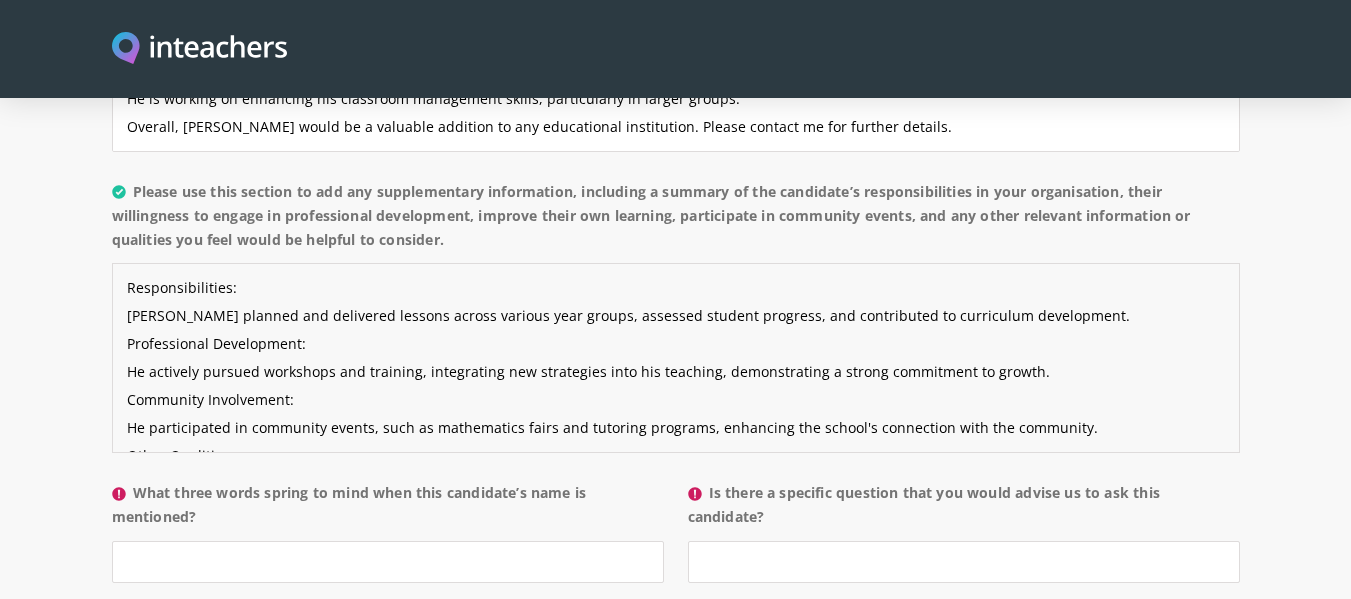 scroll, scrollTop: 56, scrollLeft: 0, axis: vertical 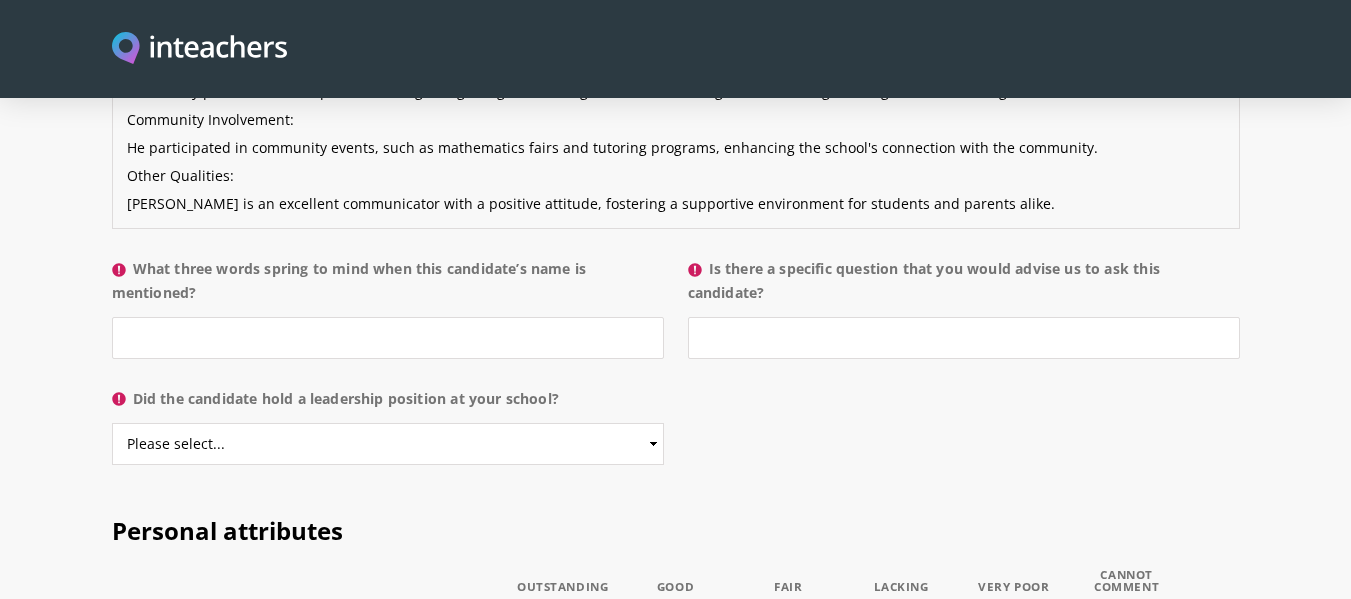 type on "Responsibilities:
[PERSON_NAME] planned and delivered lessons across various year groups, assessed student progress, and contributed to curriculum development.
Professional Development:
He actively pursued workshops and training, integrating new strategies into his teaching, demonstrating a strong commitment to growth.
Community Involvement:
He participated in community events, such as mathematics fairs and tutoring programs, enhancing the school's connection with the community.
Other Qualities:
[PERSON_NAME] is an excellent communicator with a positive attitude, fostering a supportive environment for students and parents alike." 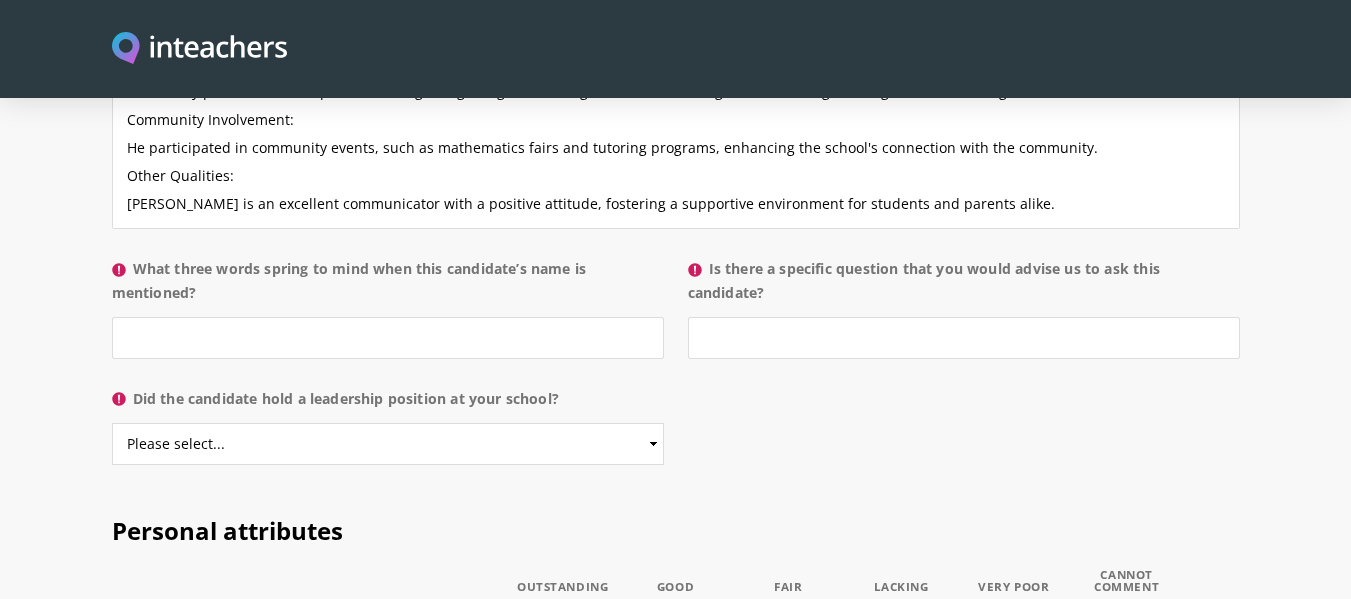 drag, startPoint x: 201, startPoint y: 245, endPoint x: 138, endPoint y: 209, distance: 72.56032 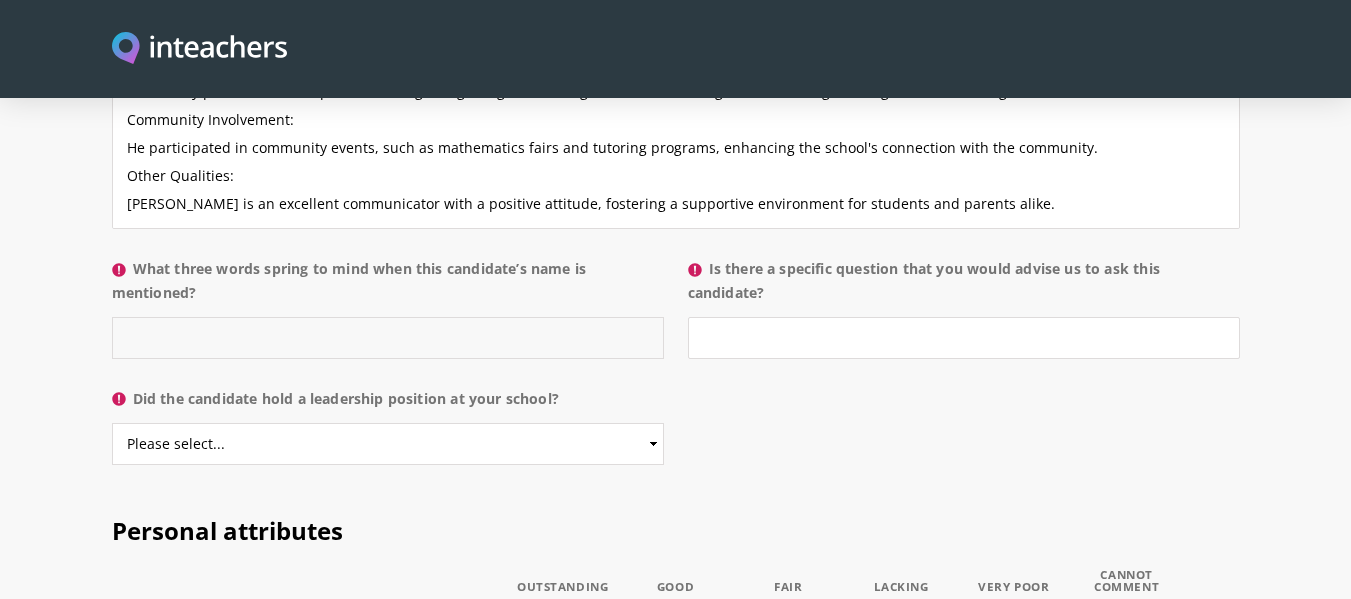 click on "What three words spring to mind when this candidate’s name is mentioned?" at bounding box center (388, 338) 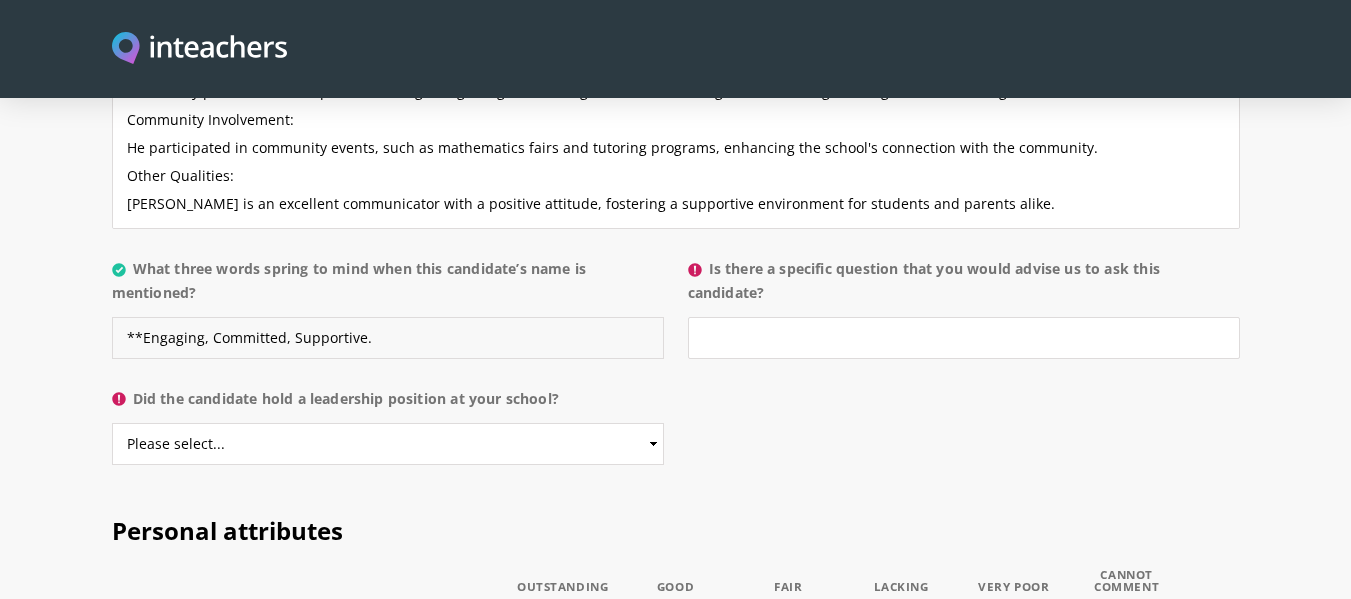 click on "**Engaging, Committed, Supportive." at bounding box center [388, 338] 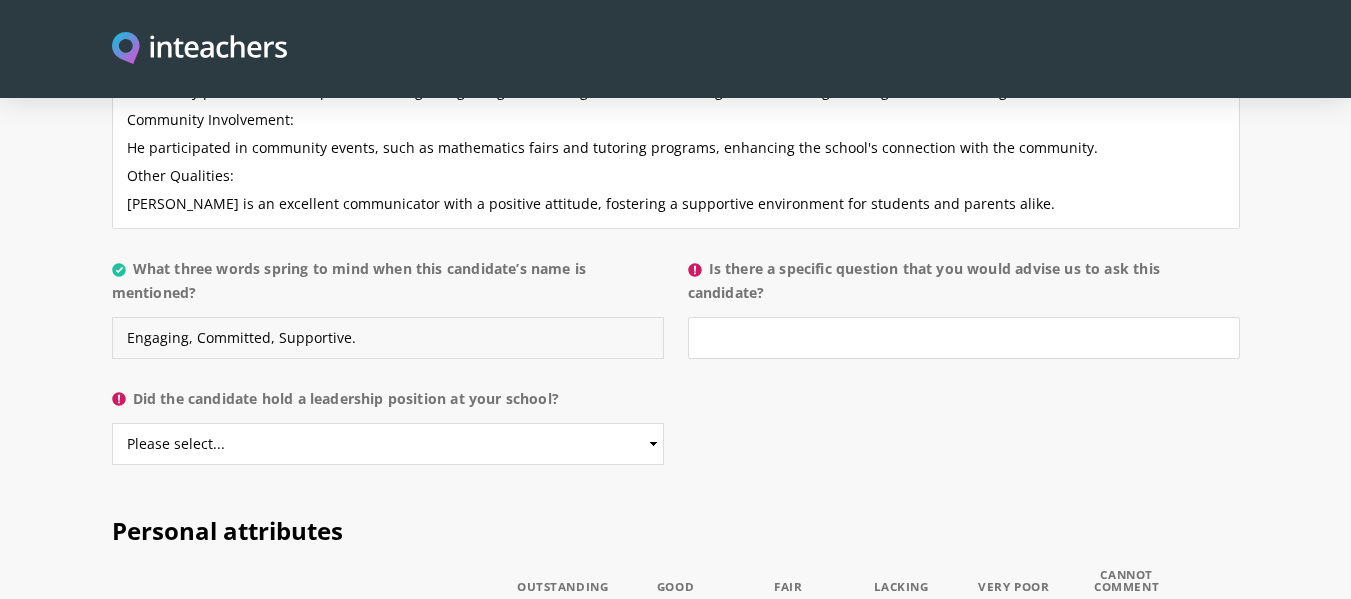 type on "Engaging, Committed, Supportive." 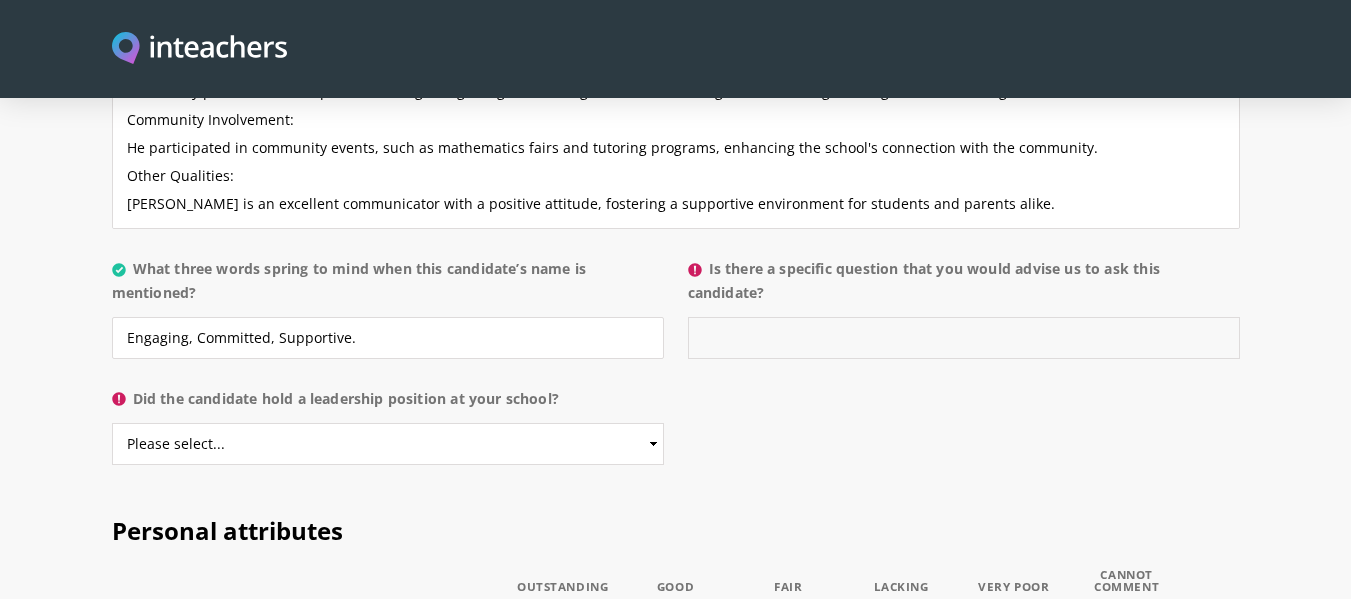 click on "Is there a specific question that you would advise us to ask this candidate?" at bounding box center [964, 338] 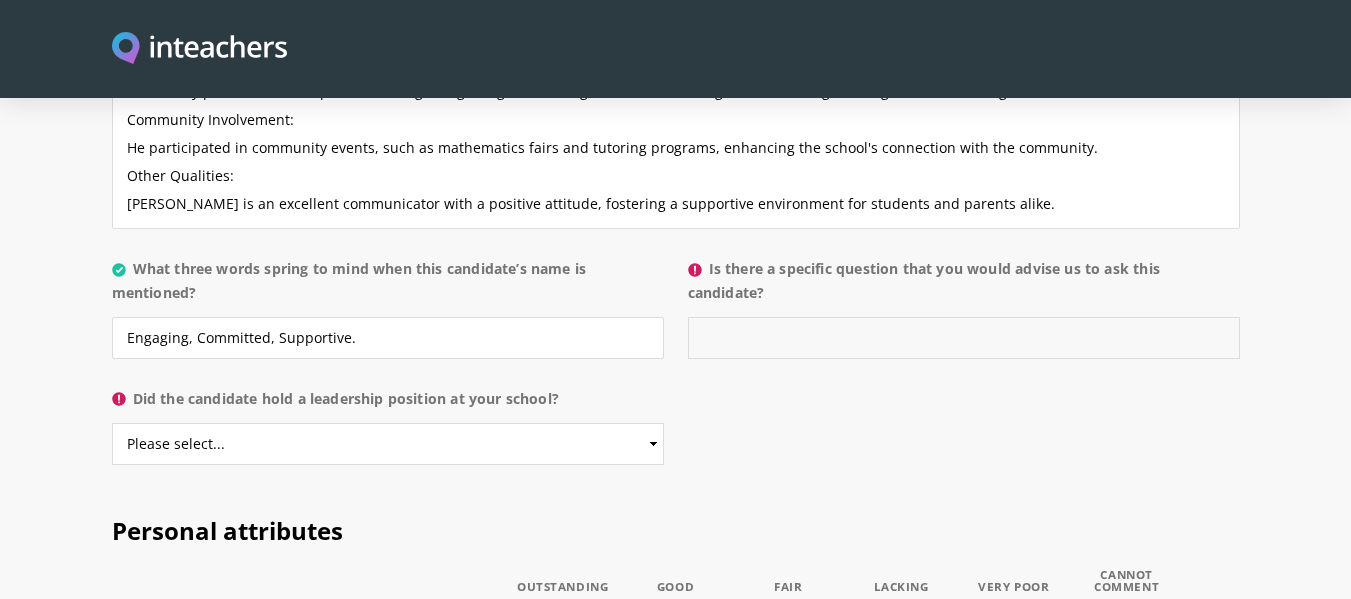 paste on "What strategies do you plan to implement in your new role to further enhance student engagement and learning outcomes?"" 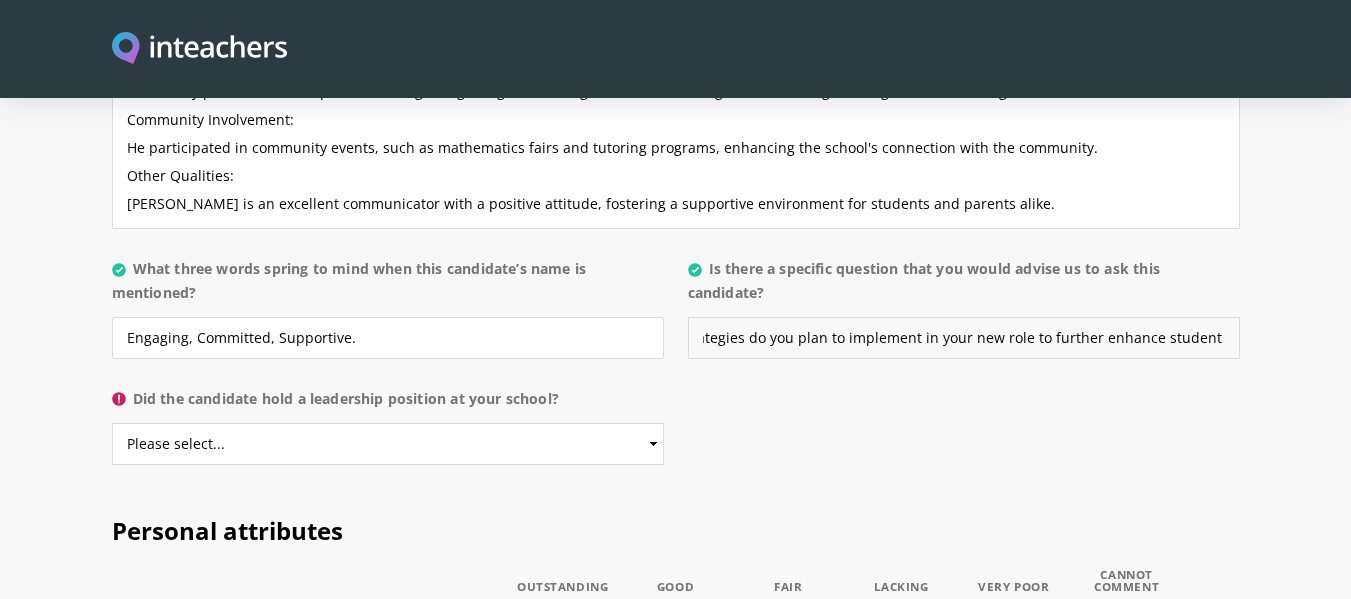 scroll, scrollTop: 0, scrollLeft: 0, axis: both 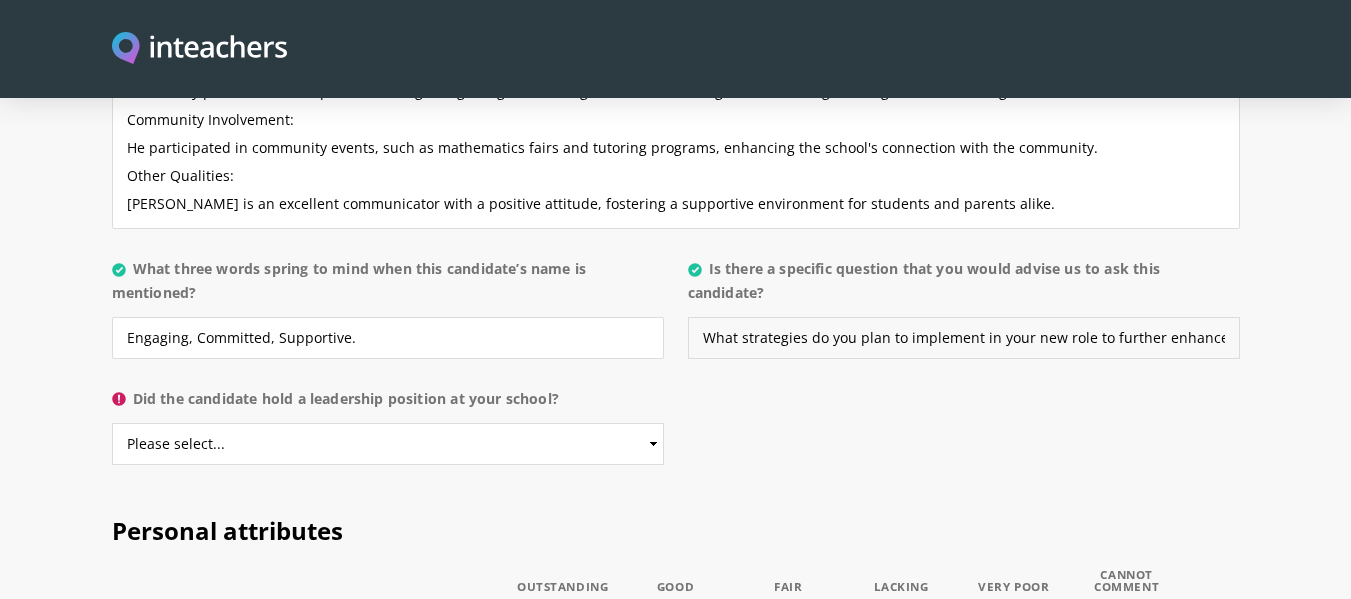 type on "What strategies do you plan to implement in your new role to further enhance student engagement and learning outcomes?" 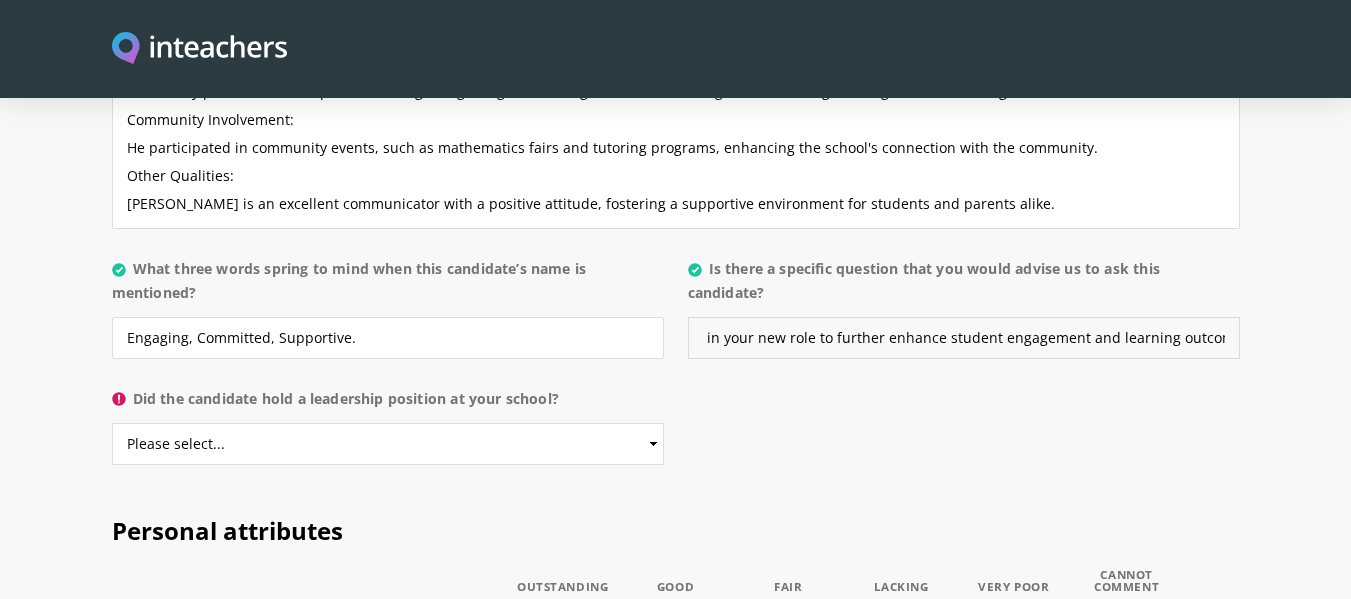 scroll, scrollTop: 0, scrollLeft: 286, axis: horizontal 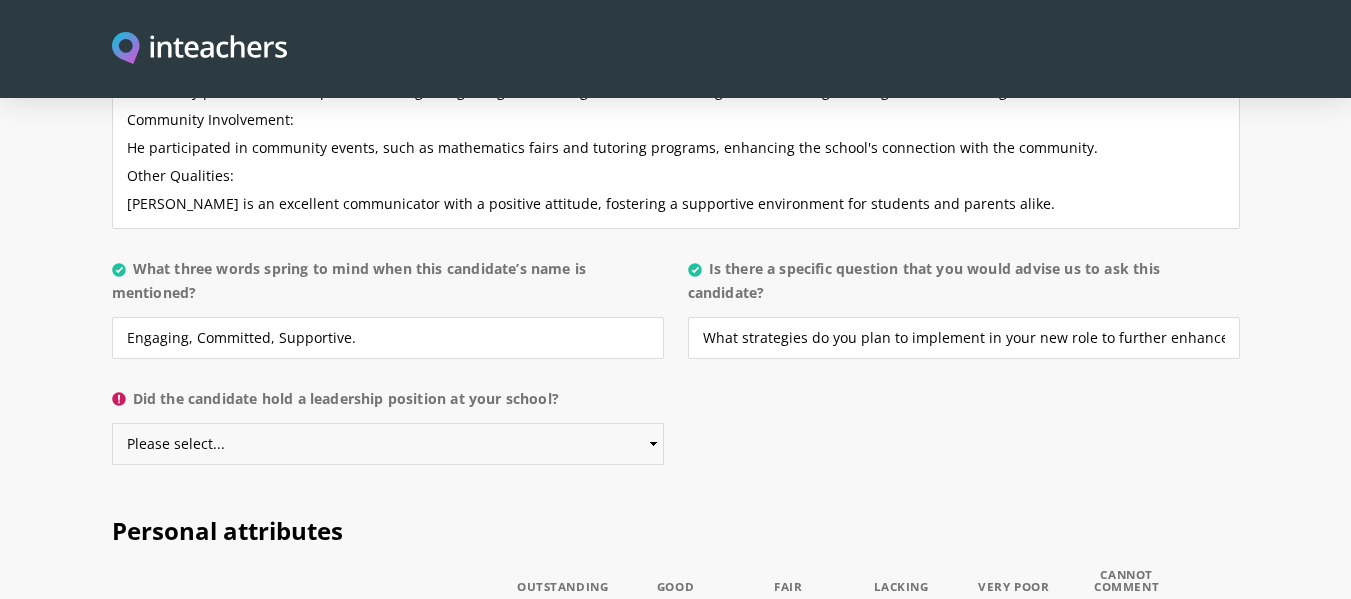 click on "Please select... Yes
No" at bounding box center [388, 444] 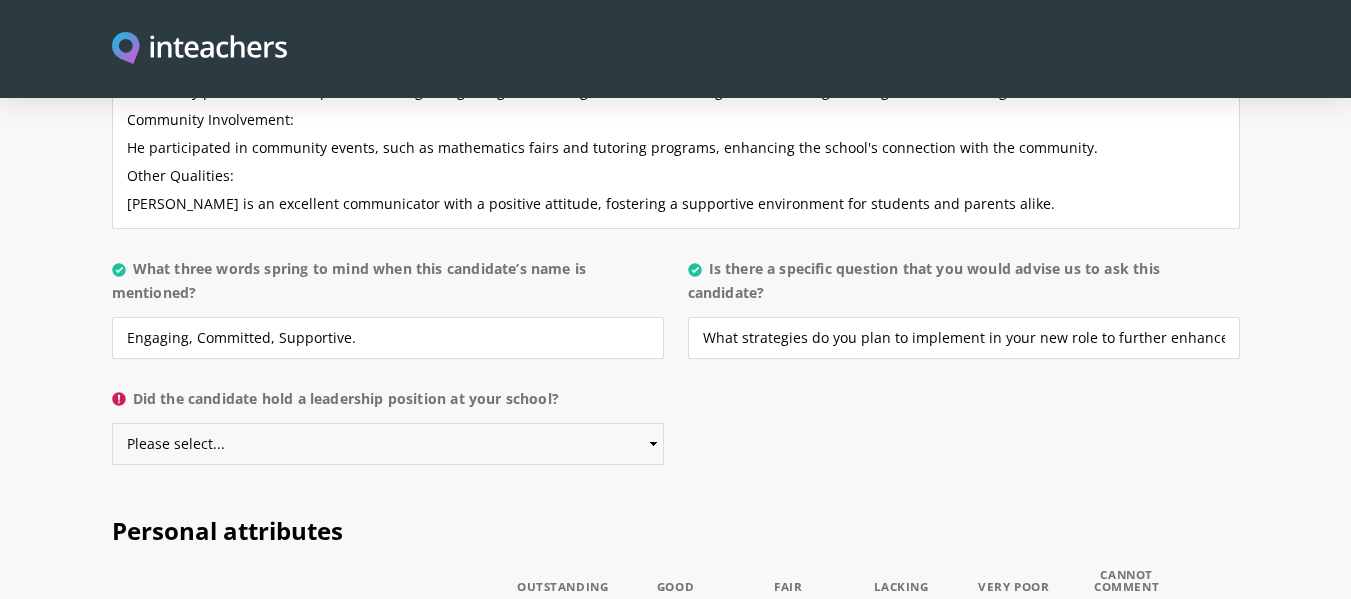 select on "Yes" 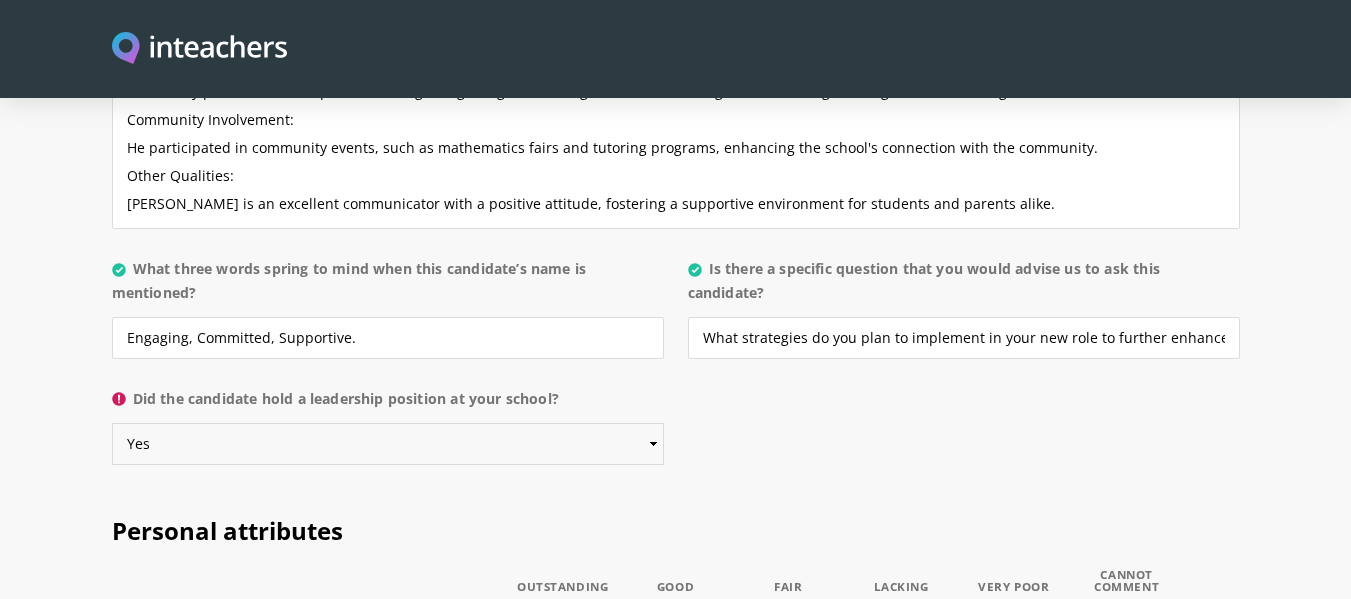 click on "Please select... Yes
No" at bounding box center (388, 444) 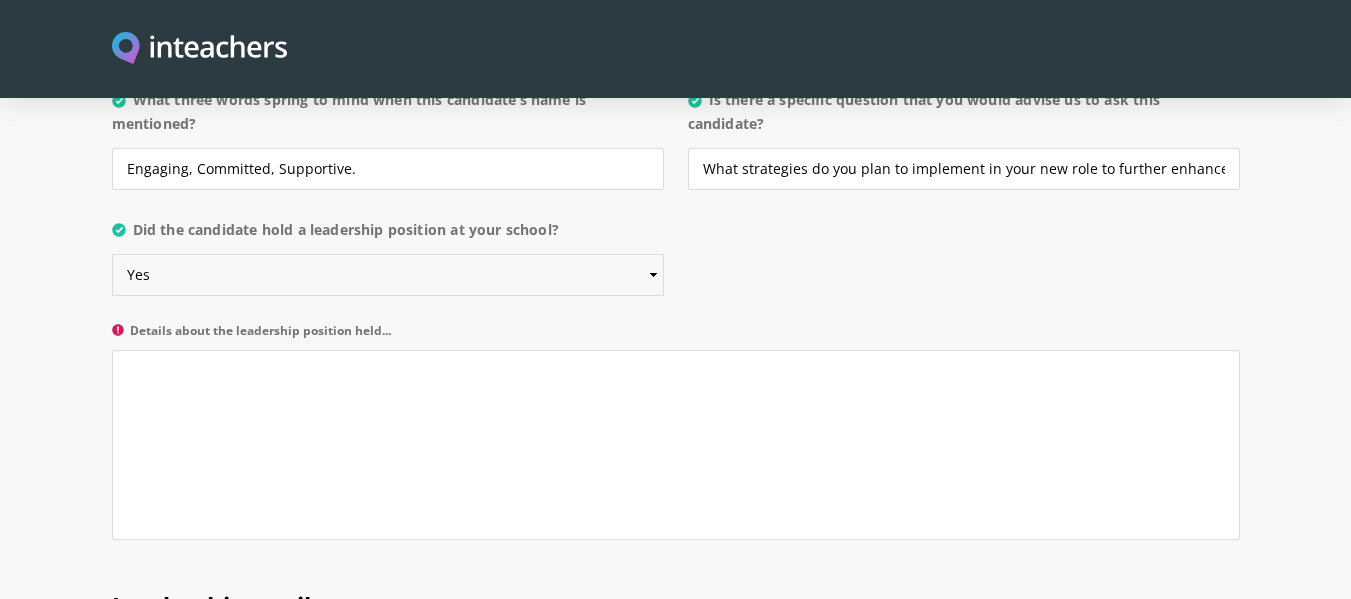 scroll, scrollTop: 2188, scrollLeft: 0, axis: vertical 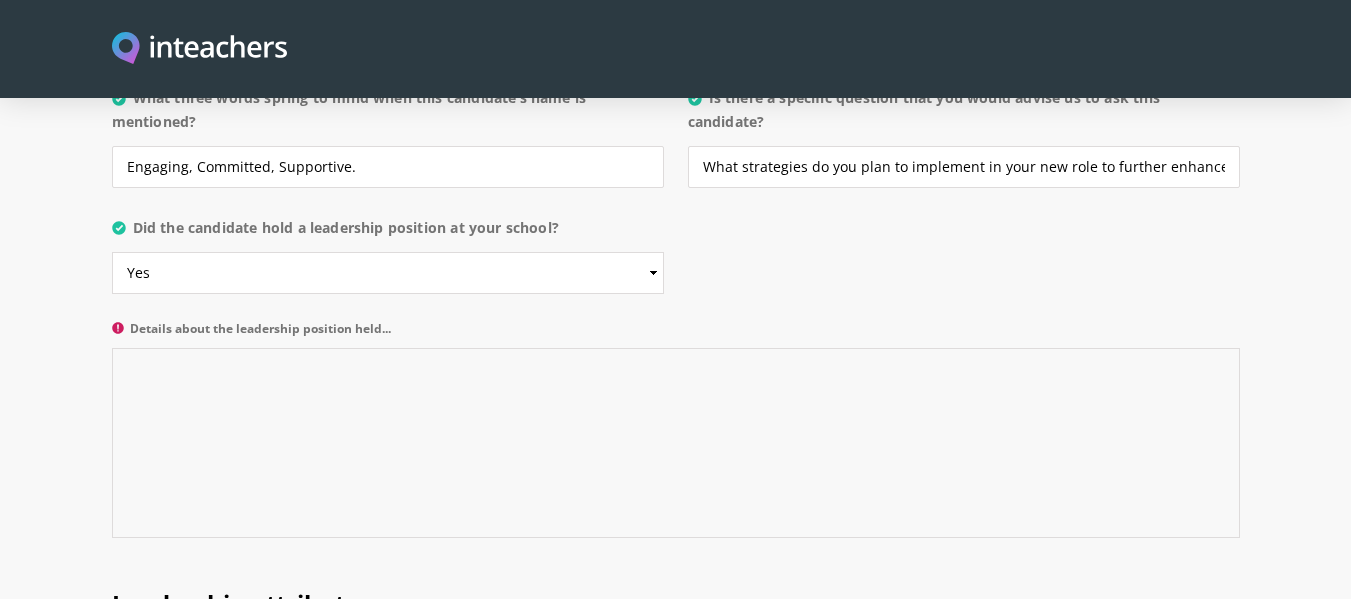 click on "Details about the leadership position held..." at bounding box center [676, 443] 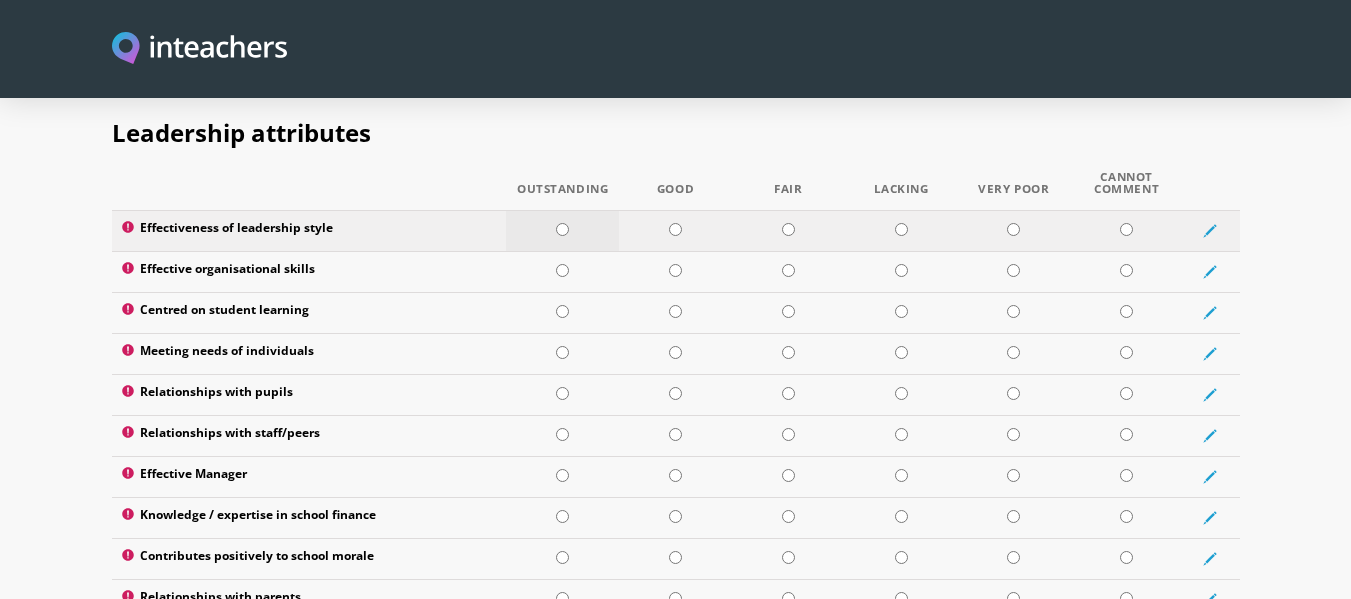 scroll, scrollTop: 2658, scrollLeft: 0, axis: vertical 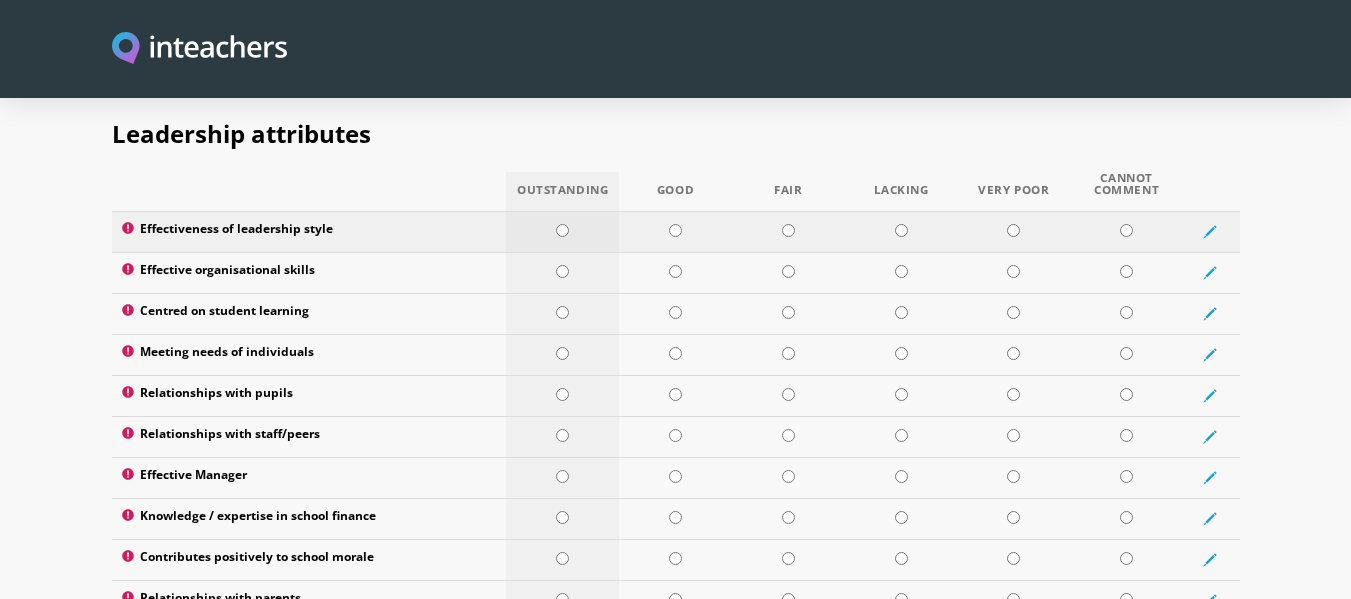 type on "Chess Club Coach" 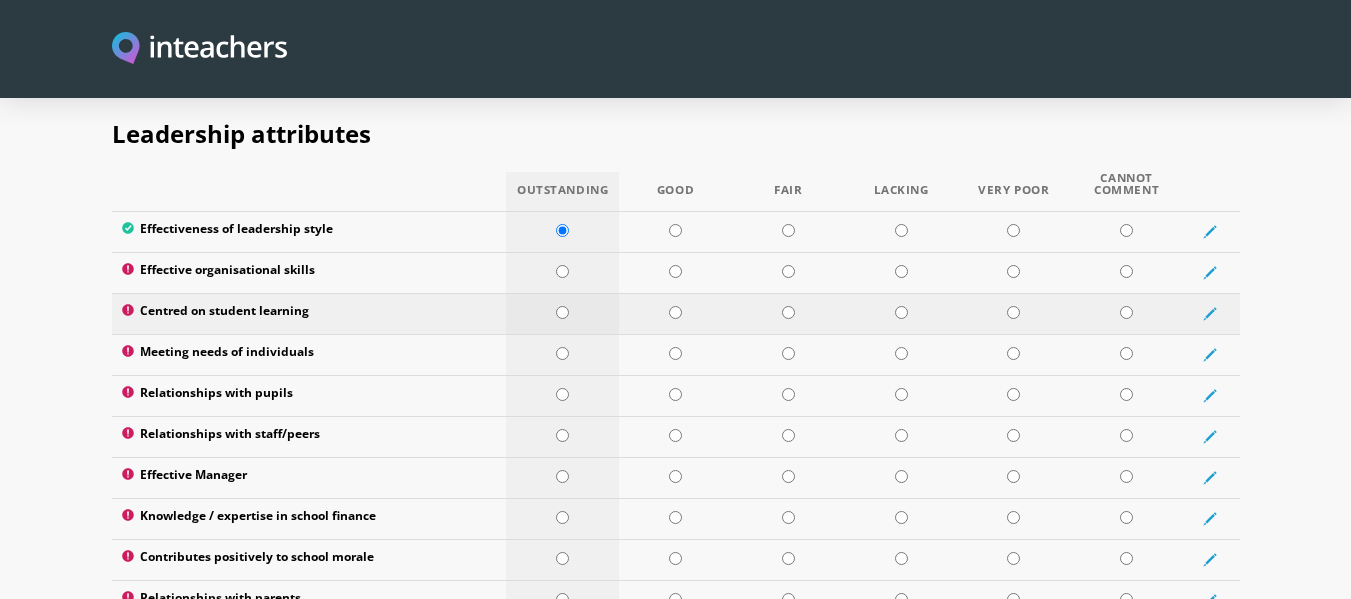 click at bounding box center (562, 312) 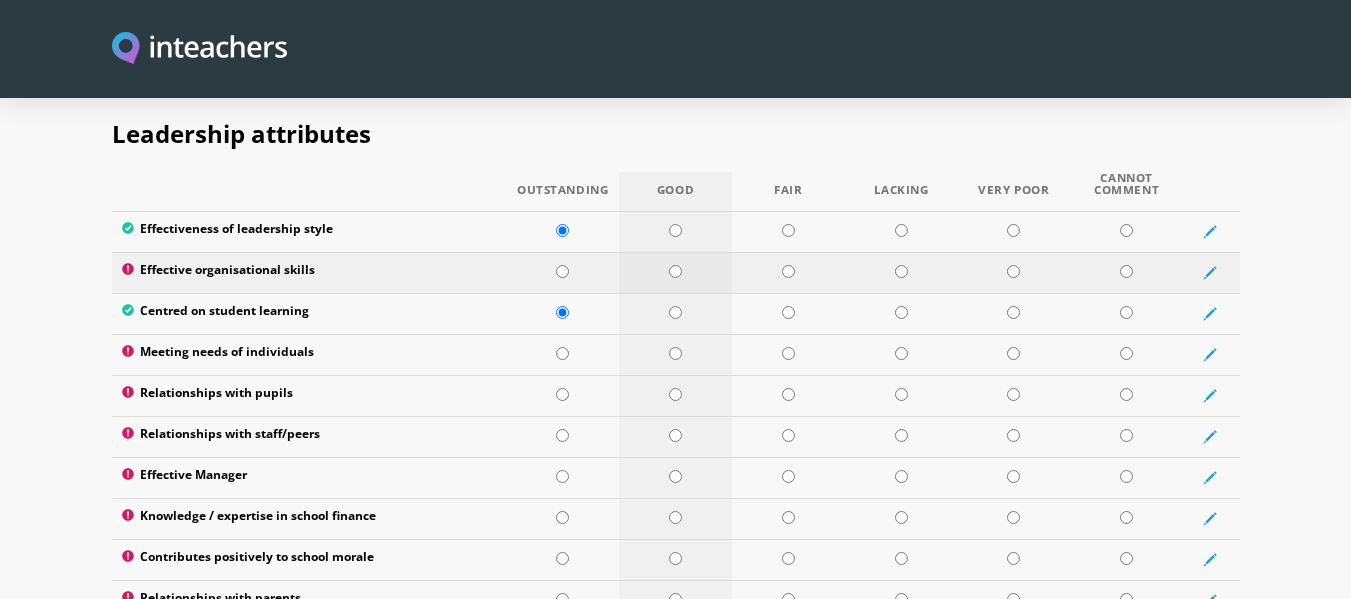 click at bounding box center [675, 271] 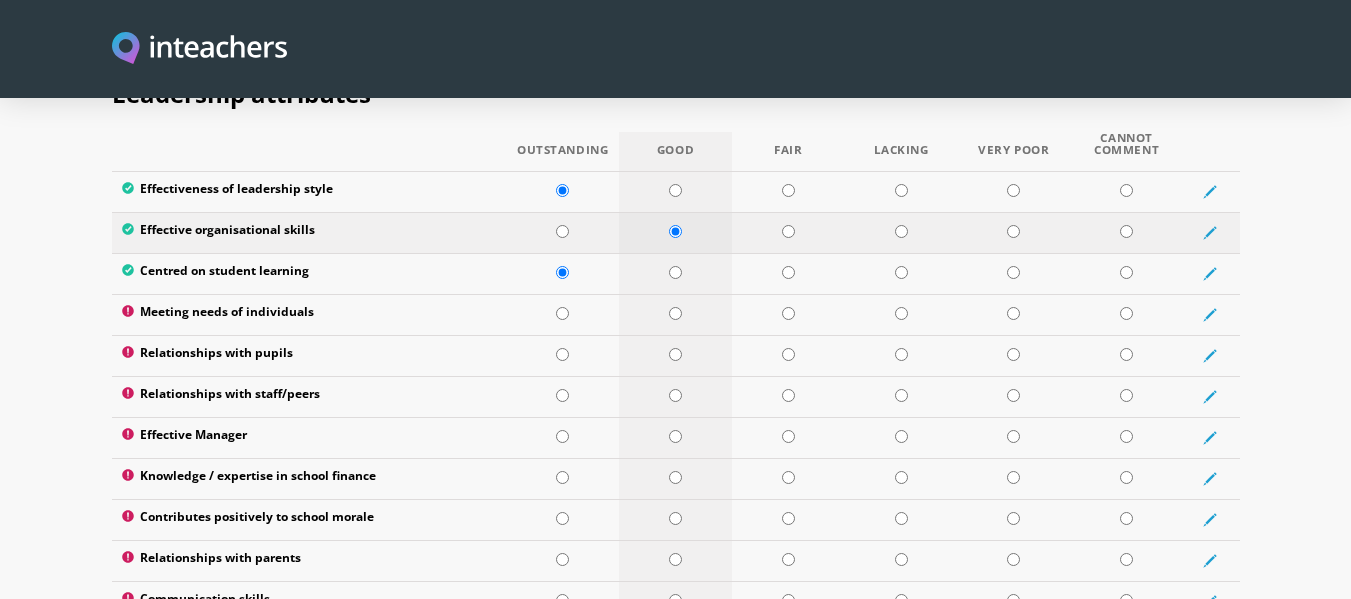 scroll, scrollTop: 2699, scrollLeft: 0, axis: vertical 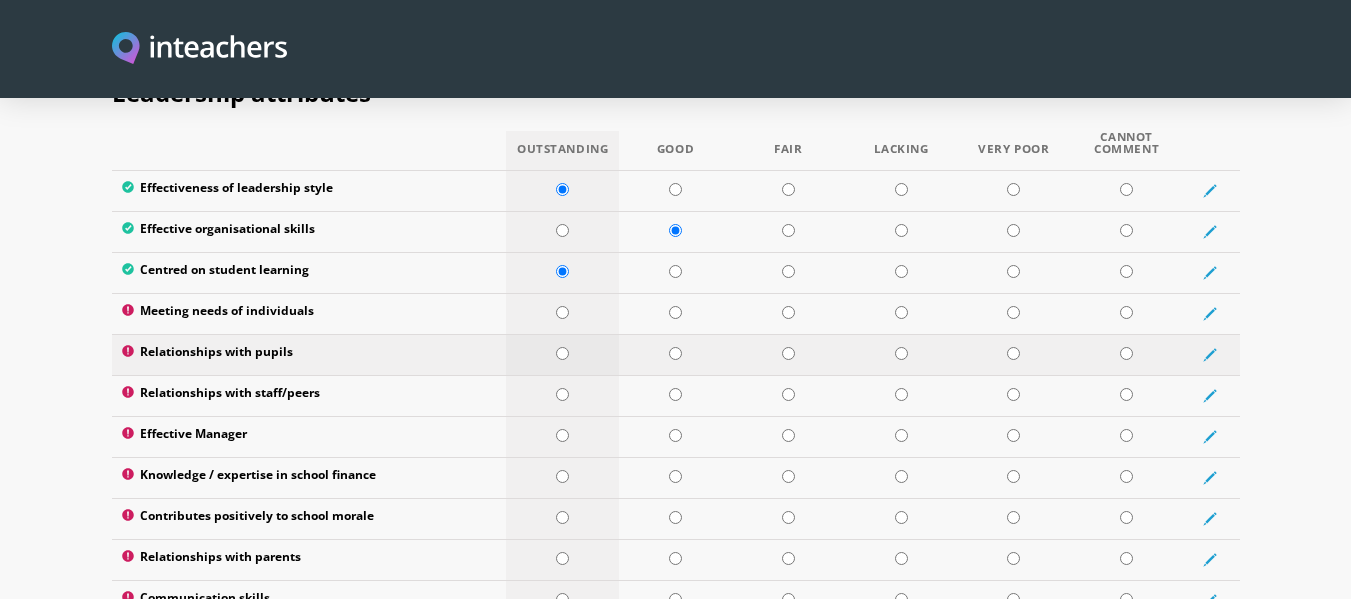 click at bounding box center (562, 353) 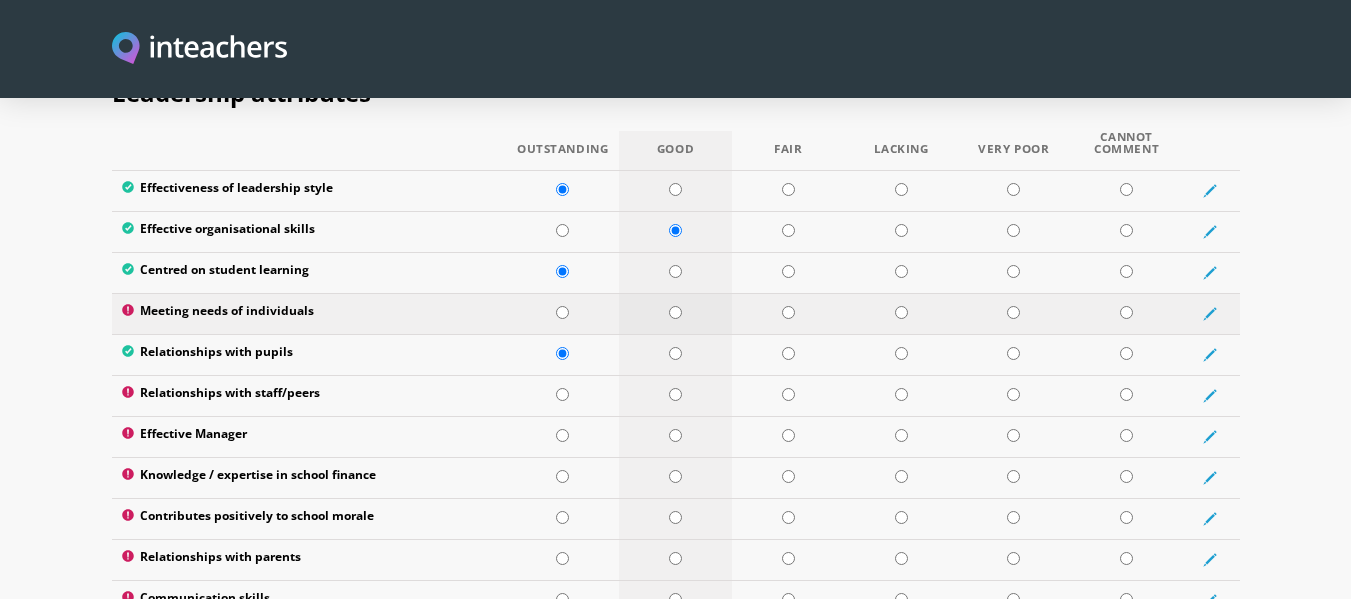 click at bounding box center (675, 312) 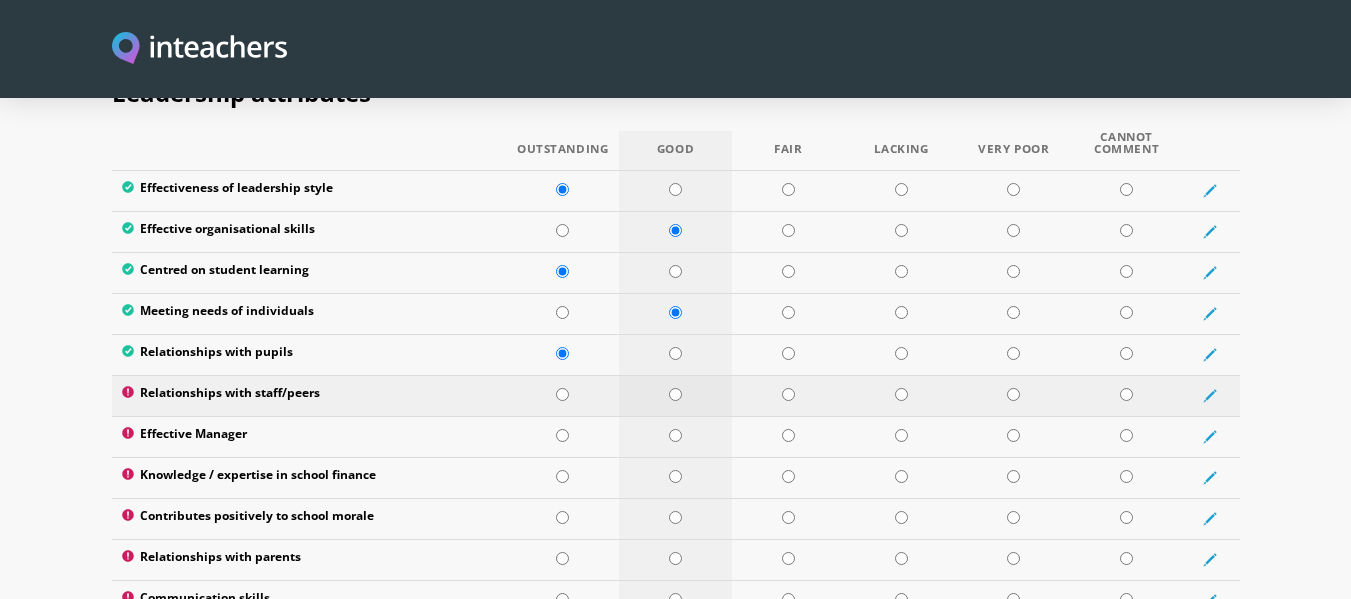 click at bounding box center [675, 394] 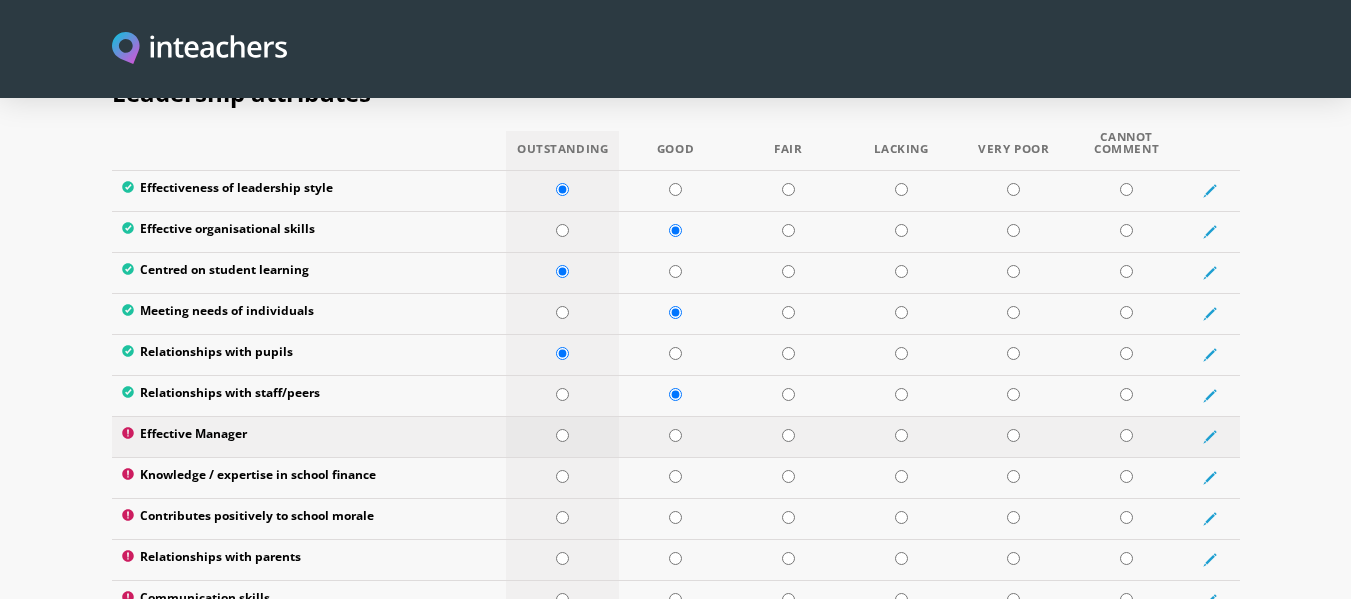 click at bounding box center (562, 435) 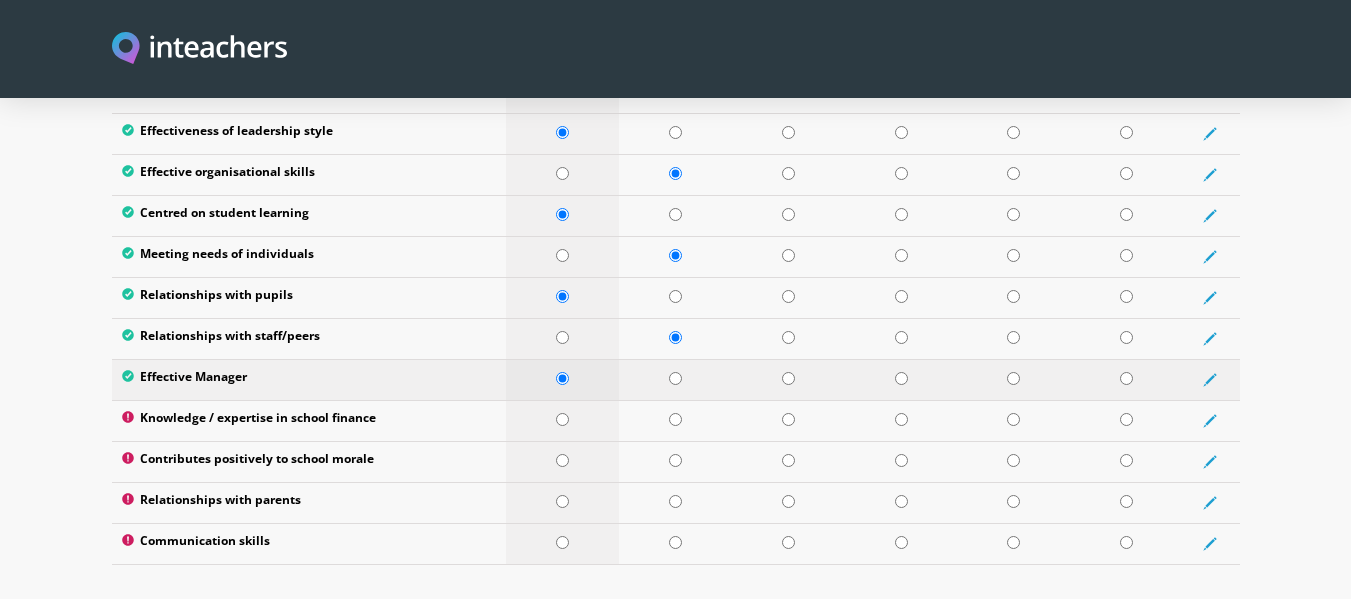 scroll, scrollTop: 2759, scrollLeft: 0, axis: vertical 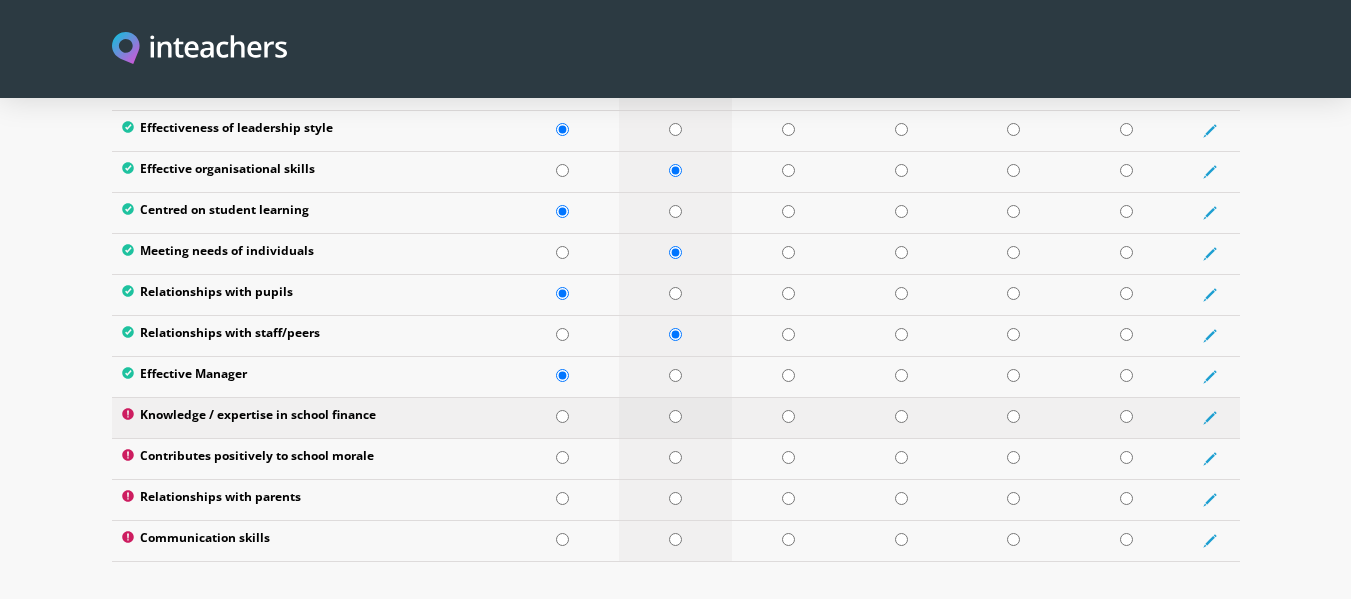 click at bounding box center (675, 416) 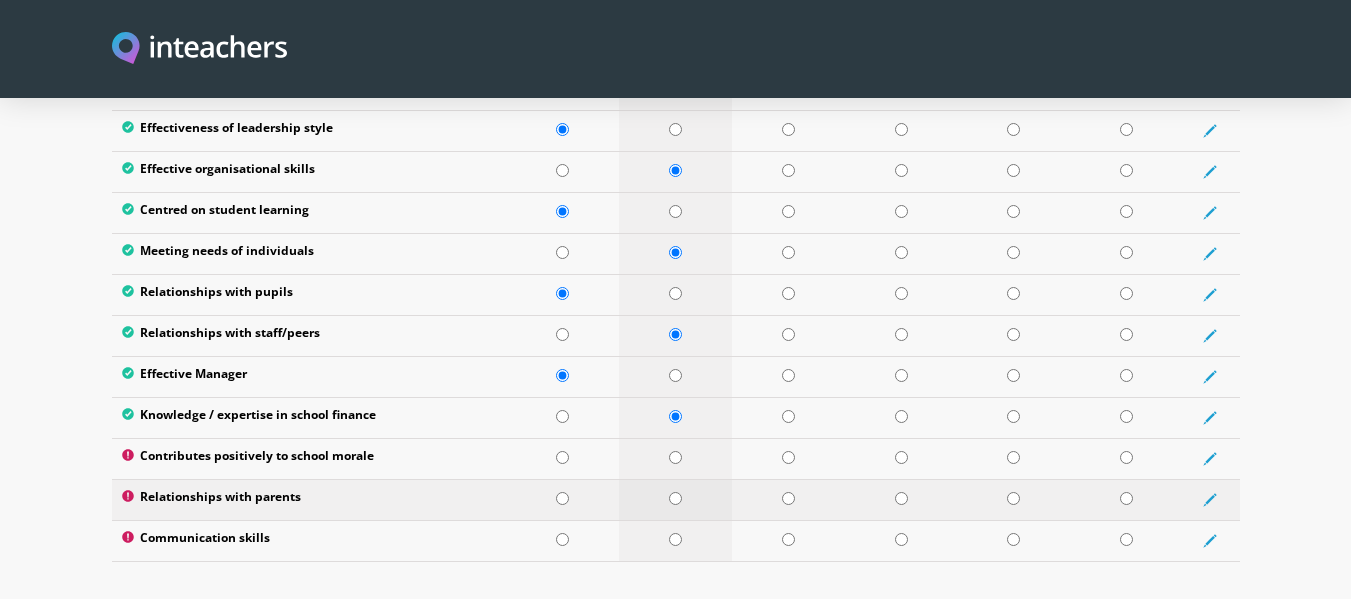click at bounding box center [675, 498] 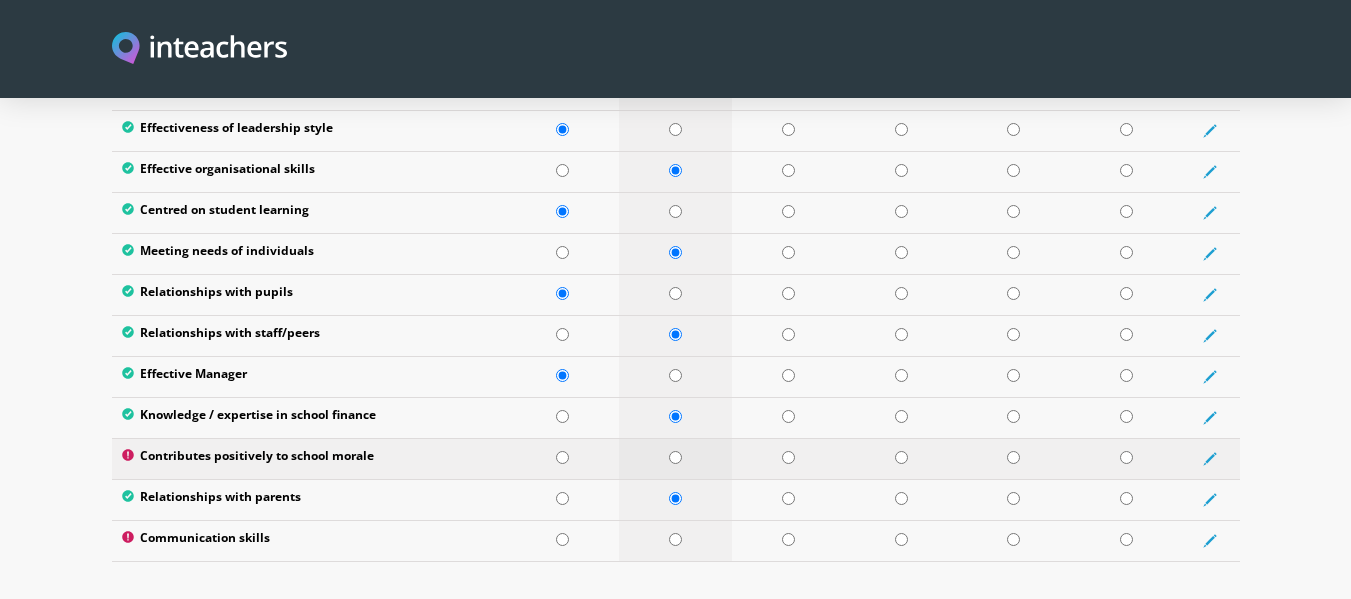click at bounding box center [675, 457] 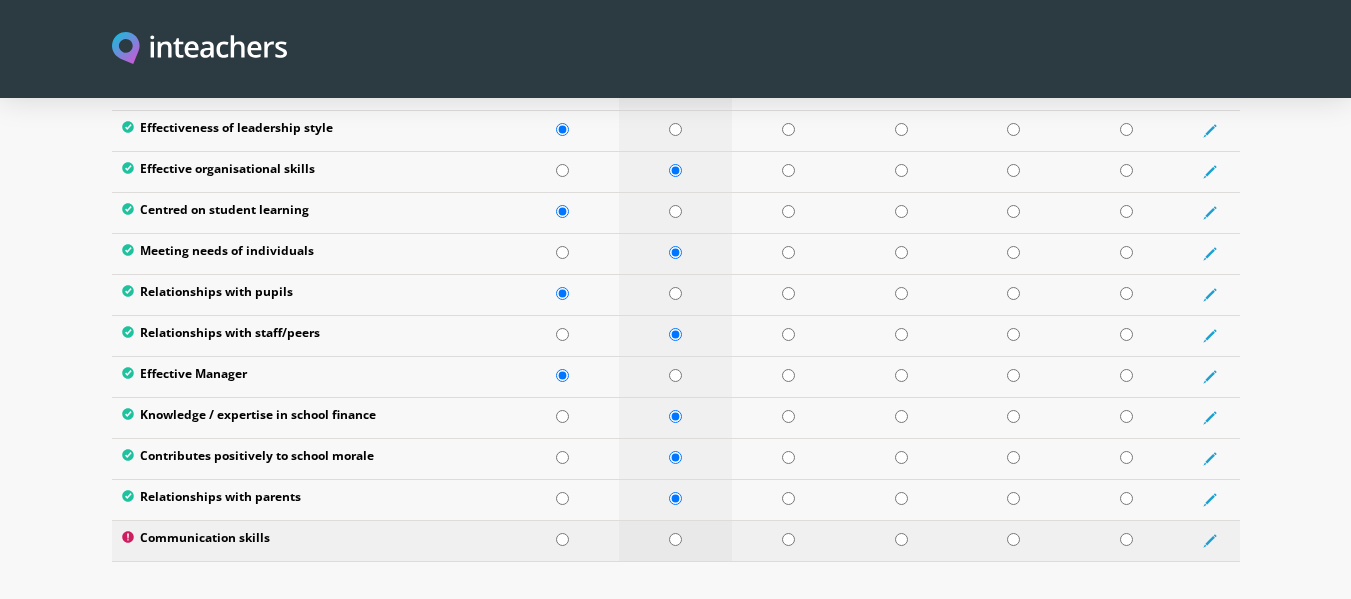 click at bounding box center (675, 539) 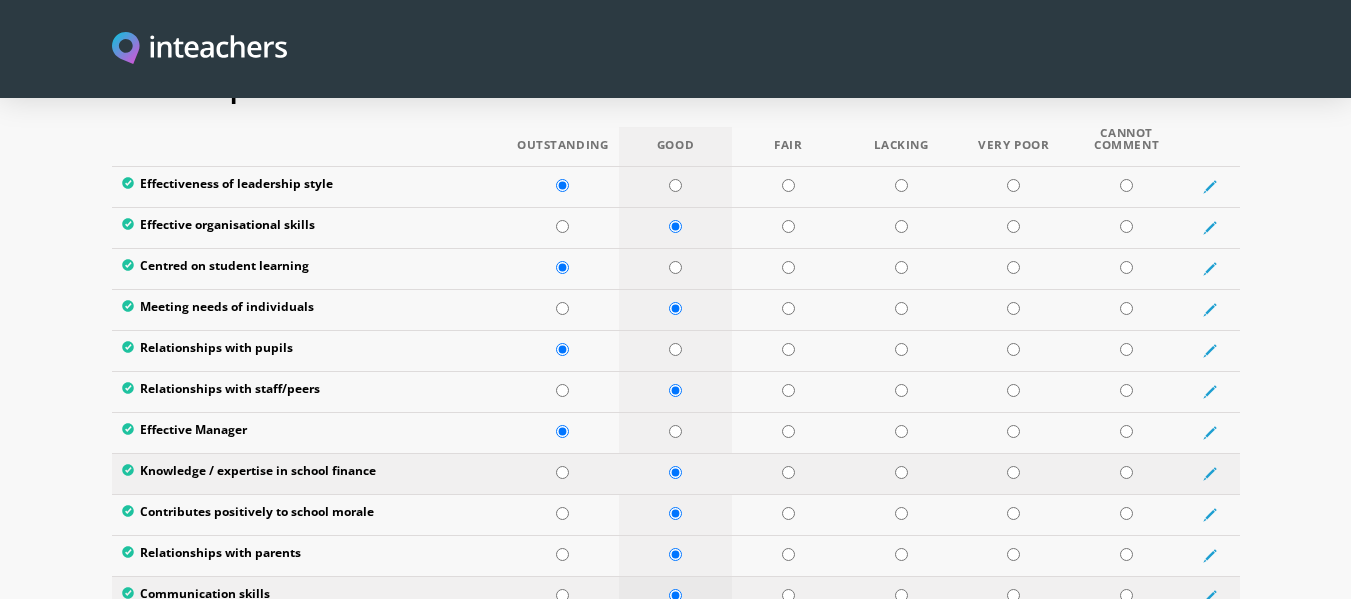 scroll, scrollTop: 2706, scrollLeft: 0, axis: vertical 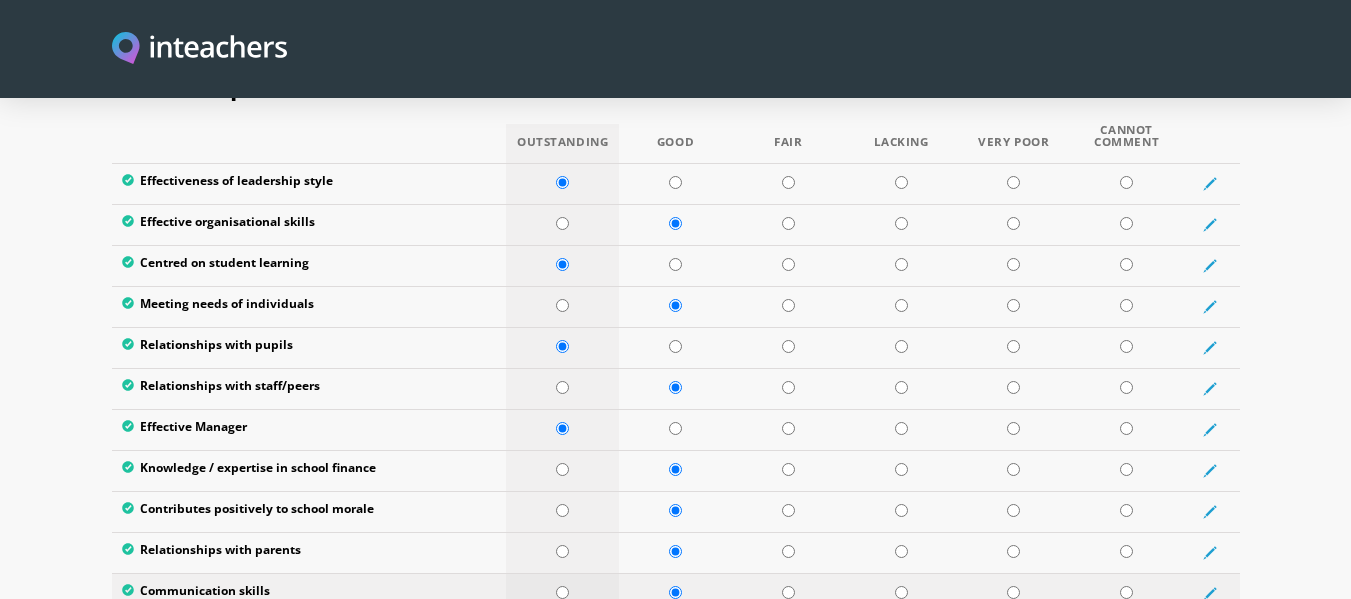 click at bounding box center (562, 592) 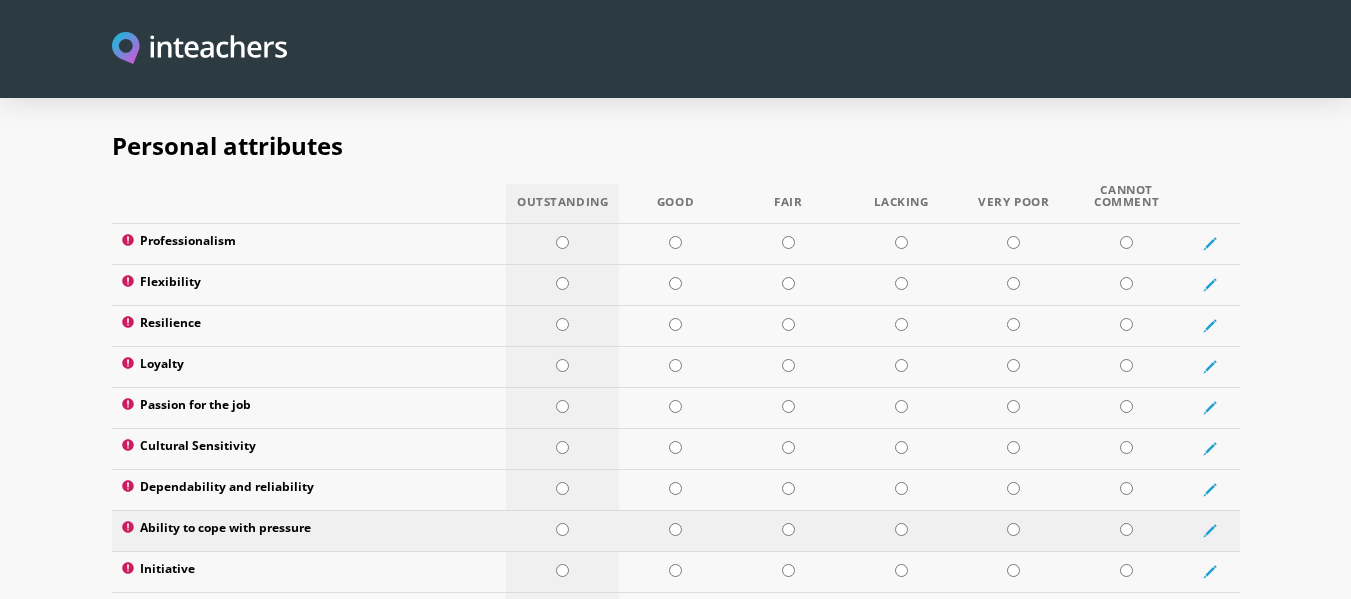 scroll, scrollTop: 3236, scrollLeft: 0, axis: vertical 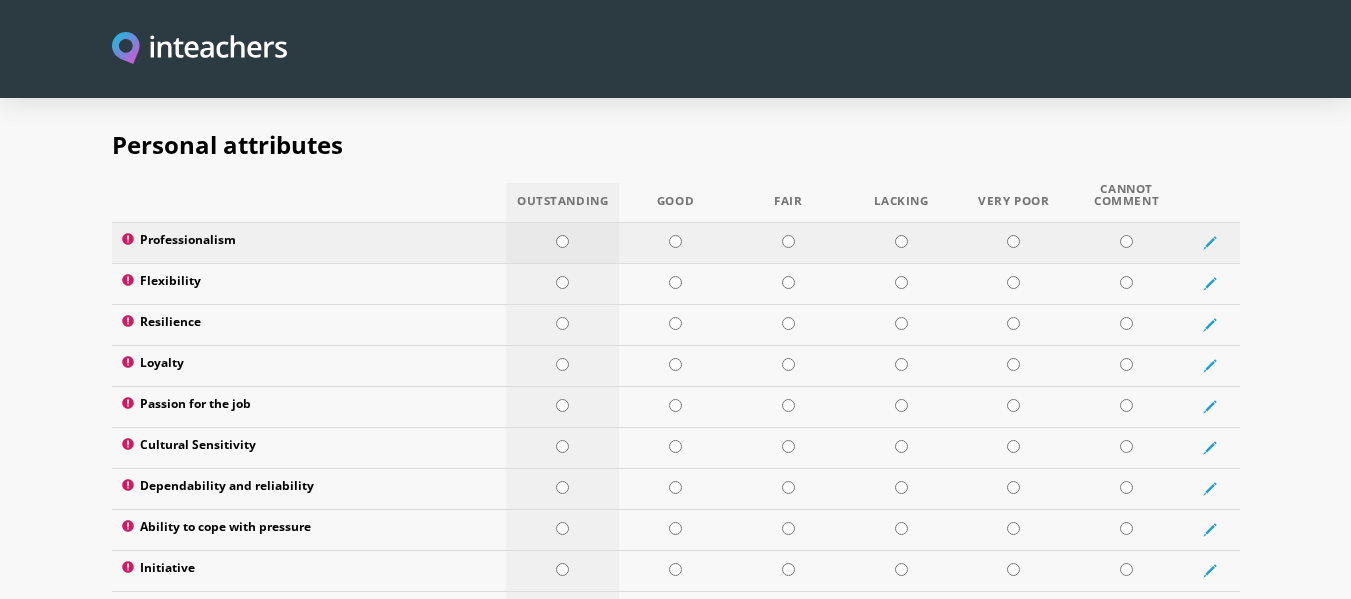 click at bounding box center (562, 242) 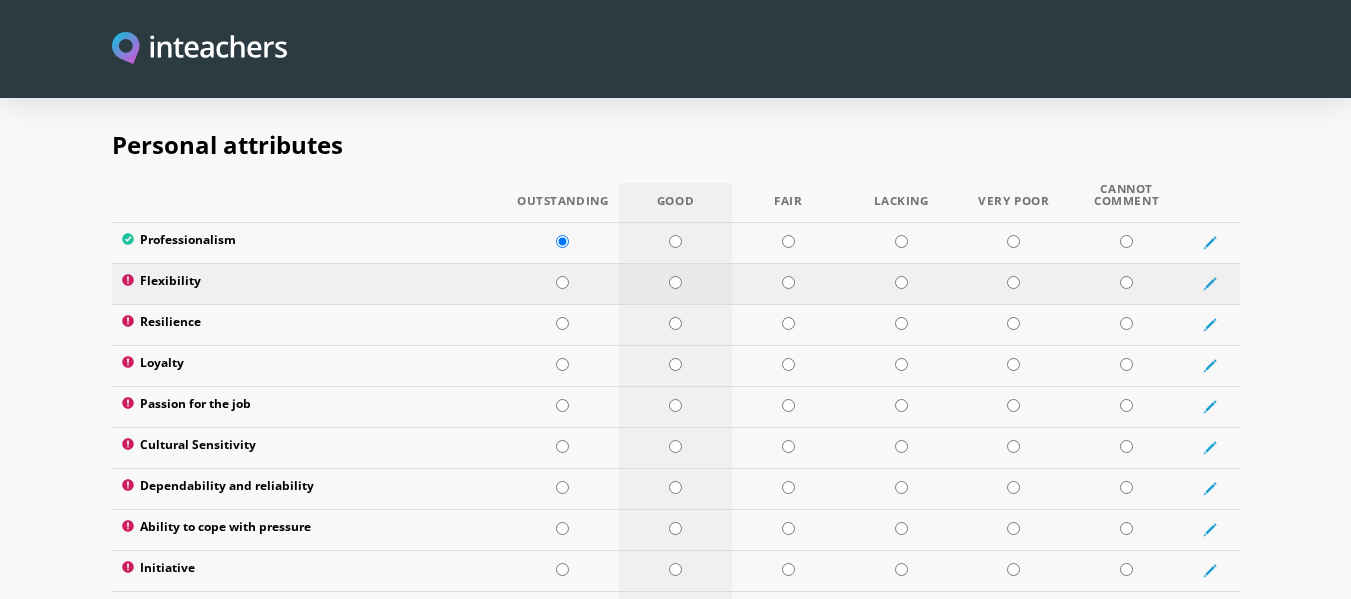 click at bounding box center (675, 282) 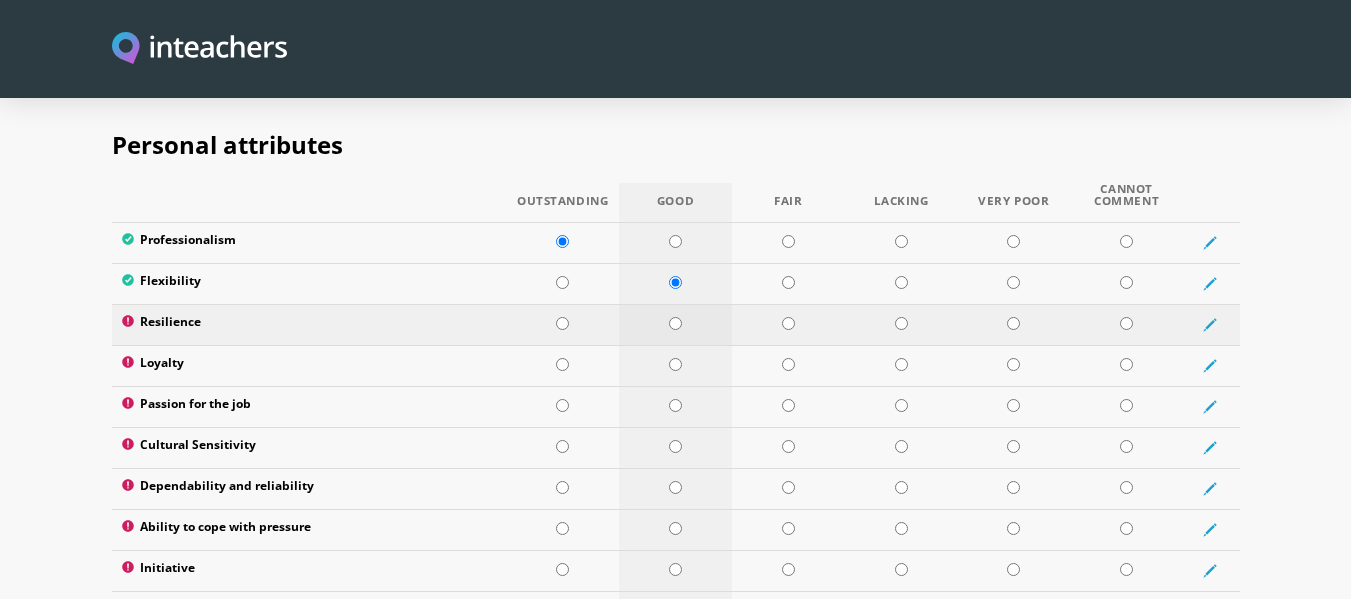 click at bounding box center (675, 323) 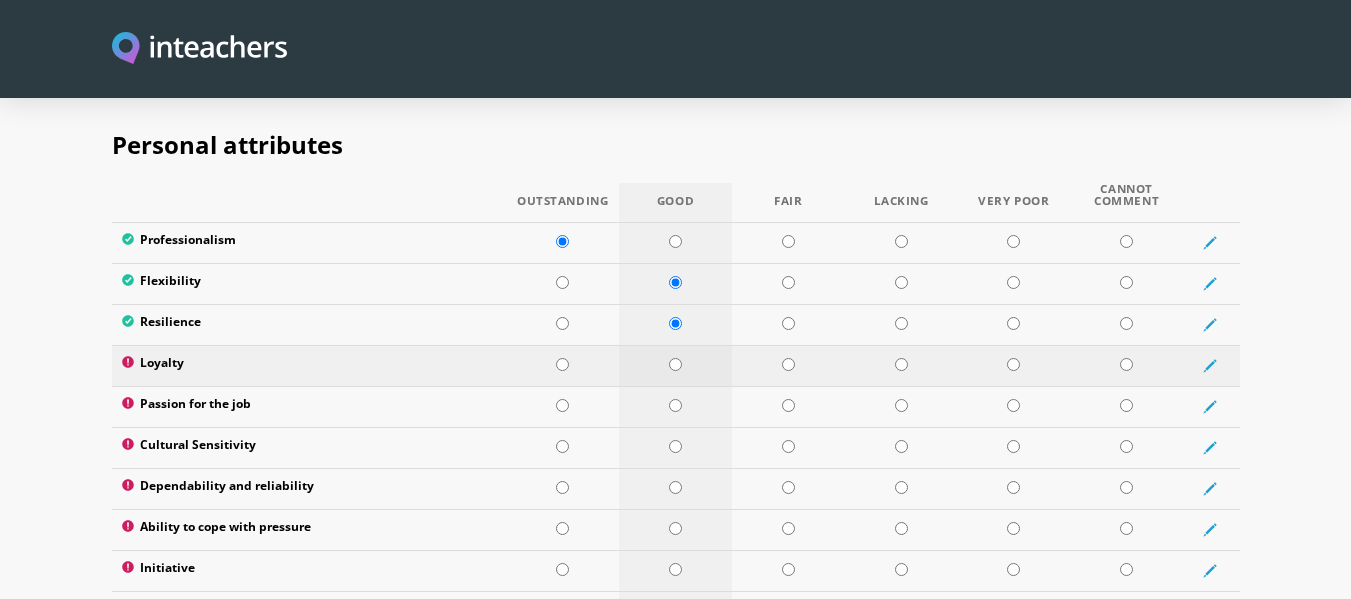 click at bounding box center (675, 364) 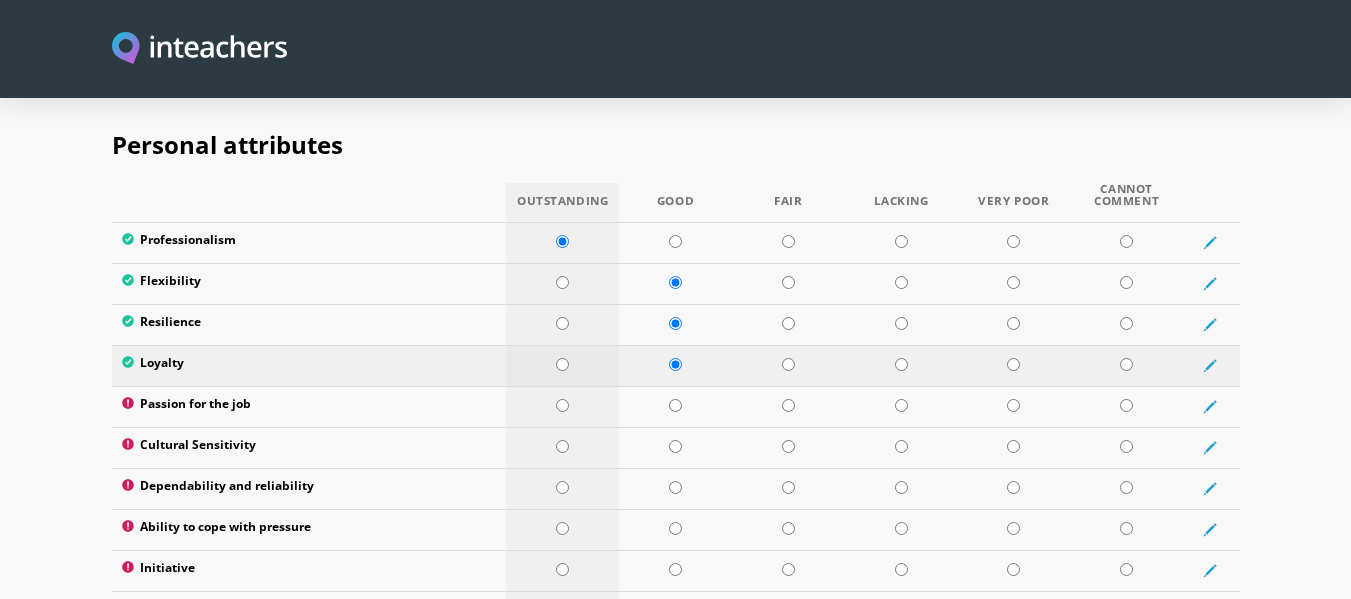 click at bounding box center [562, 364] 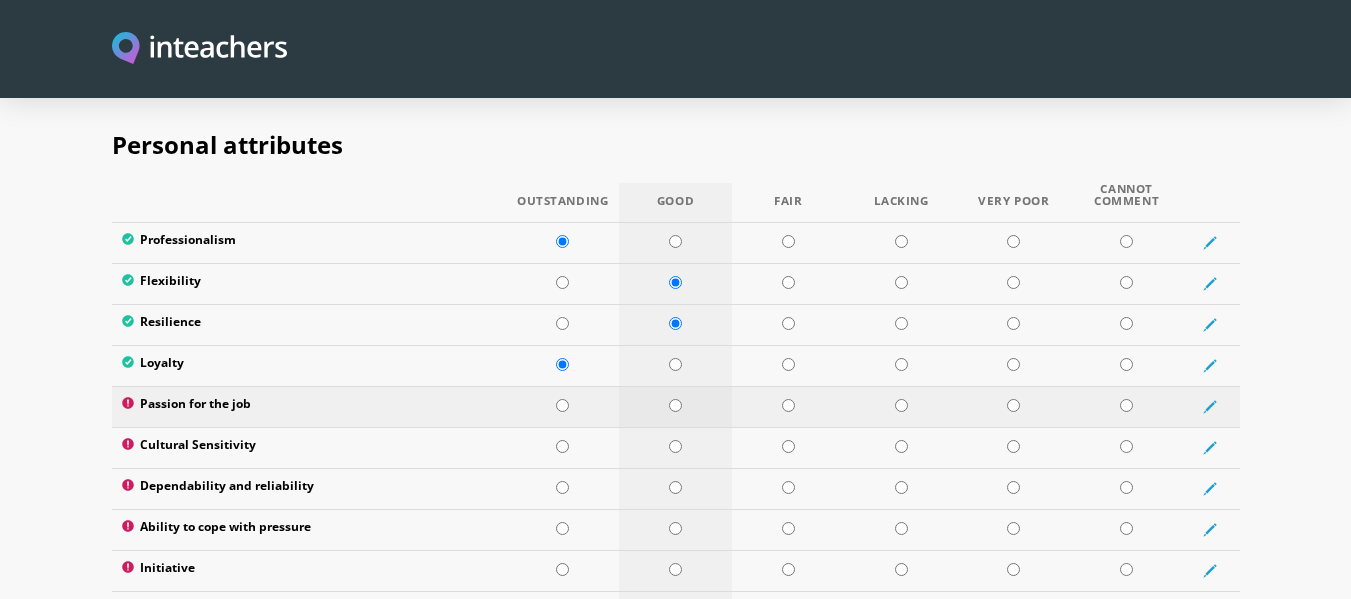 click at bounding box center [675, 405] 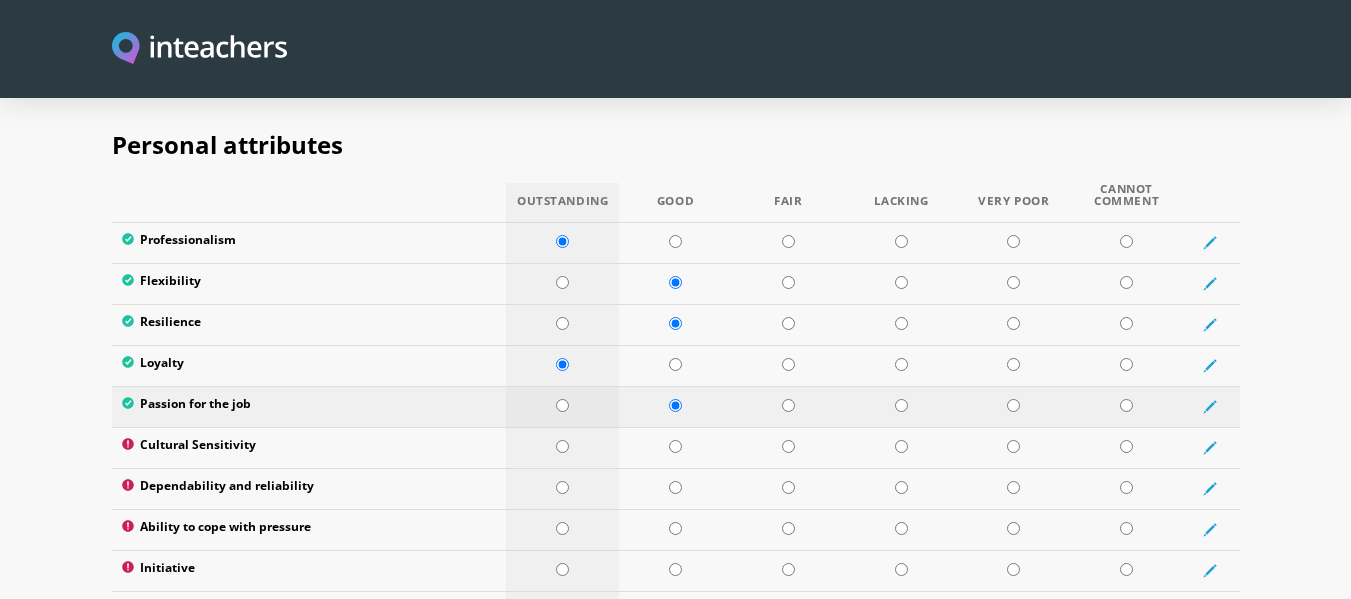 click at bounding box center (562, 405) 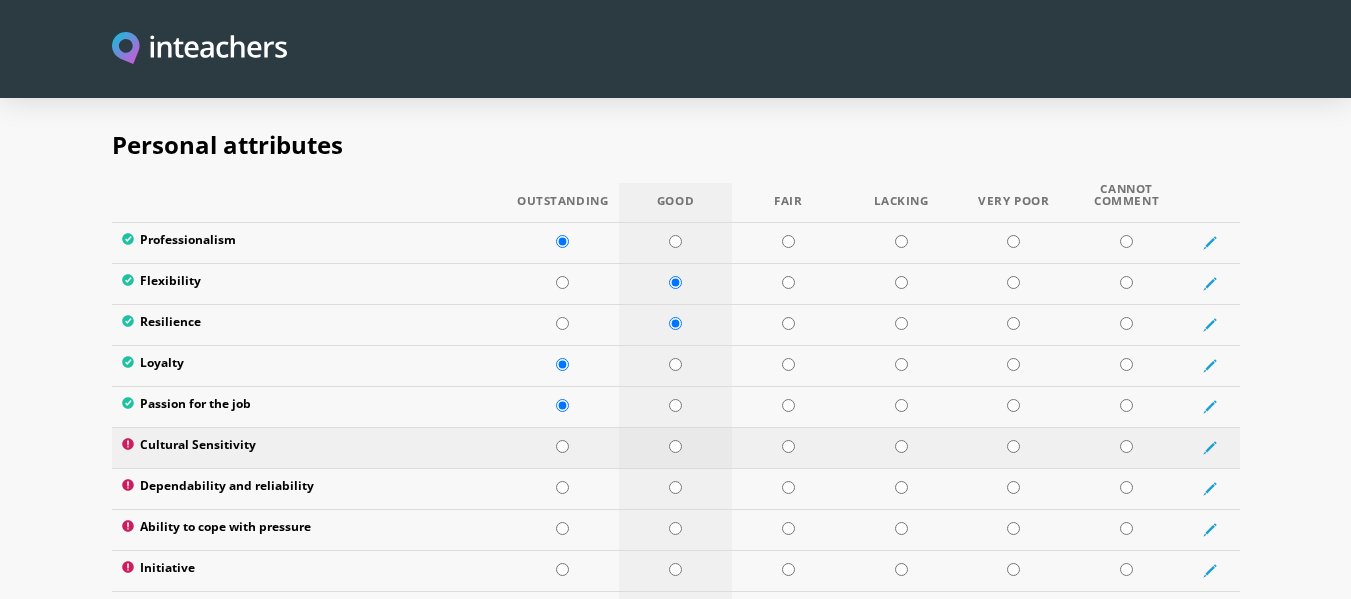 click at bounding box center (675, 446) 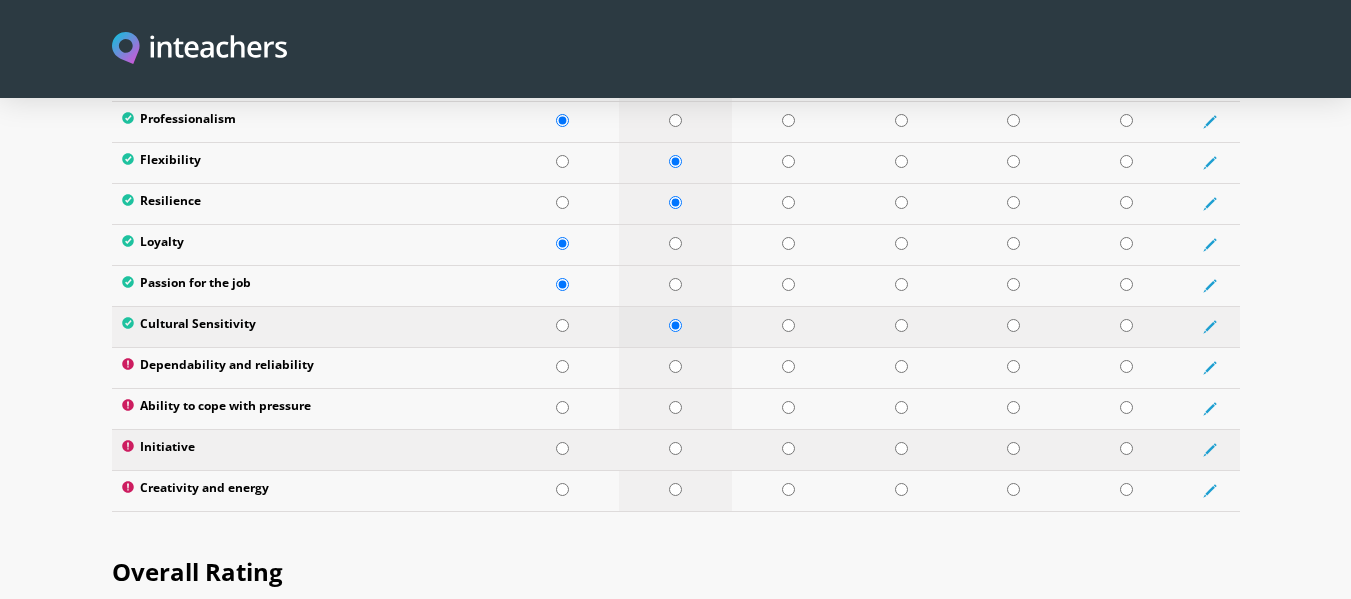scroll, scrollTop: 3359, scrollLeft: 0, axis: vertical 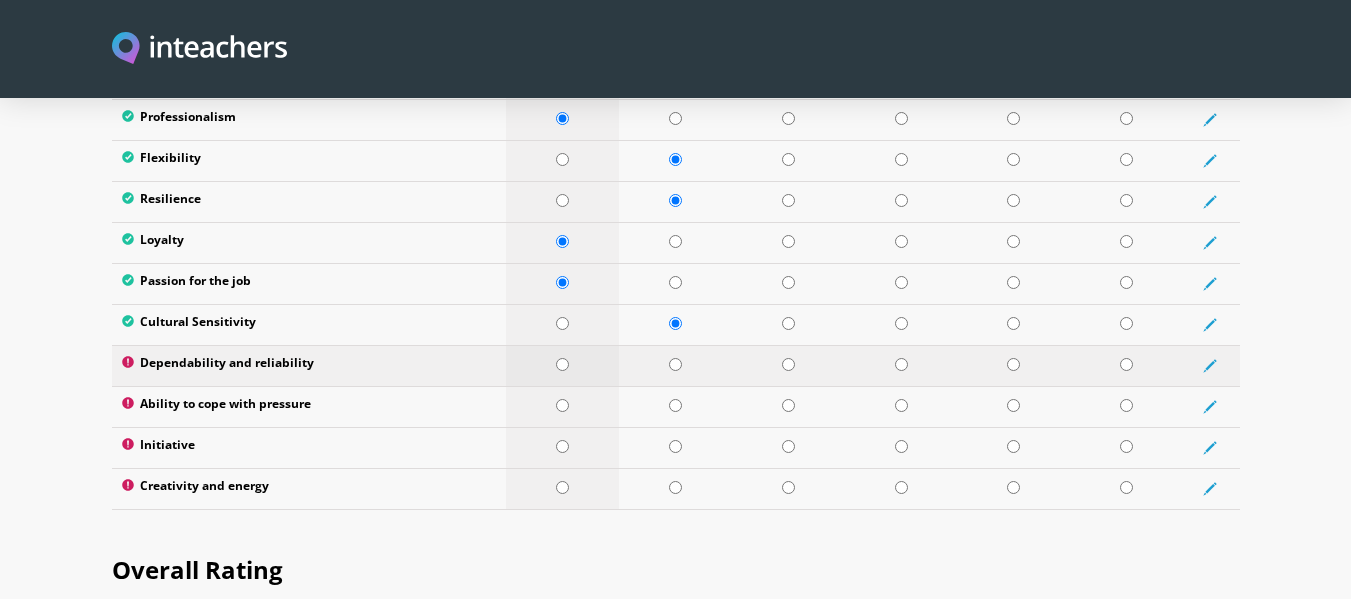 click at bounding box center [562, 364] 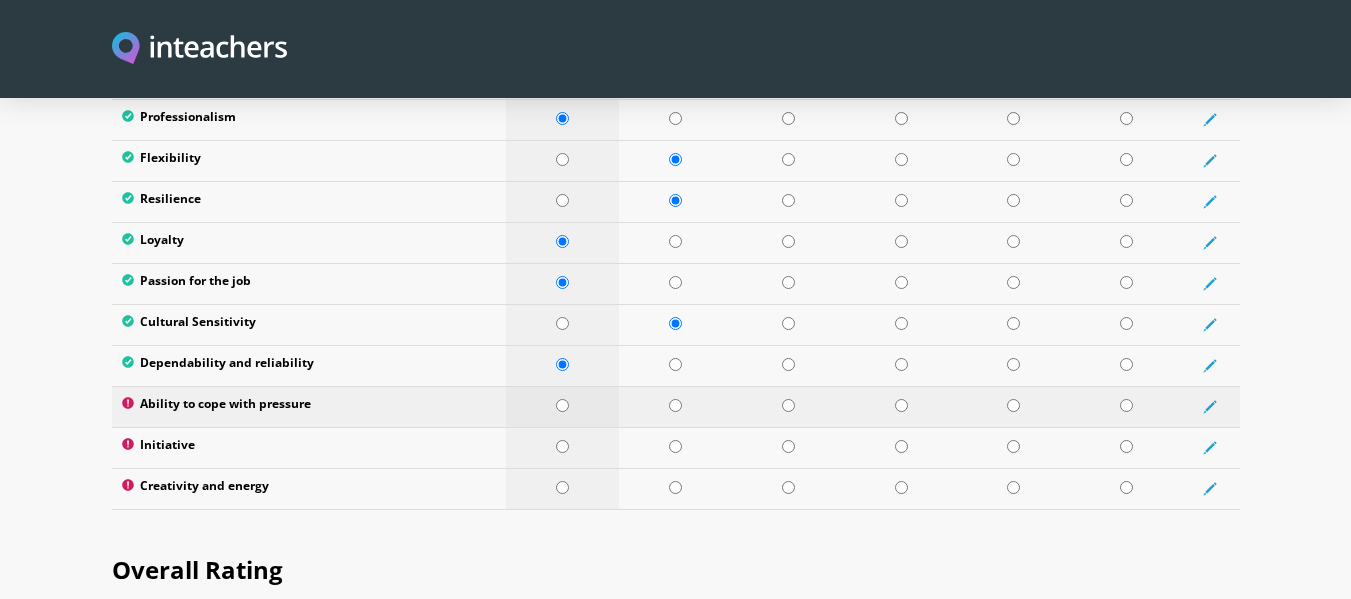 click at bounding box center [562, 405] 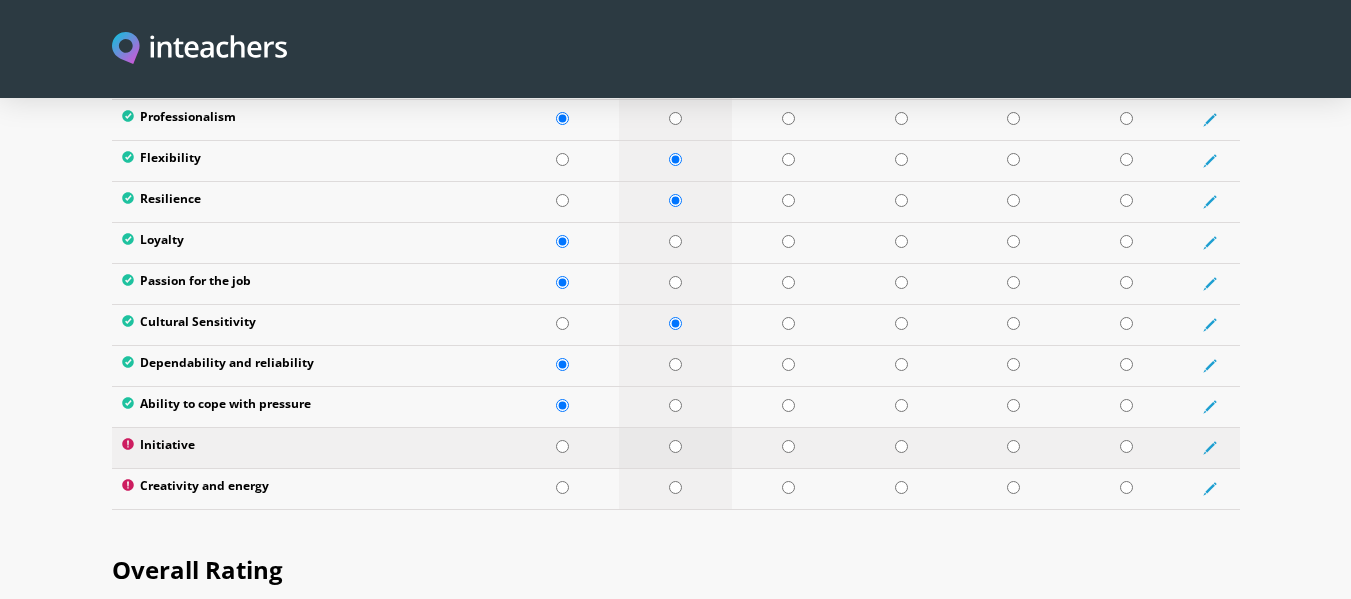 click at bounding box center (675, 446) 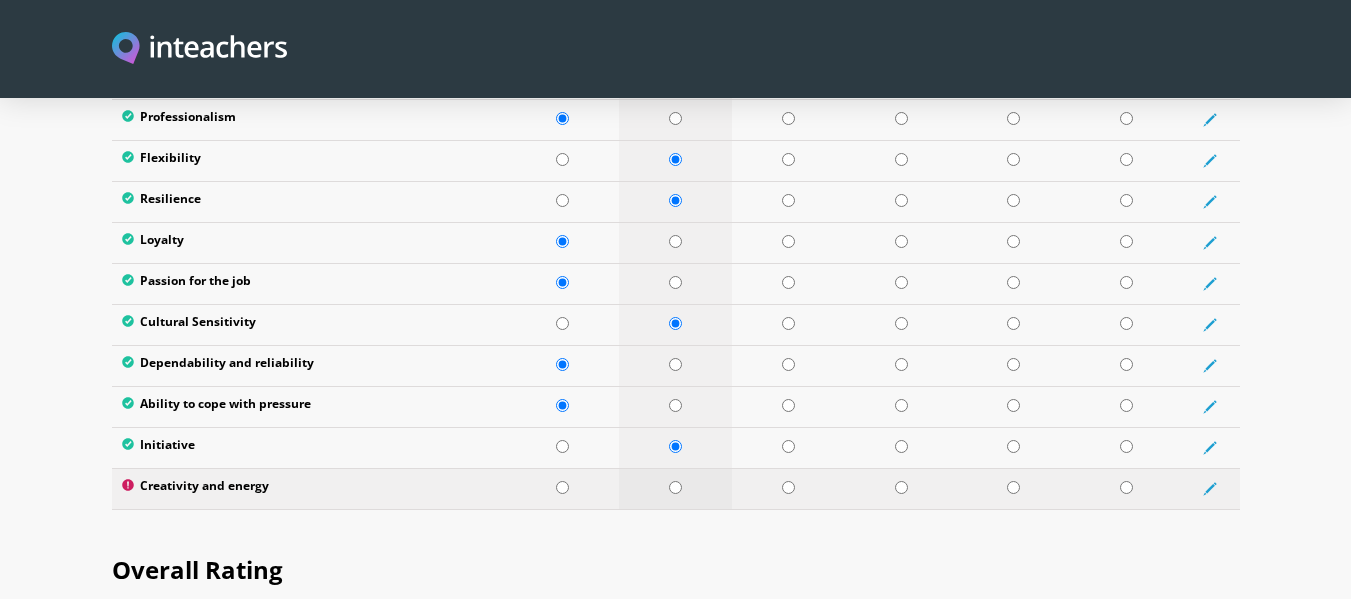 click at bounding box center (675, 487) 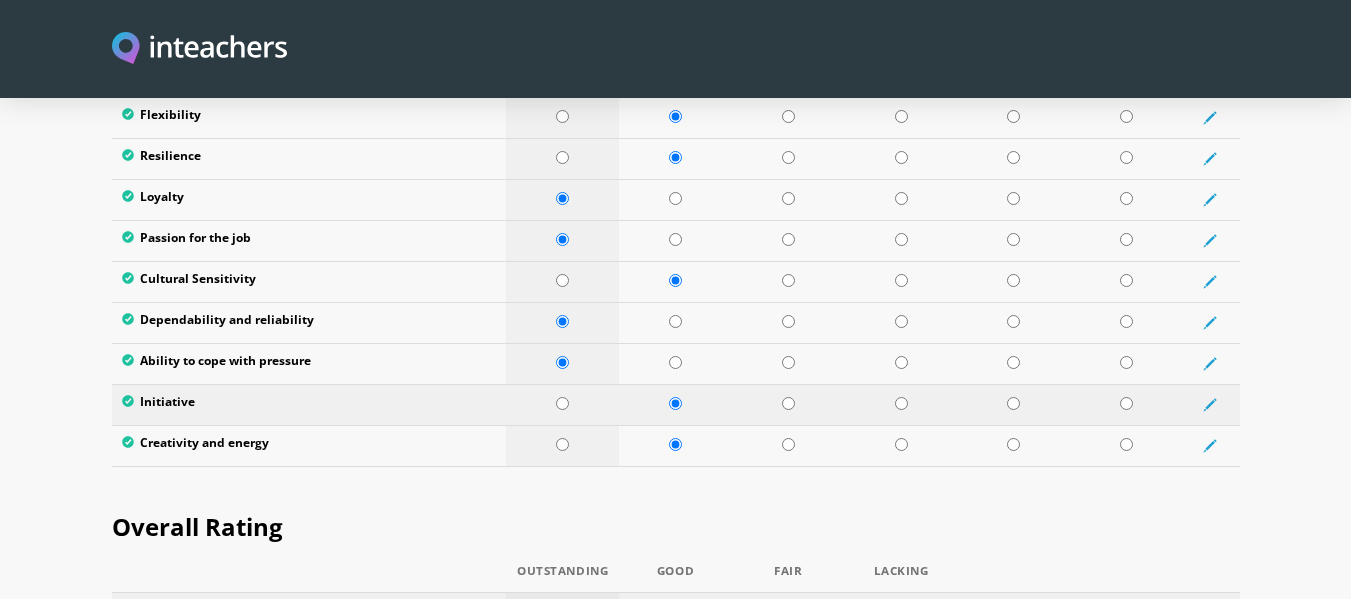 scroll, scrollTop: 3501, scrollLeft: 0, axis: vertical 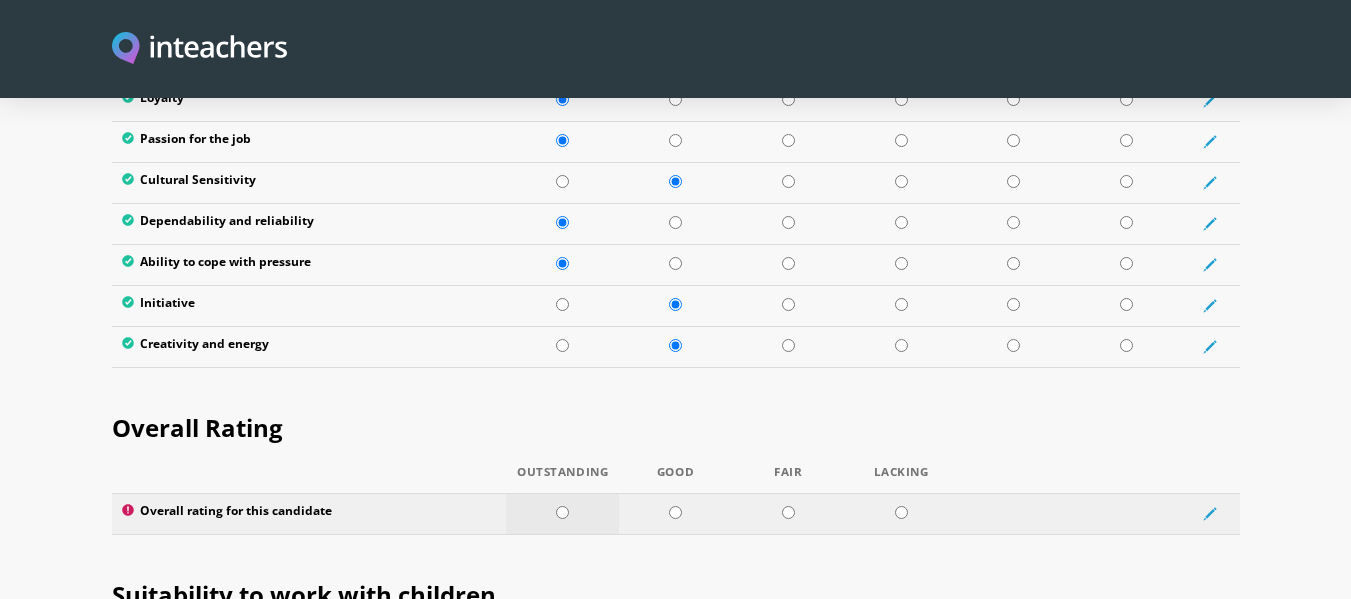 click at bounding box center [562, 512] 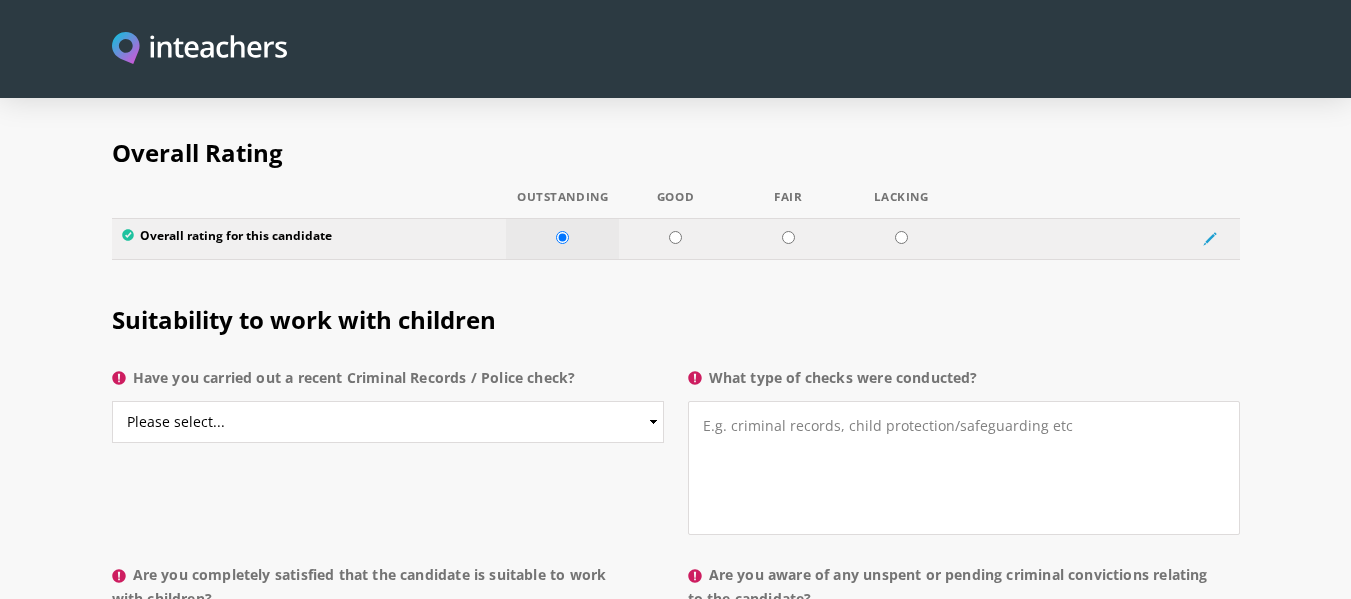 scroll, scrollTop: 3775, scrollLeft: 0, axis: vertical 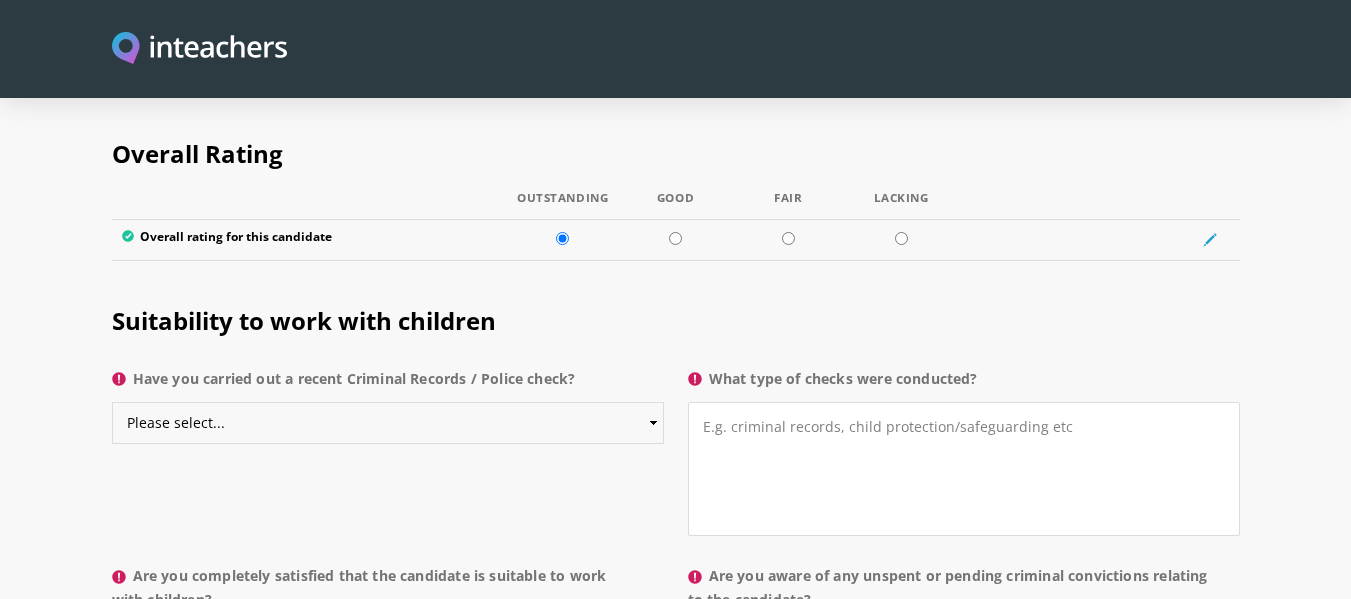 click on "Please select... Yes
No
Do not know" at bounding box center (388, 423) 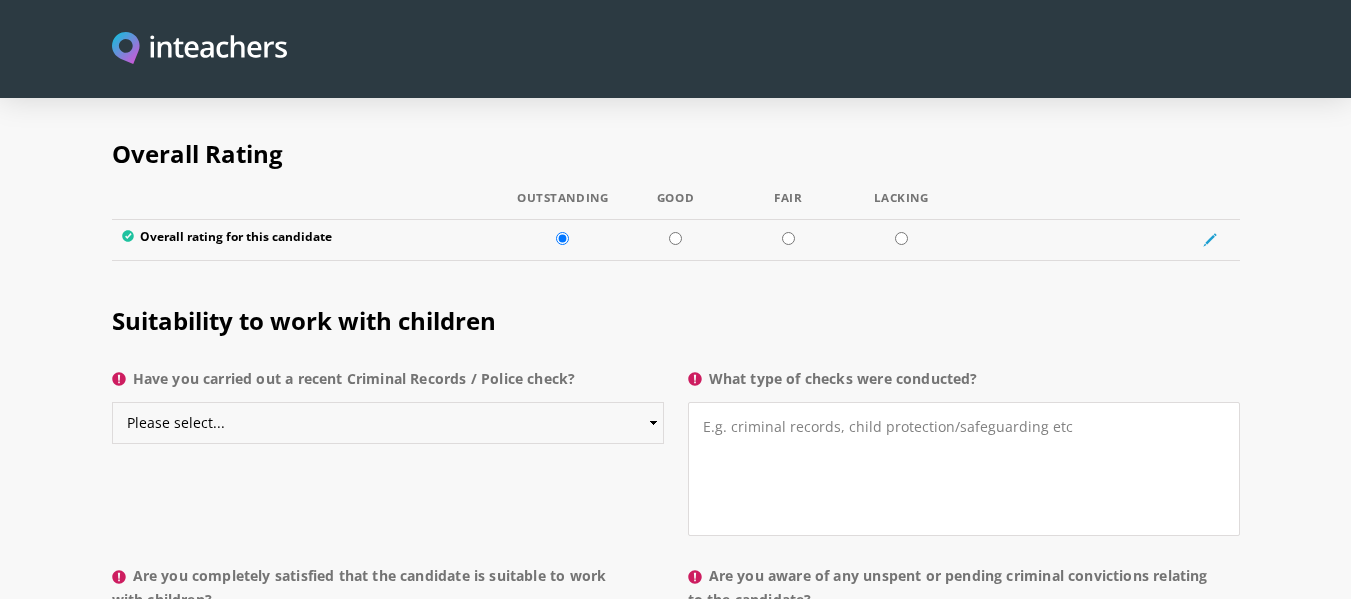 select on "Yes" 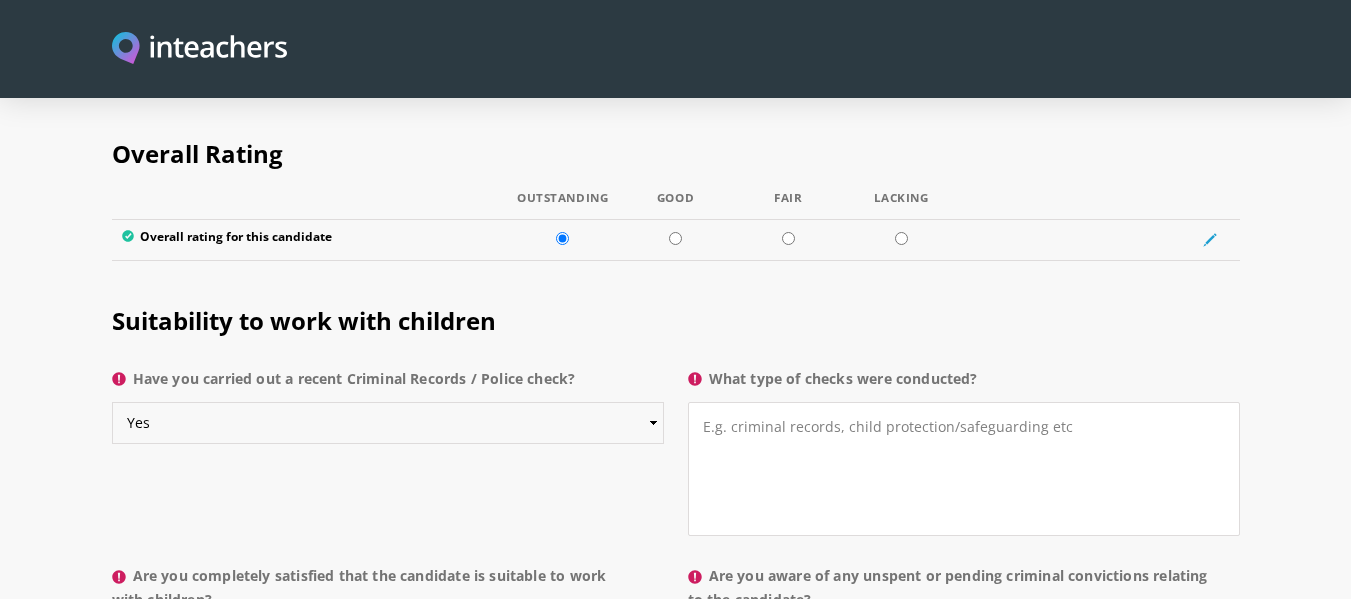 click on "Please select... Yes
No
Do not know" at bounding box center [388, 423] 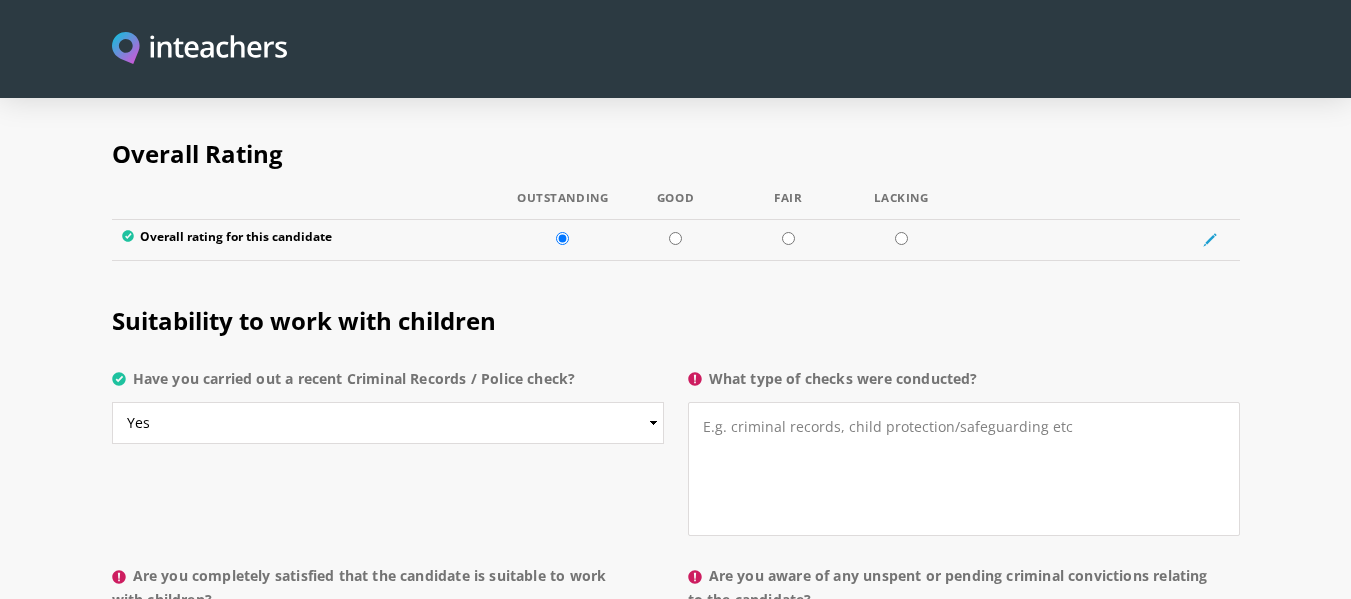 drag, startPoint x: 987, startPoint y: 317, endPoint x: 708, endPoint y: 323, distance: 279.0645 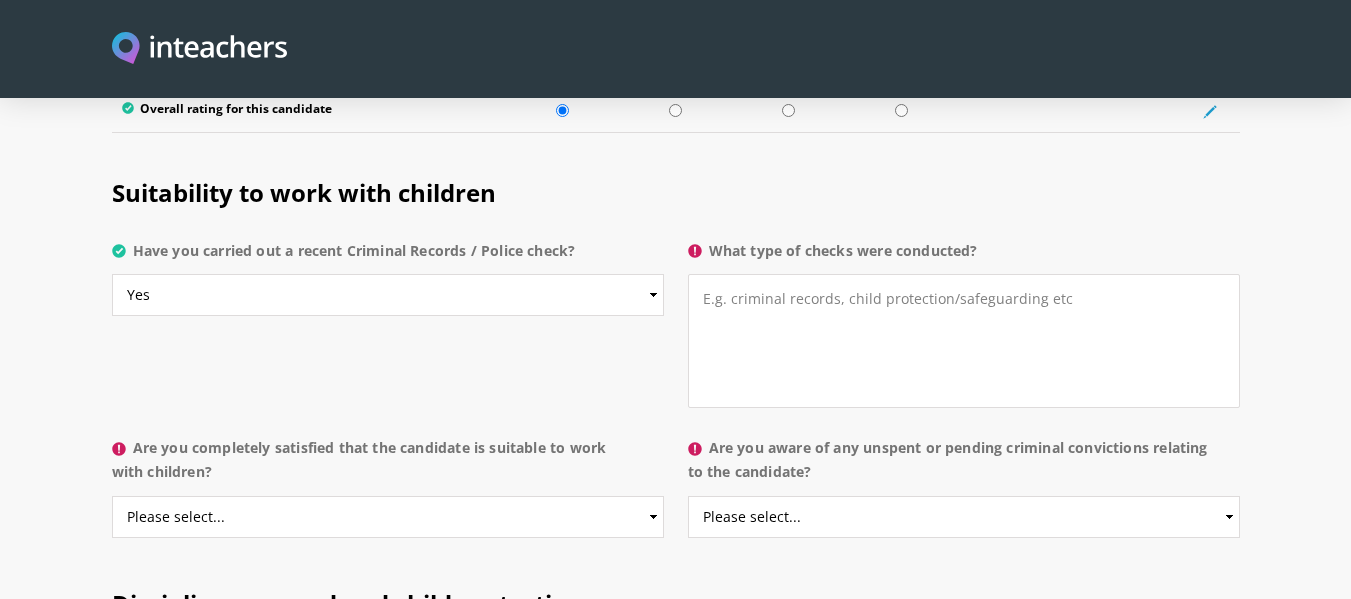 scroll, scrollTop: 3904, scrollLeft: 0, axis: vertical 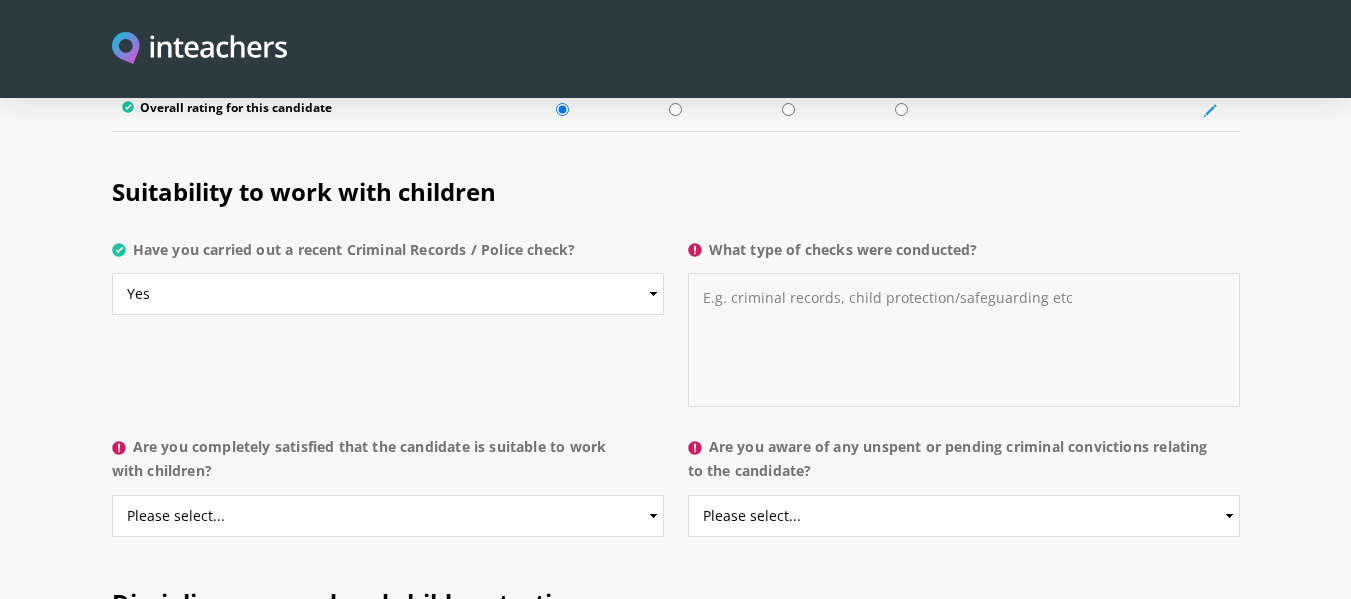 click on "What type of checks were conducted?" at bounding box center (964, 340) 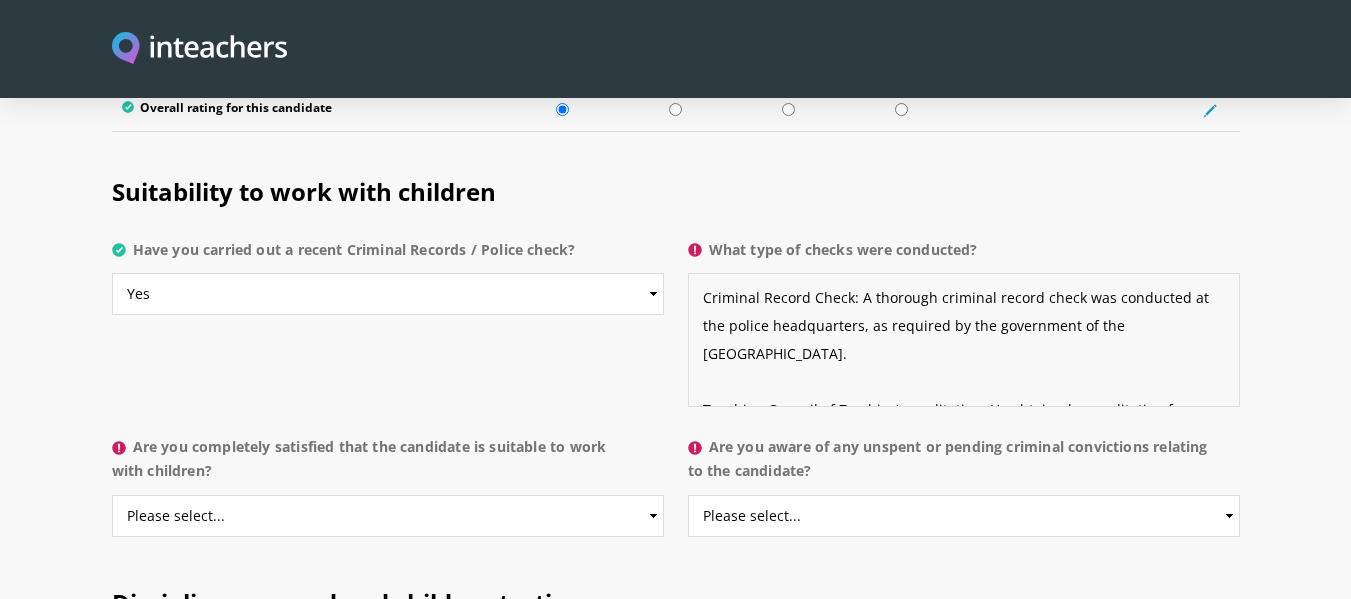 scroll, scrollTop: 266, scrollLeft: 0, axis: vertical 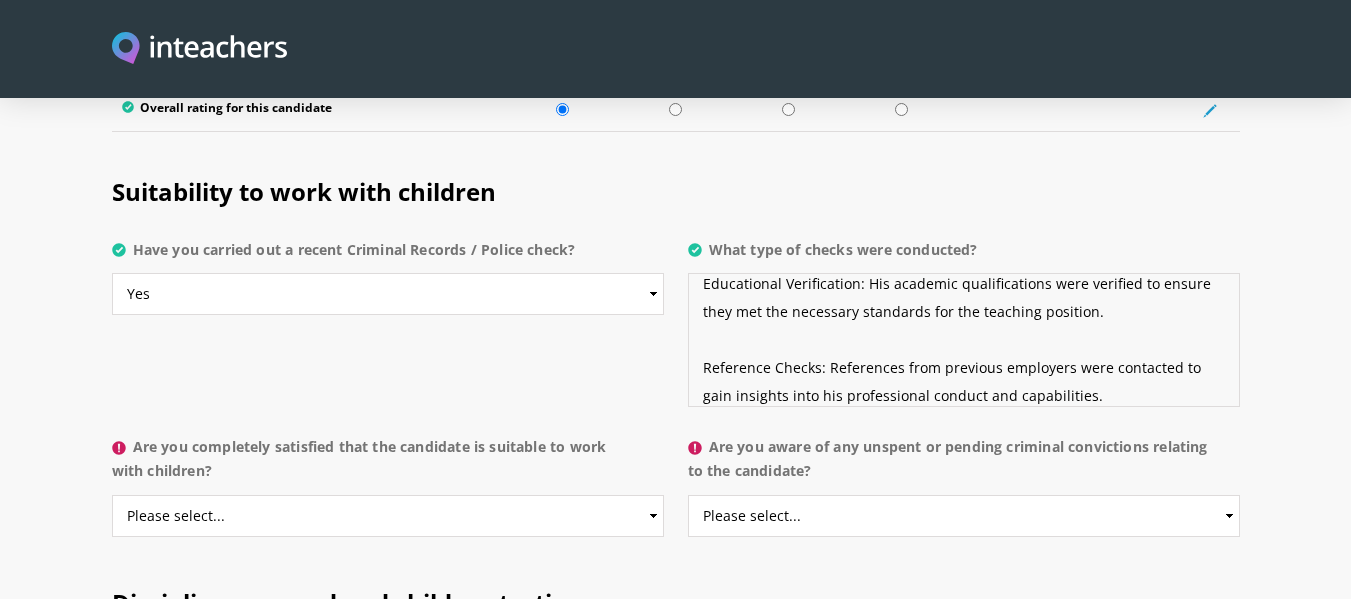 click on "Criminal Record Check: A thorough criminal record check was conducted at the police headquarters, as required by the government of the [GEOGRAPHIC_DATA].
Teaching Council of Zambia Accreditation: He obtained accreditation from the Teaching Council of [GEOGRAPHIC_DATA], which includes an independent educational verification check and an assessment of adherence to the ethical standards expected of teachers.
Educational Verification: His academic qualifications were verified to ensure they met the necessary standards for the teaching position.
Reference Checks: References from previous employers were contacted to gain insights into his professional conduct and capabilities." at bounding box center [964, 340] 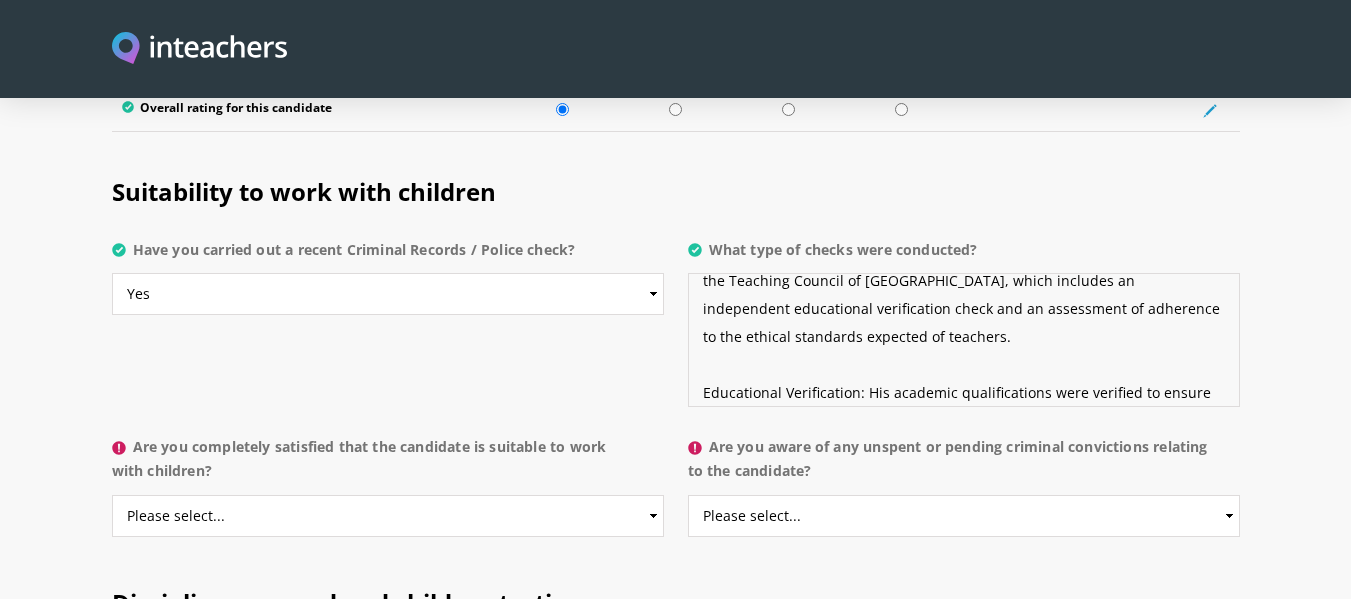 scroll, scrollTop: 159, scrollLeft: 0, axis: vertical 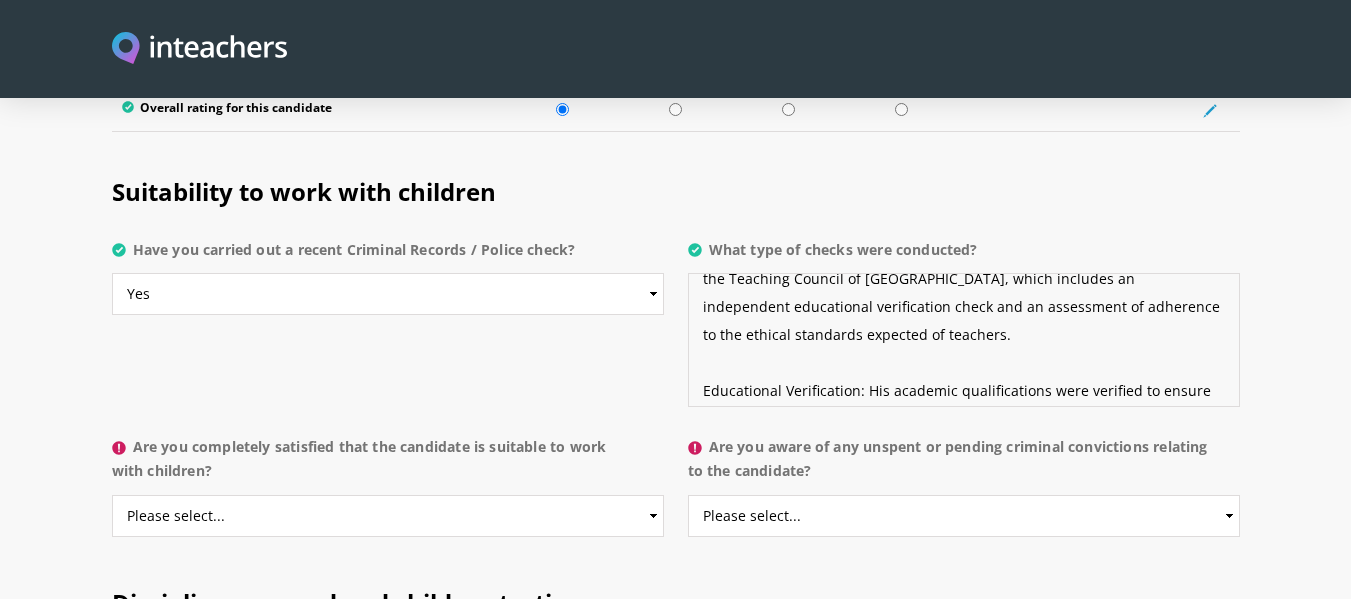 click on "Criminal Record Check: A thorough criminal record check was conducted at the police headquarters, as required by the government of the [GEOGRAPHIC_DATA].
Teaching Council of Zambia Accreditation: He obtained accreditation from the Teaching Council of [GEOGRAPHIC_DATA], which includes an independent educational verification check and an assessment of adherence to the ethical standards expected of teachers.
Educational Verification: His academic qualifications were verified to ensure they met the necessary standards for the teaching position.
Reference Checks: References from previous employers were contacted to gain insights into his professional conduct and capabilities." at bounding box center (964, 340) 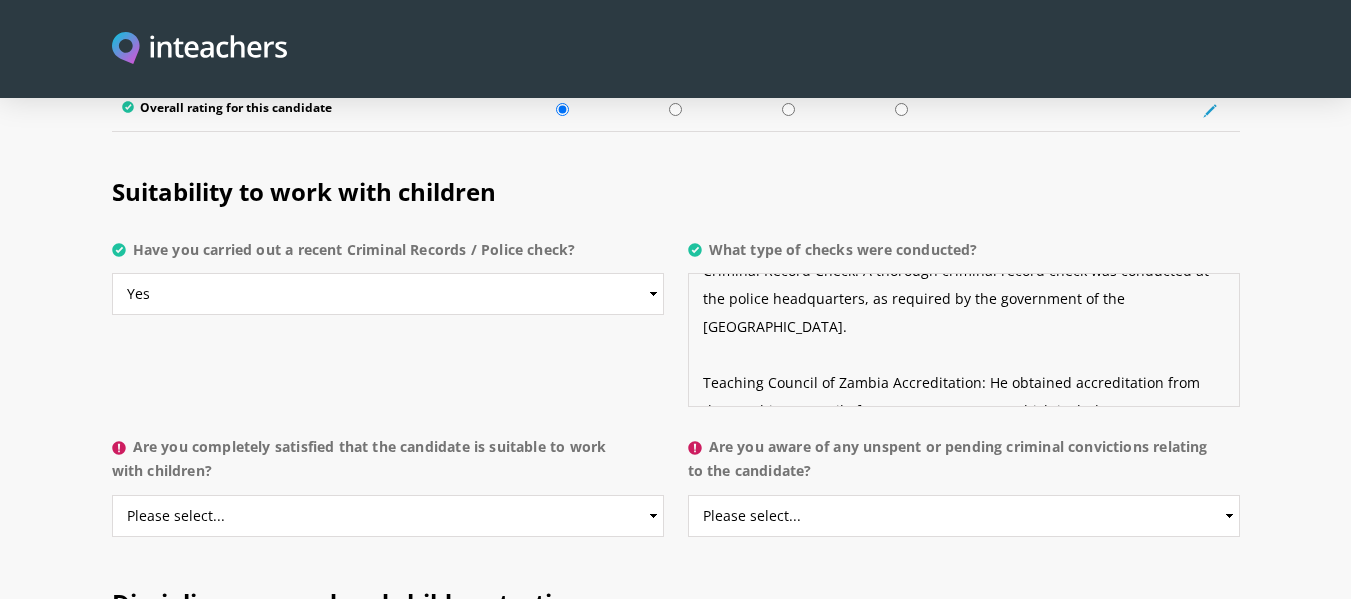 scroll, scrollTop: 8, scrollLeft: 0, axis: vertical 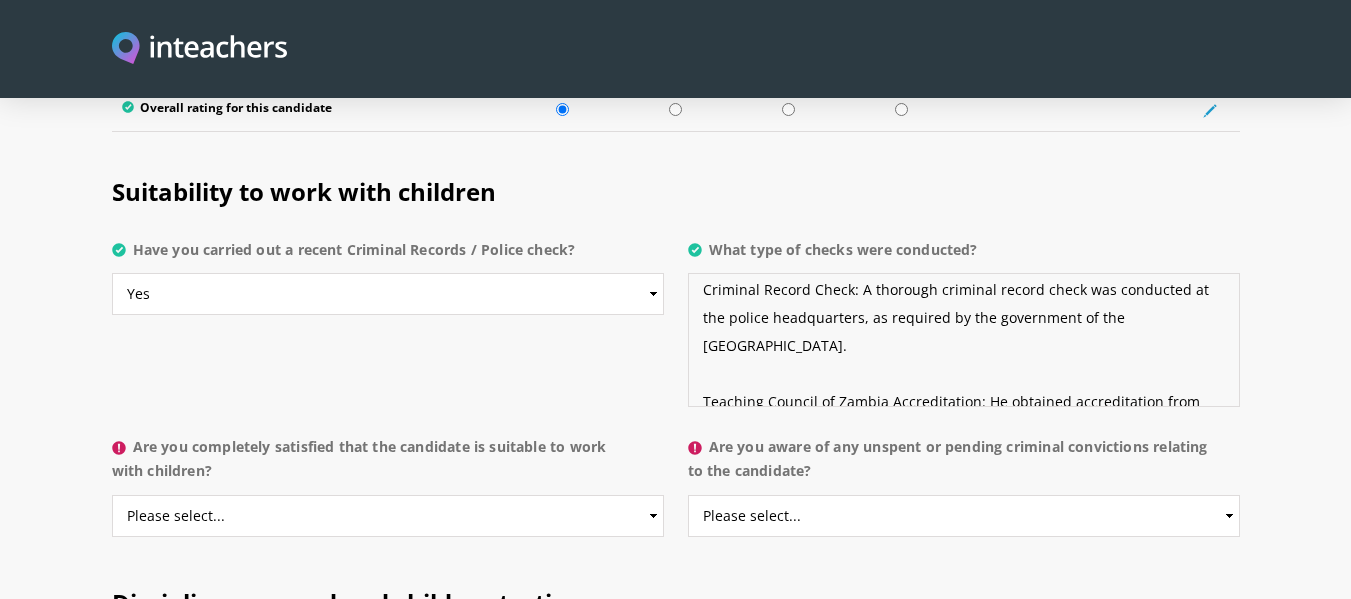 click on "Criminal Record Check: A thorough criminal record check was conducted at the police headquarters, as required by the government of the [GEOGRAPHIC_DATA].
Teaching Council of Zambia Accreditation: He obtained accreditation from the Teaching Council of [GEOGRAPHIC_DATA], which includes an independent educational verification check and an assessment of adherence to the ethical standards expected of teachers.
Educational Verification: His academic qualifications were verified to ensure they met the necessary standards for the teaching position.
Reference Checks: References from previous employers were contacted to gain insights into his professional conduct and capabilities." at bounding box center [964, 340] 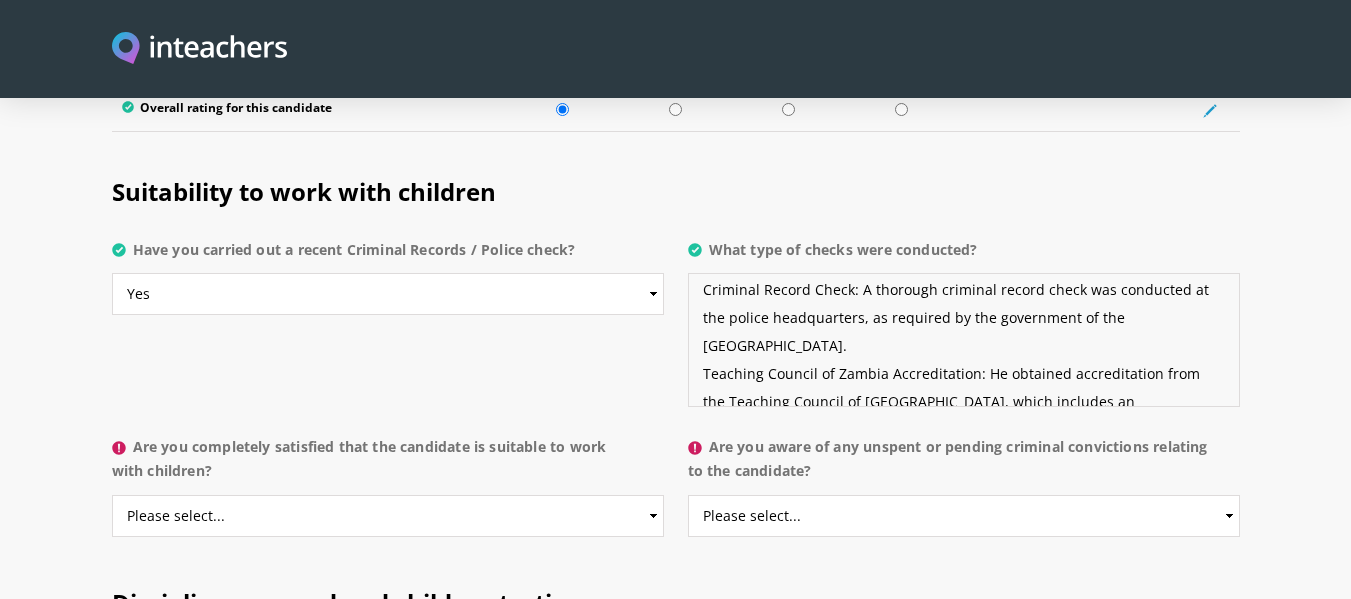 scroll, scrollTop: 0, scrollLeft: 0, axis: both 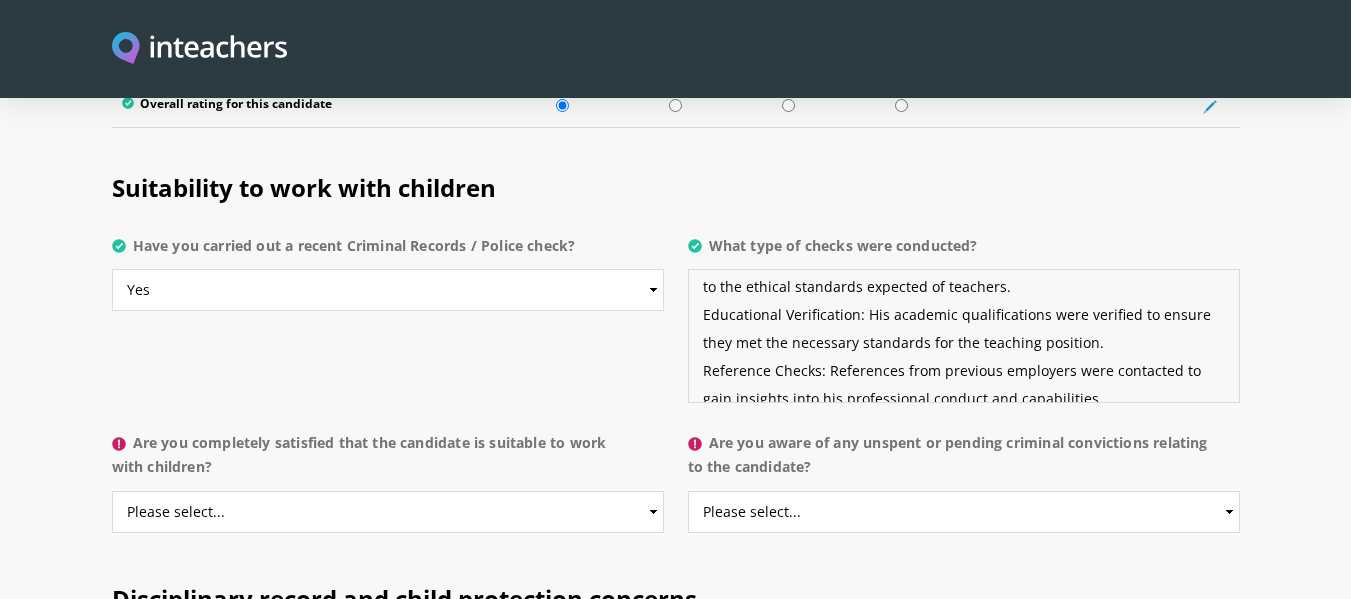 click on "Criminal Record Check: A thorough criminal record check was conducted at the police headquarters, as required by the government of the [GEOGRAPHIC_DATA].
Teaching Council of Zambia Accreditation: He obtained accreditation from the Teaching Council of [GEOGRAPHIC_DATA], which includes an independent educational verification check and an assessment of adherence to the ethical standards expected of teachers.
Educational Verification: His academic qualifications were verified to ensure they met the necessary standards for the teaching position.
Reference Checks: References from previous employers were contacted to gain insights into his professional conduct and capabilities." at bounding box center [964, 336] 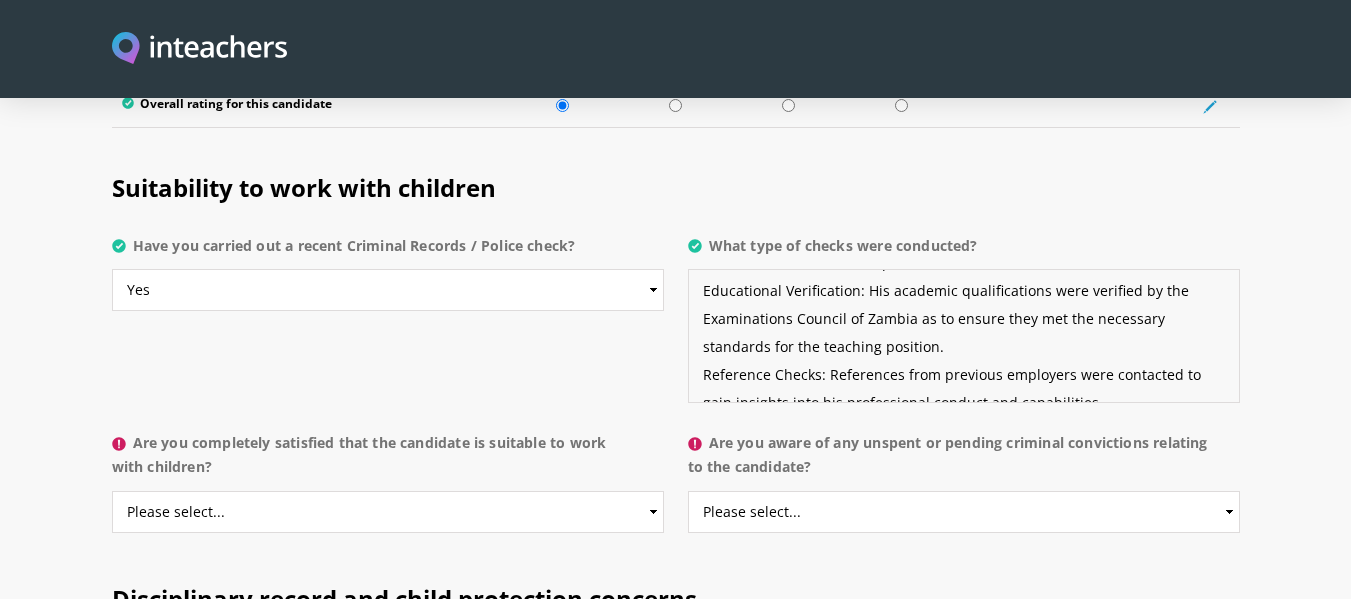 scroll, scrollTop: 224, scrollLeft: 0, axis: vertical 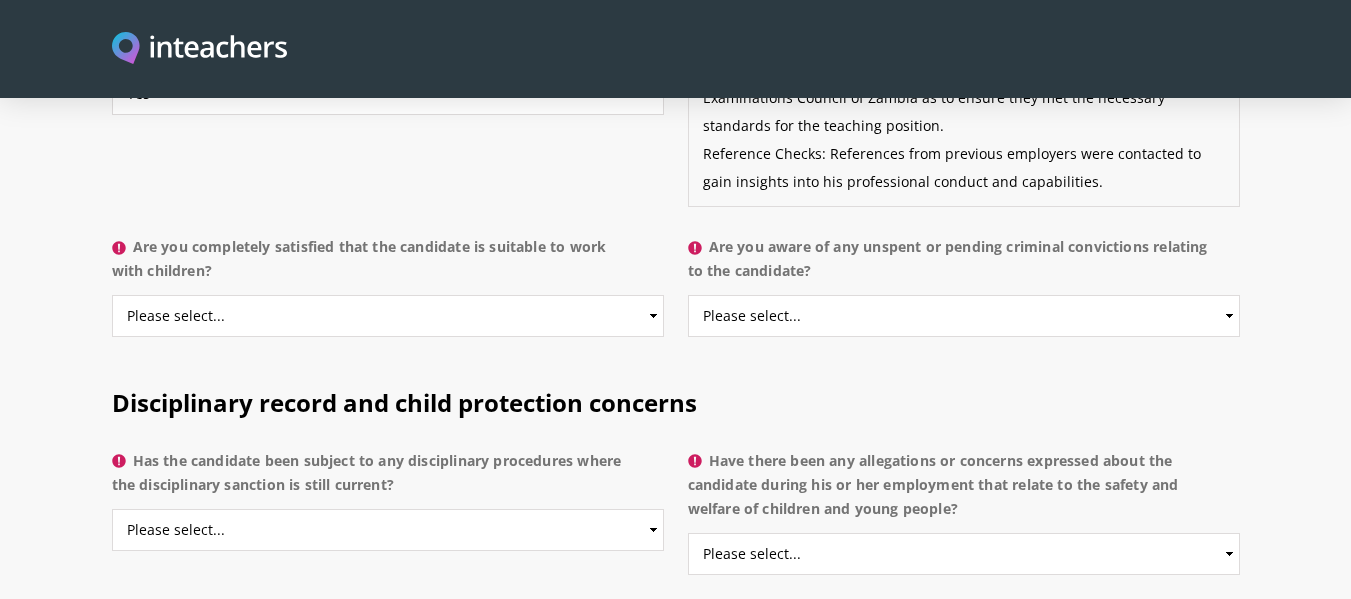 type on "Criminal Record Check: A thorough criminal record check was conducted at the police headquarters, as required by the government of the [GEOGRAPHIC_DATA].
Teaching Council of Zambia Accreditation: He obtained accreditation from the Teaching Council of [GEOGRAPHIC_DATA], which includes an independent educational verification check and an assessment of adherence to the ethical standards expected of teachers.
Educational Verification: His academic qualifications were verified by the Examinations Council of Zambia as to ensure they met the necessary standards for the teaching position.
Reference Checks: References from previous employers were contacted to gain insights into his professional conduct and capabilities." 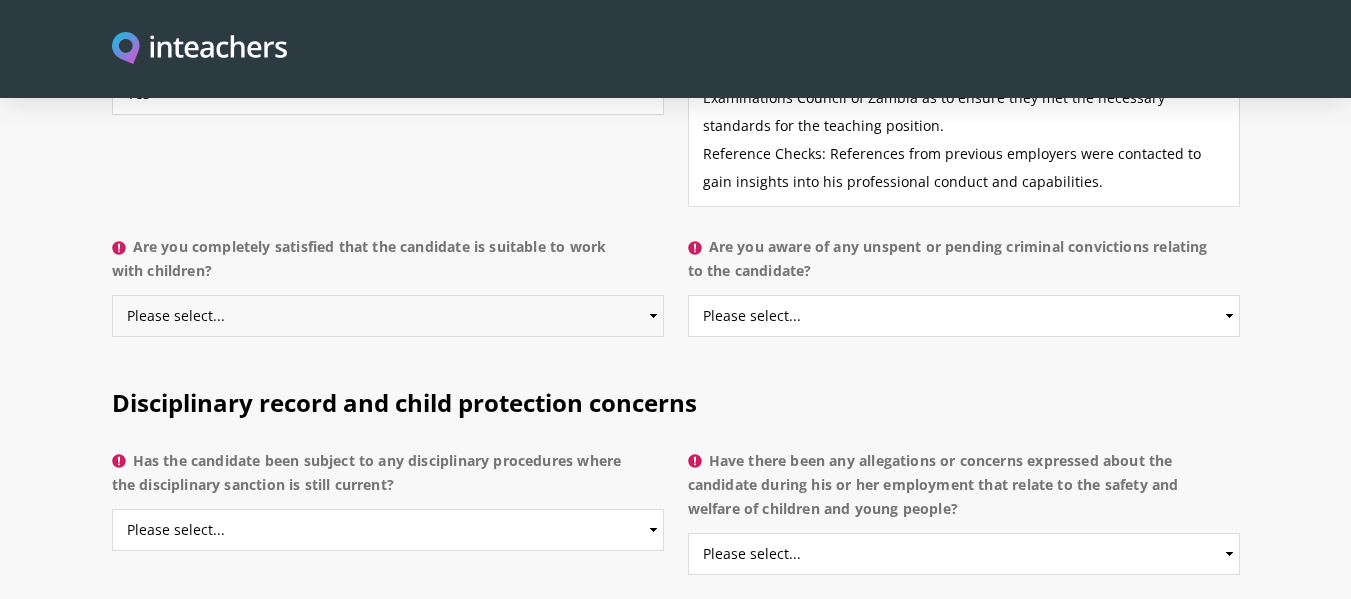 click on "Please select... Yes
No
Do not know" at bounding box center (388, 316) 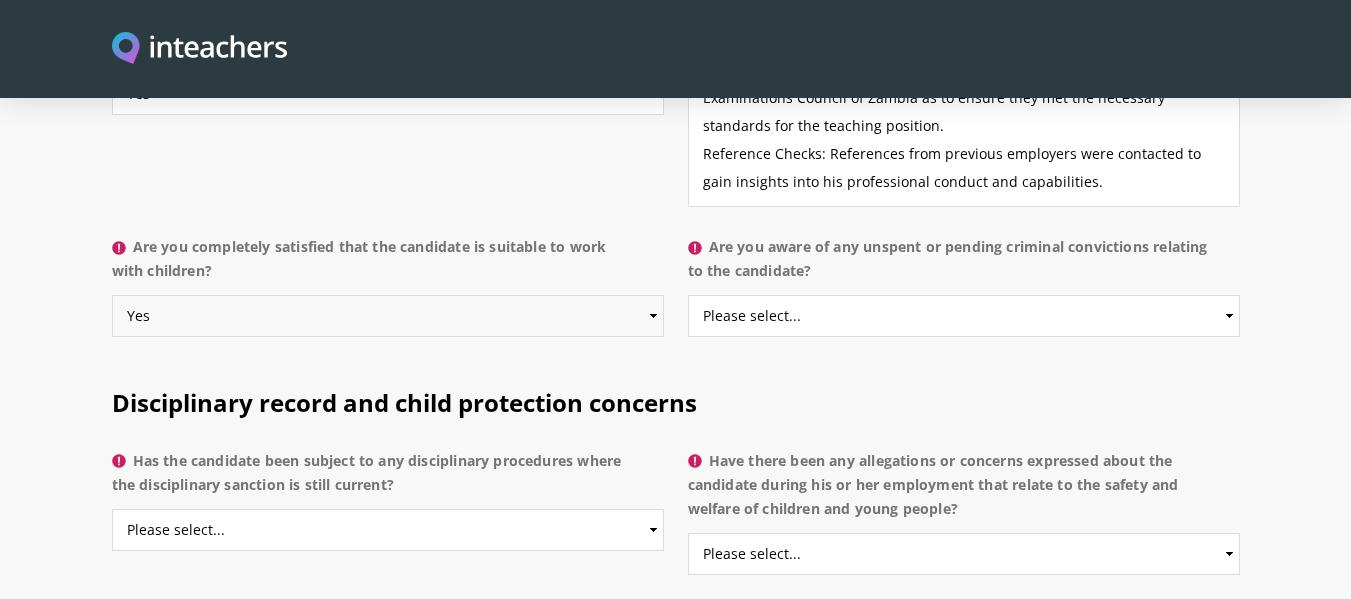 click on "Please select... Yes
No
Do not know" at bounding box center [388, 316] 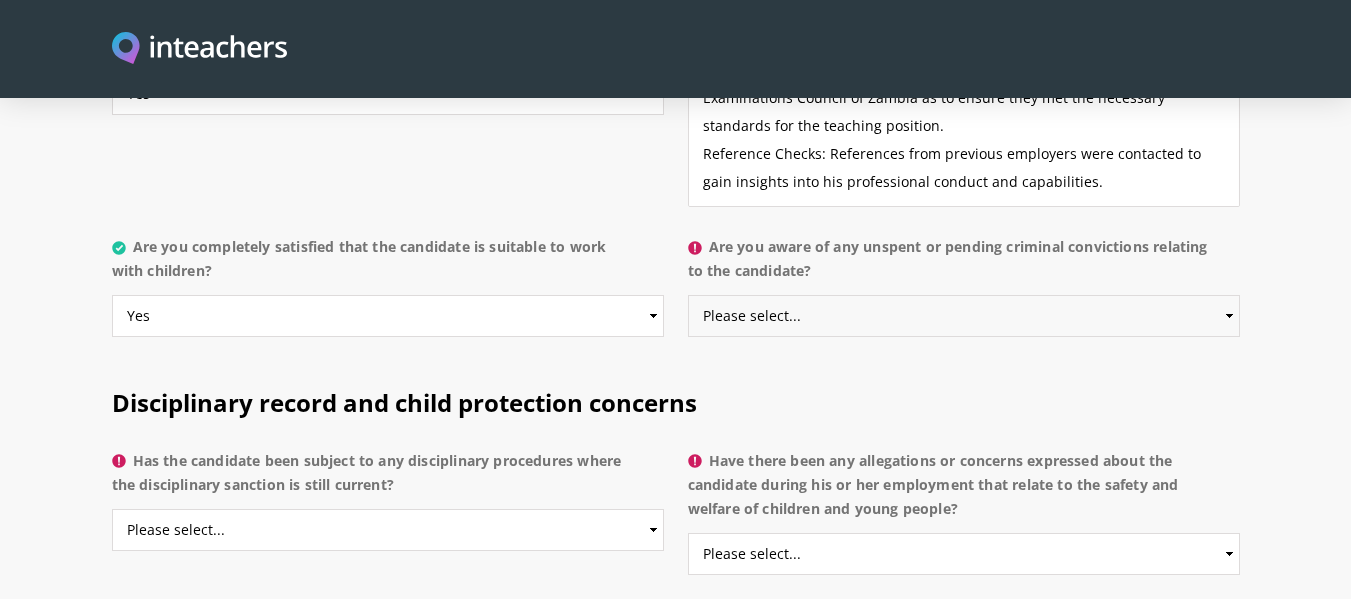 click on "Please select... Yes
No
Do not know" at bounding box center [964, 316] 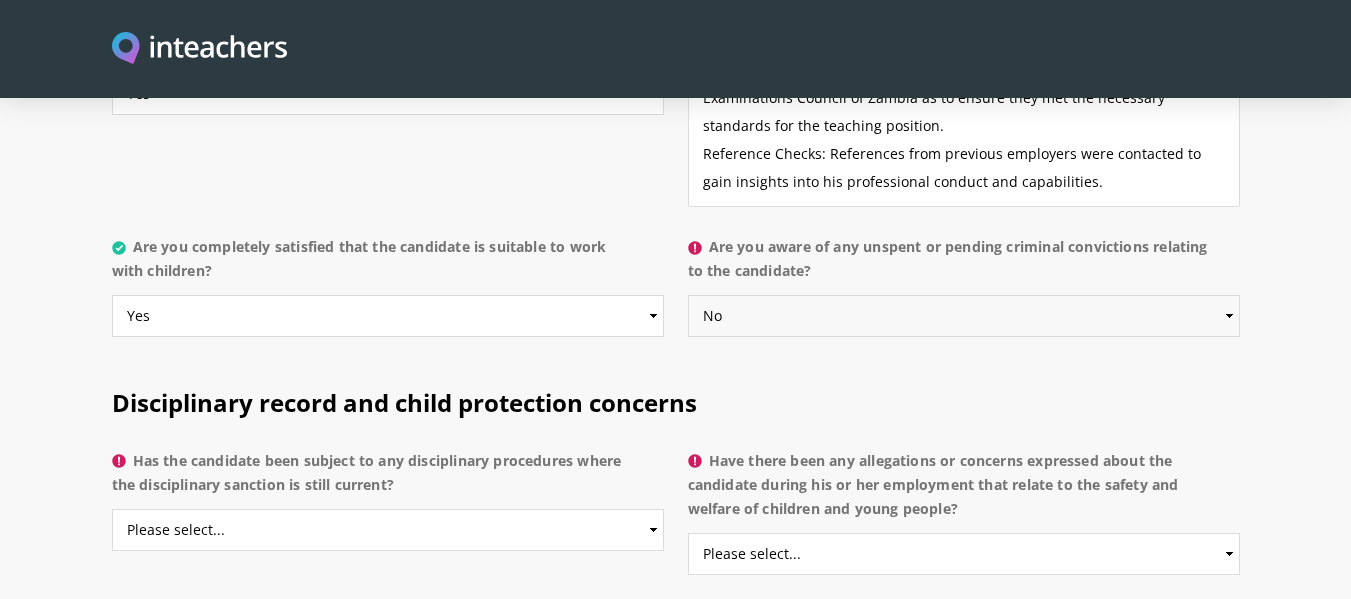 click on "Please select... Yes
No
Do not know" at bounding box center (964, 316) 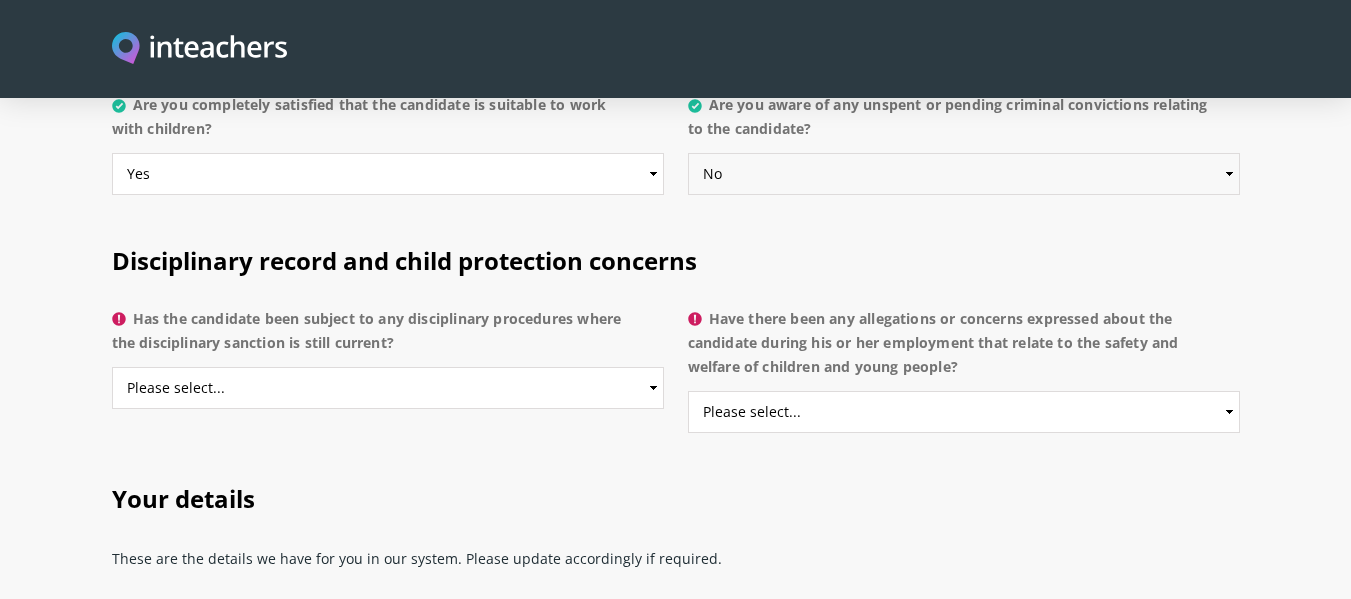scroll, scrollTop: 4247, scrollLeft: 0, axis: vertical 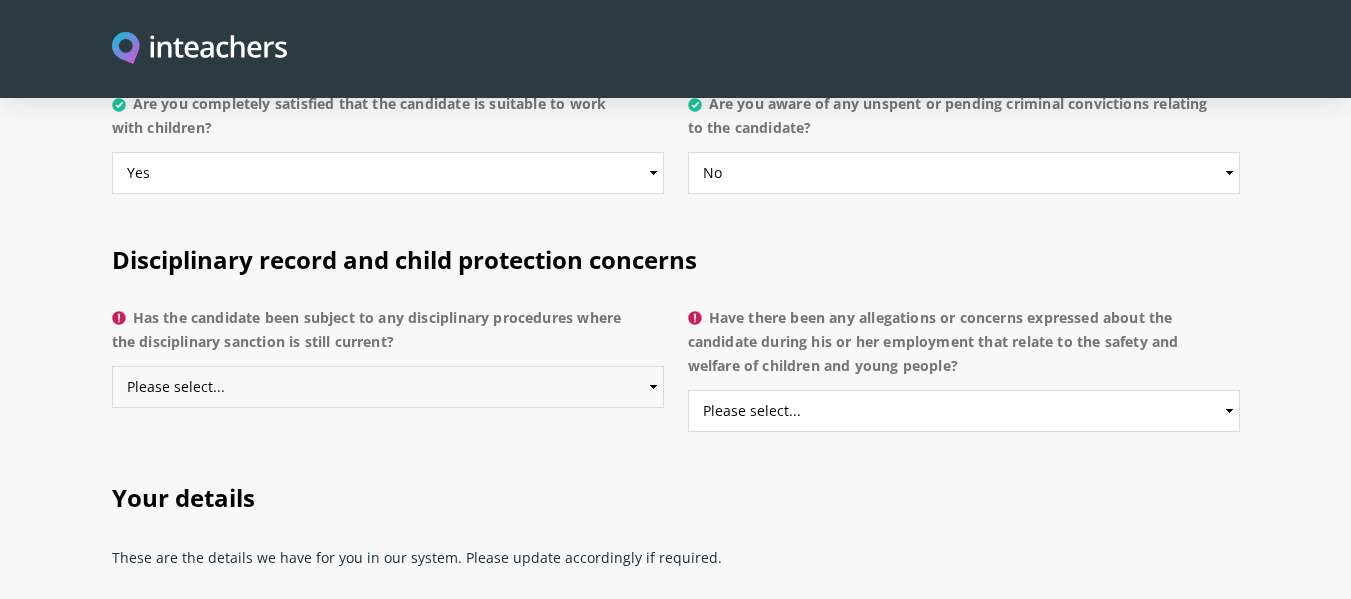 click on "Please select... Yes
No
Do not know" at bounding box center [388, 387] 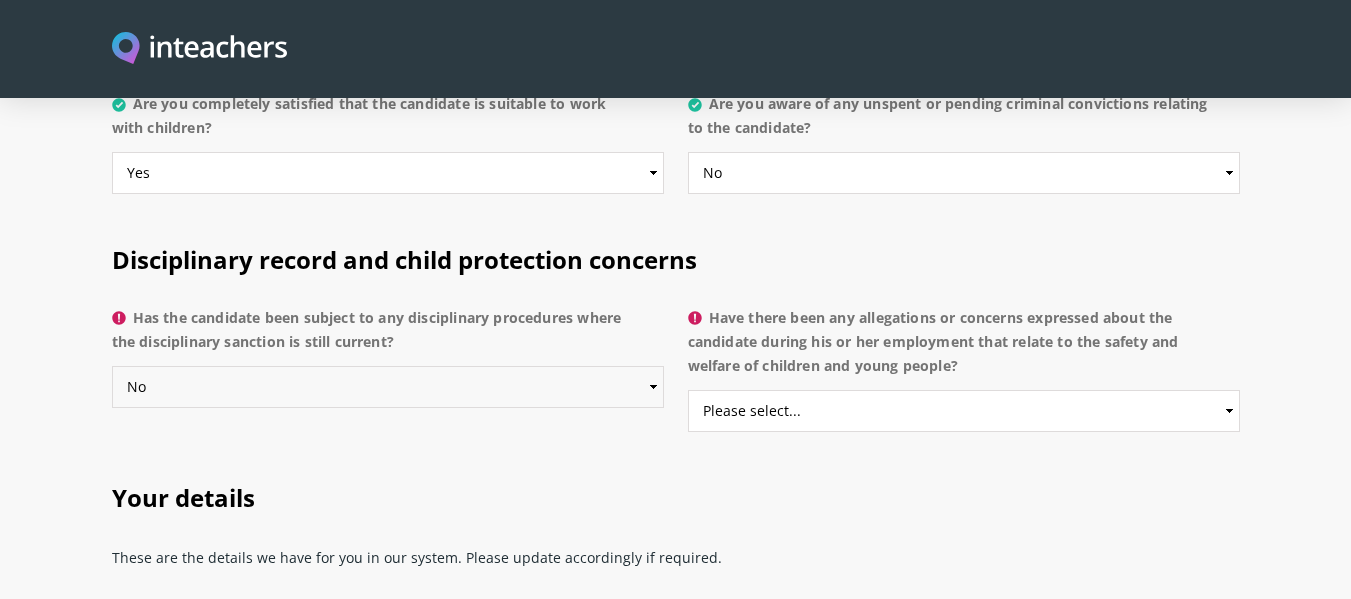 click on "Please select... Yes
No
Do not know" at bounding box center [388, 387] 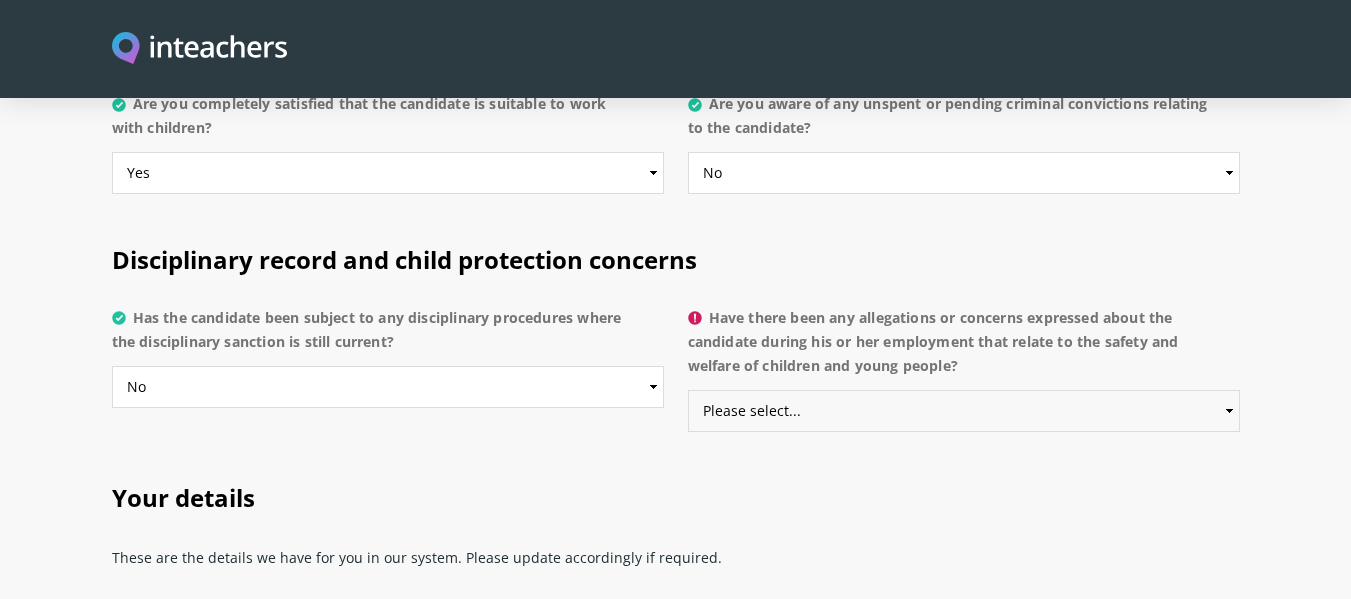 click on "Please select... Yes
No
Do not know" at bounding box center (964, 411) 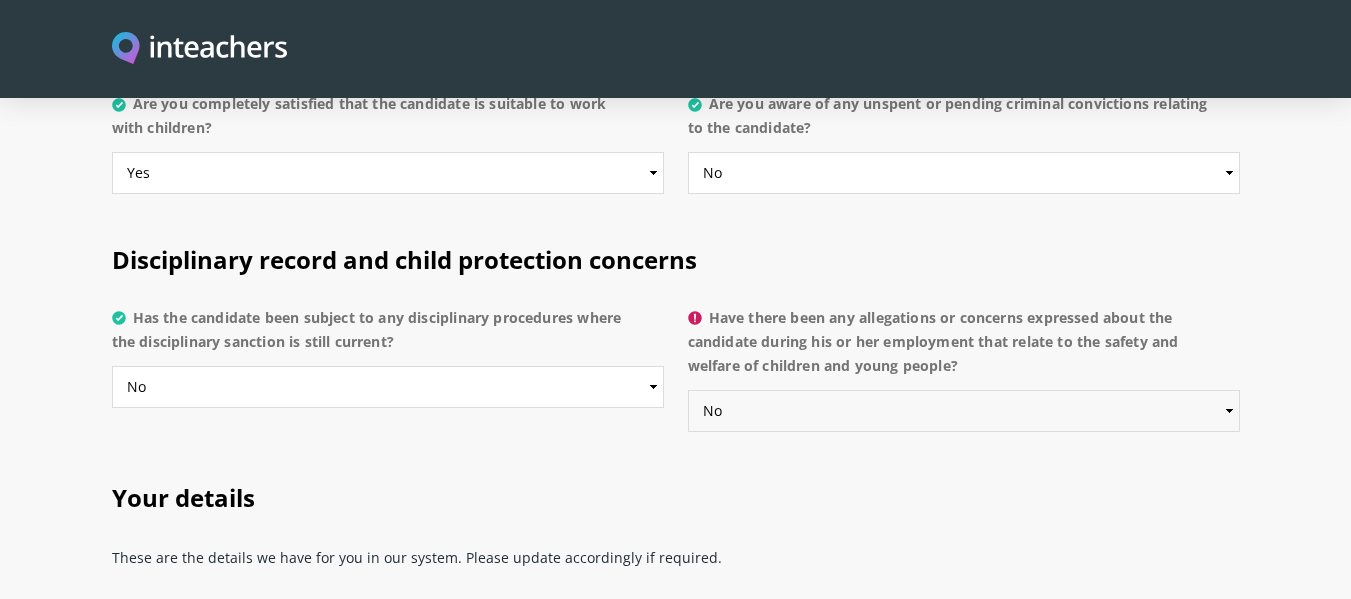 click on "Please select... Yes
No
Do not know" at bounding box center (964, 411) 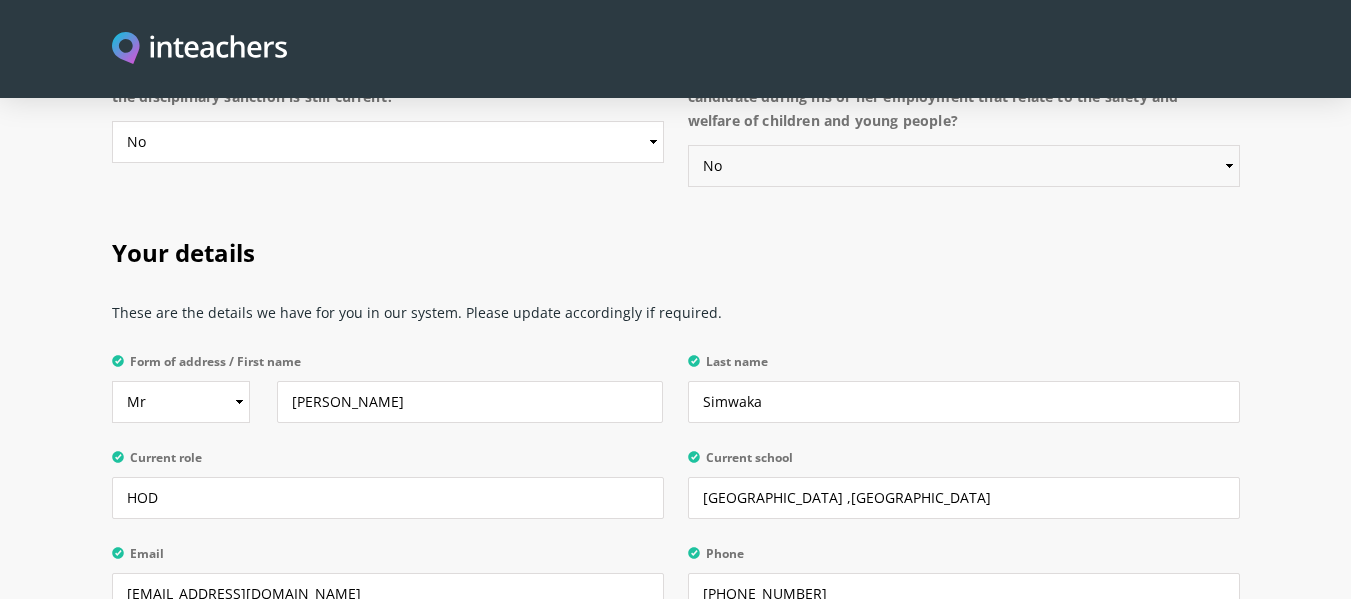 scroll, scrollTop: 4478, scrollLeft: 0, axis: vertical 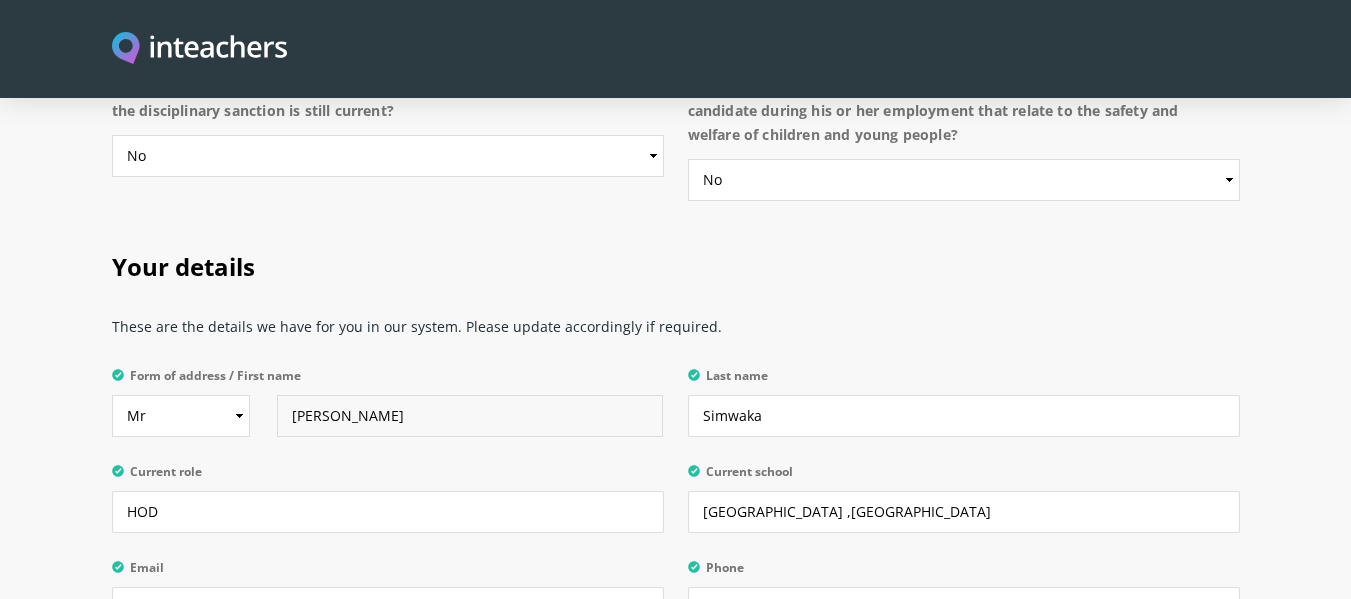 click on "[PERSON_NAME]" at bounding box center (470, 416) 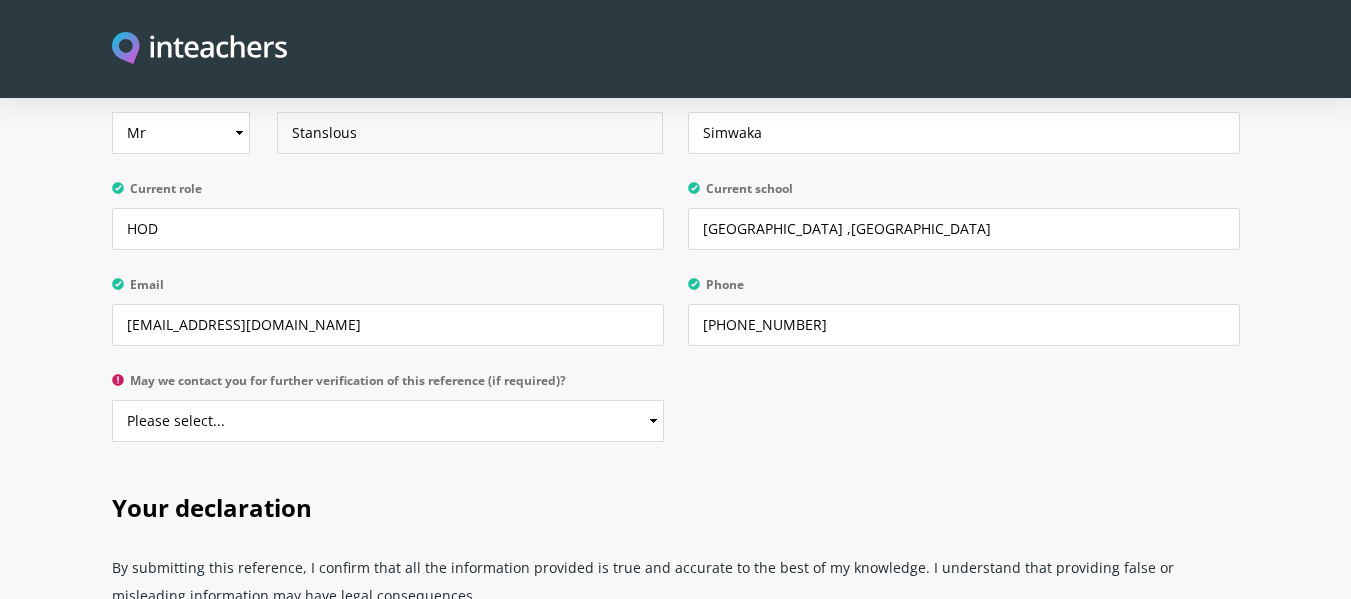 scroll, scrollTop: 4767, scrollLeft: 0, axis: vertical 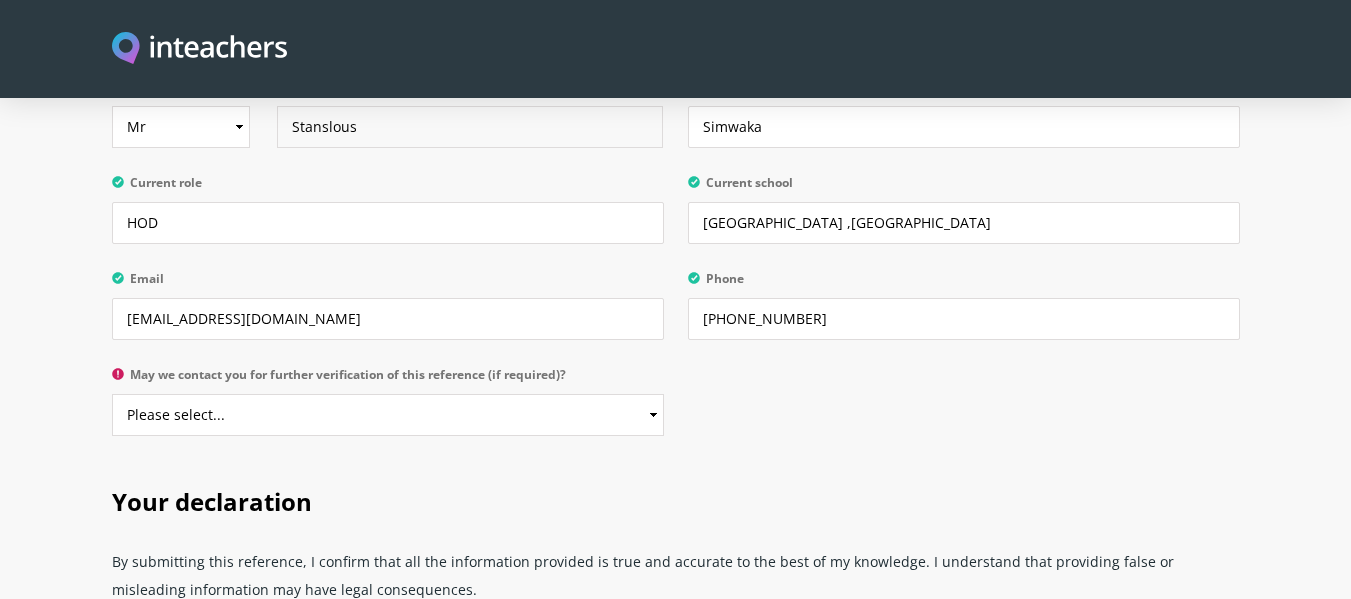 type on "Stanslous" 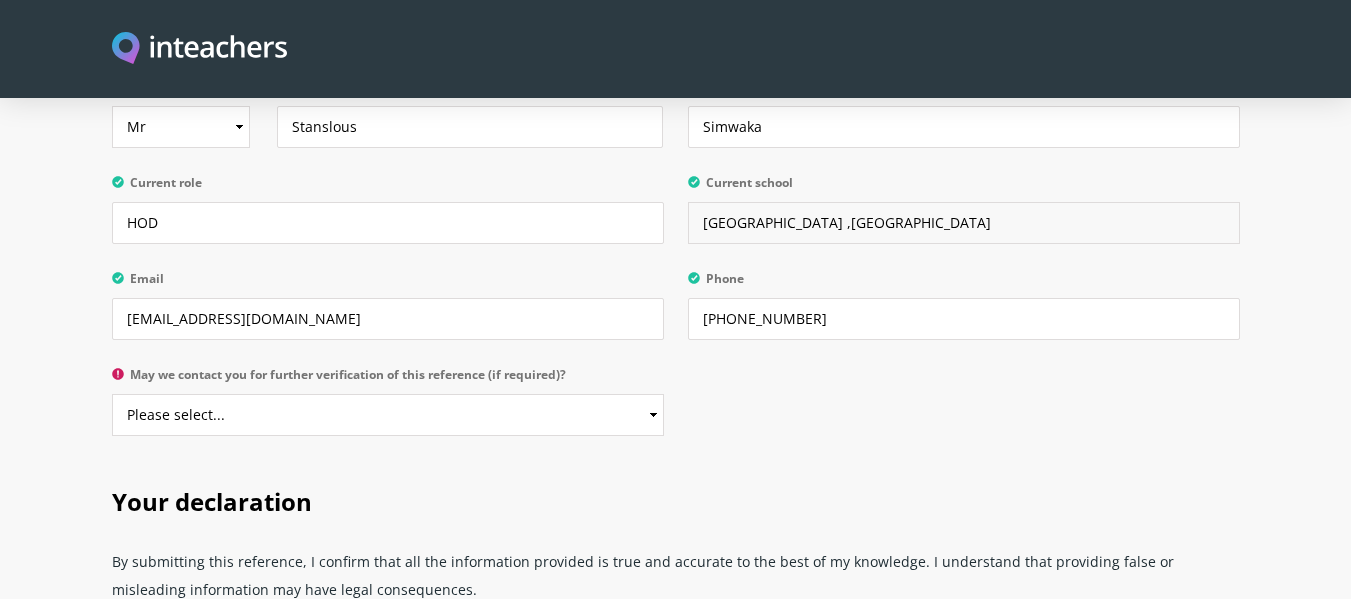 click on "[GEOGRAPHIC_DATA] ,[GEOGRAPHIC_DATA]" at bounding box center (964, 223) 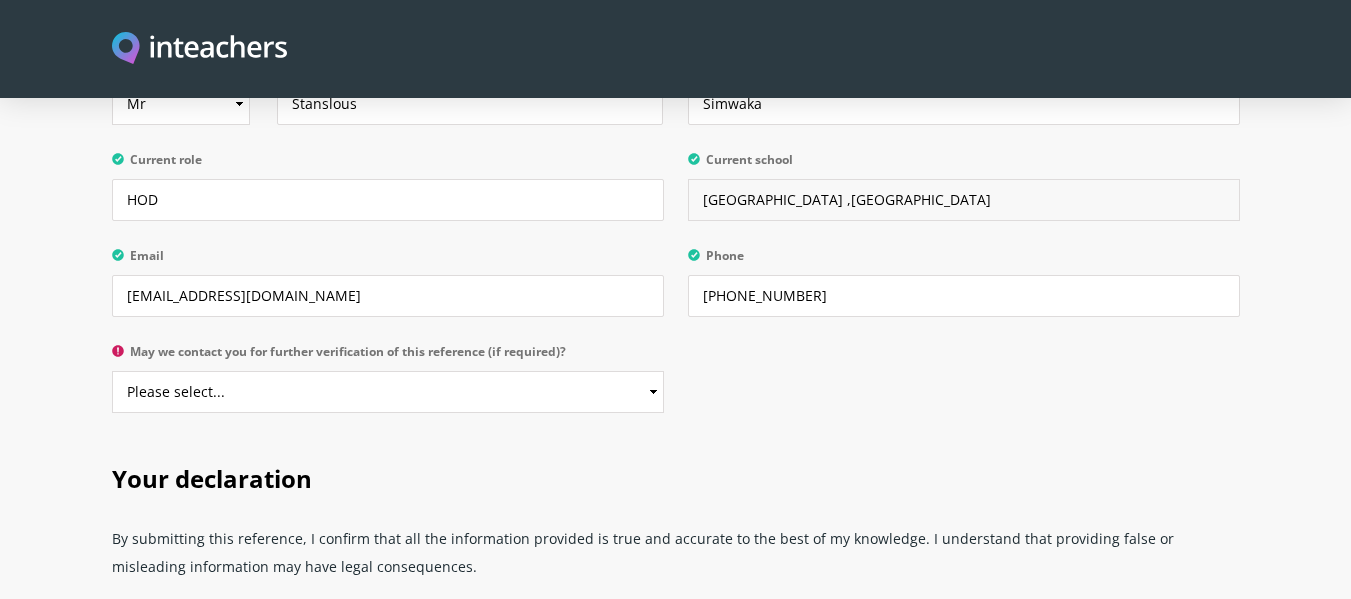 scroll, scrollTop: 4791, scrollLeft: 0, axis: vertical 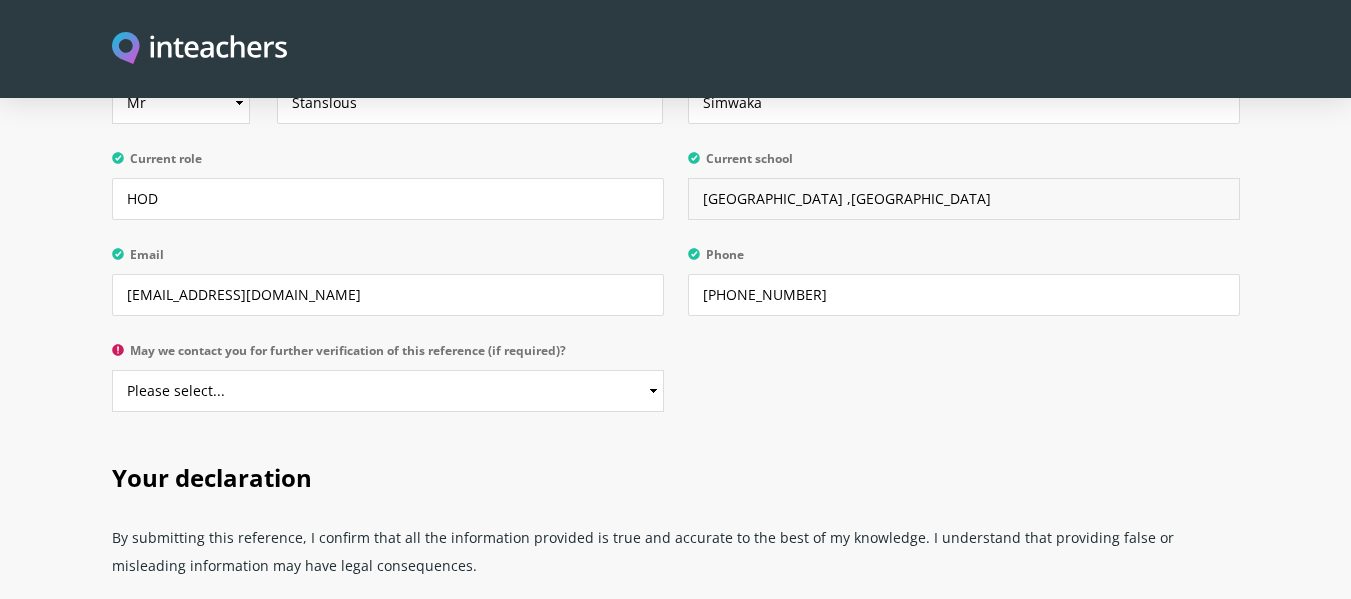 type on "[GEOGRAPHIC_DATA] ,[GEOGRAPHIC_DATA]" 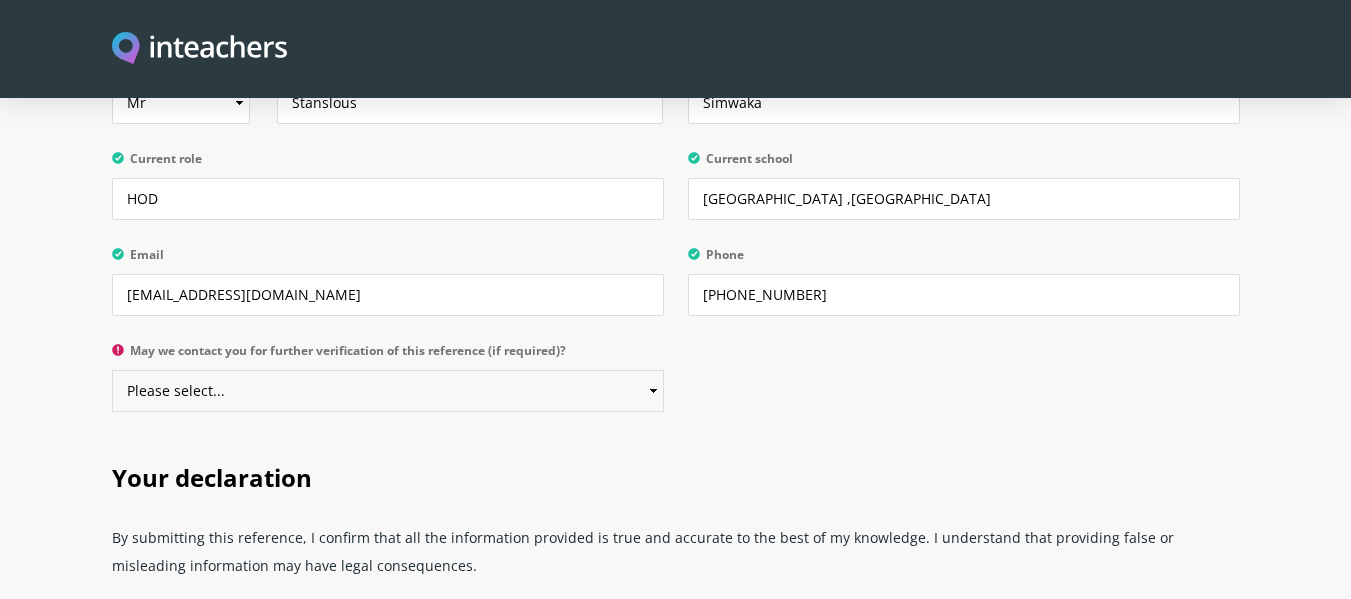 click on "Please select... Yes
No" at bounding box center (388, 391) 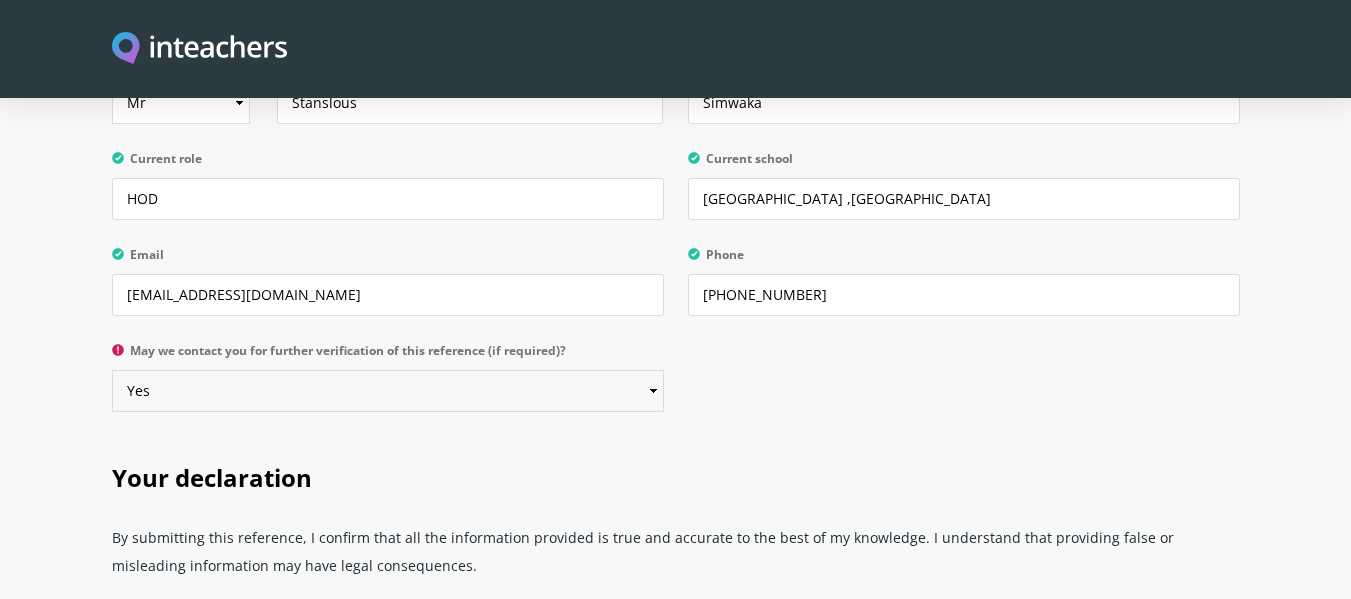 click on "Please select... Yes
No" at bounding box center (388, 391) 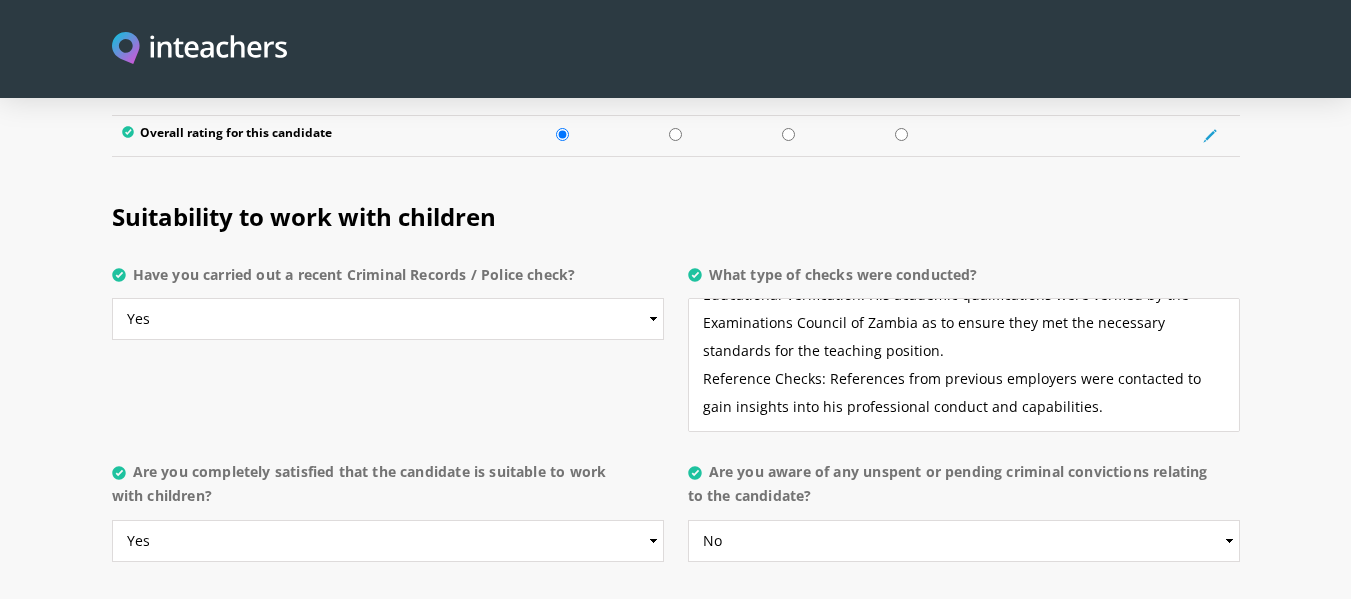 scroll, scrollTop: 3873, scrollLeft: 0, axis: vertical 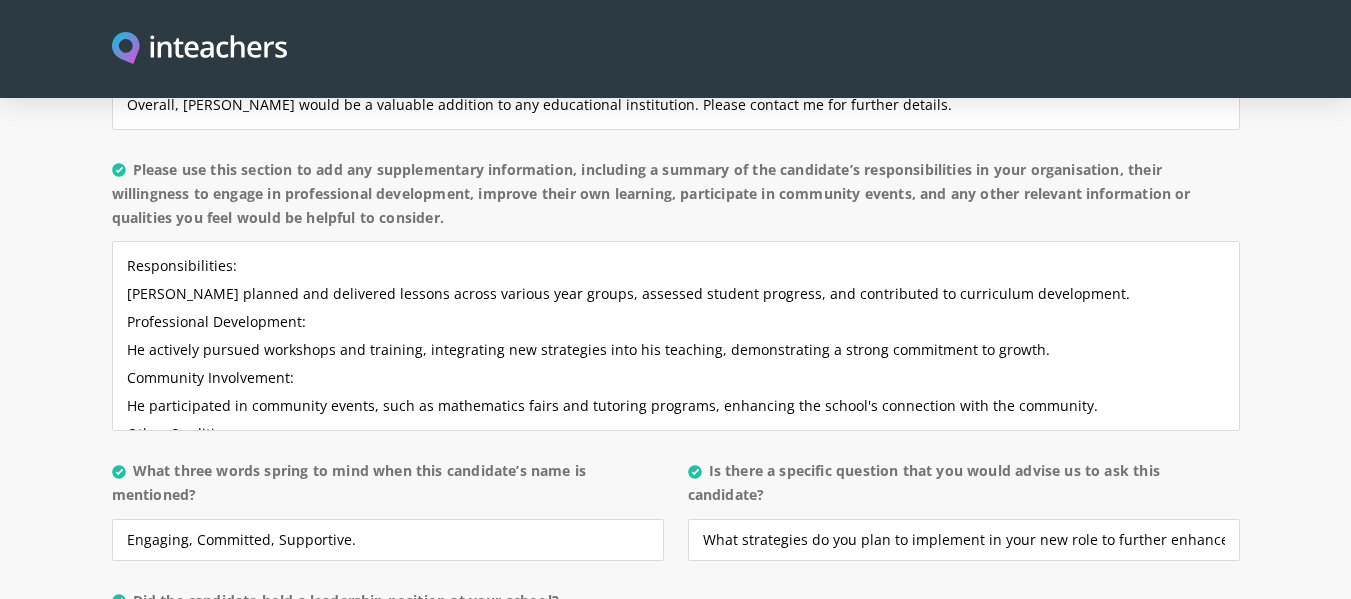 click on "About the candidate
Please use this free text section to provide details regarding the applicant’s professional strengths and areas for development. Your views on their ability to engage students/teachers, improve learning and to work well with others would be highly appreciated. This section is critically important to the success of the applicant.
Please use this section to add any supplementary information, including a summary of the candidate’s responsibilities in your organisation, their willingness to engage in professional development, improve their own learning, participate in community events, and any other relevant information or qualities you feel would be helpful to consider.
What three words spring to mind when this candidate’s name is mentioned?" at bounding box center [676, 347] 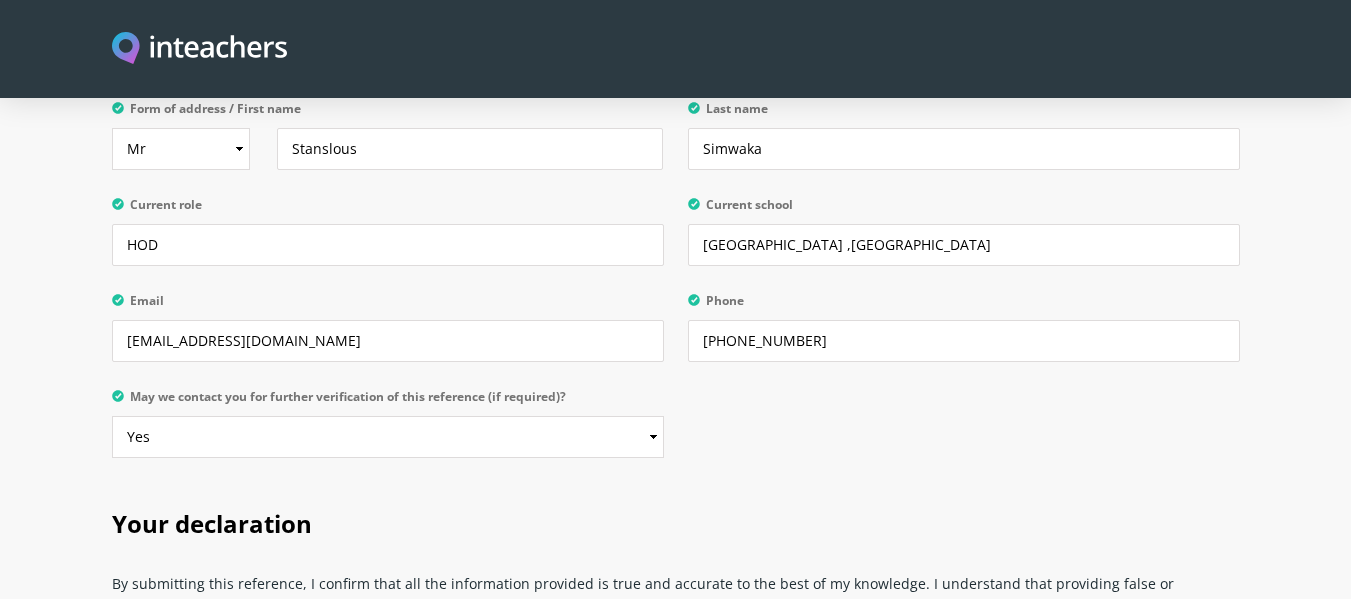 scroll, scrollTop: 5161, scrollLeft: 0, axis: vertical 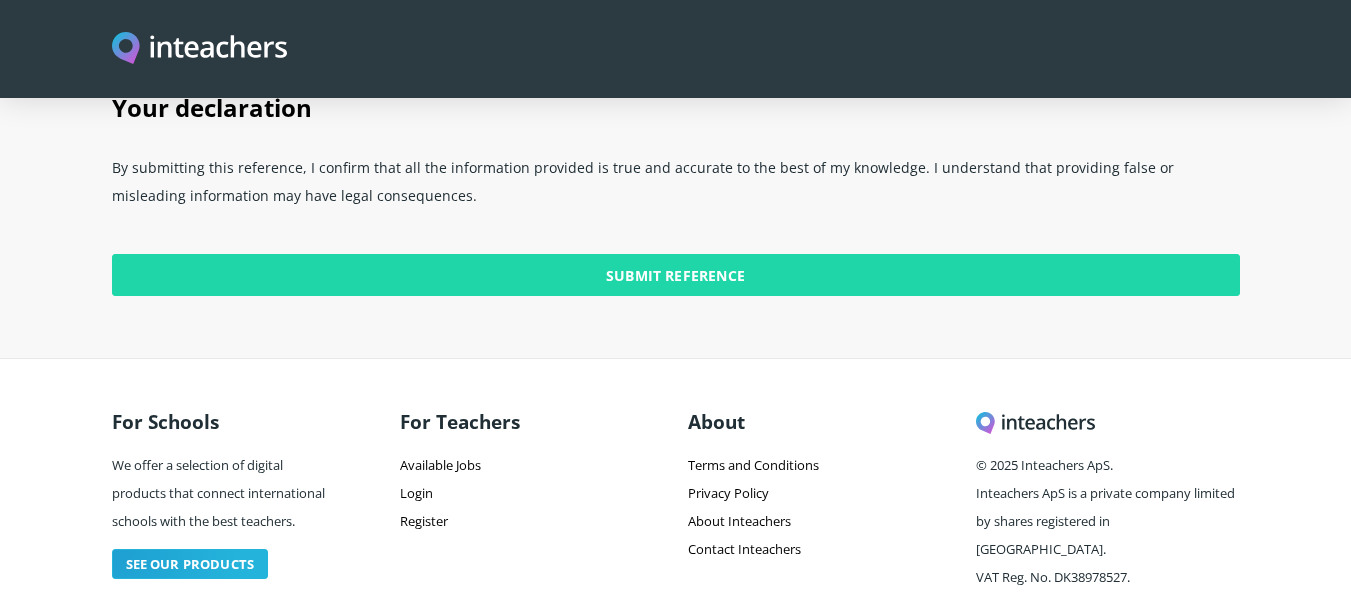click on "Submit Reference" at bounding box center (676, 275) 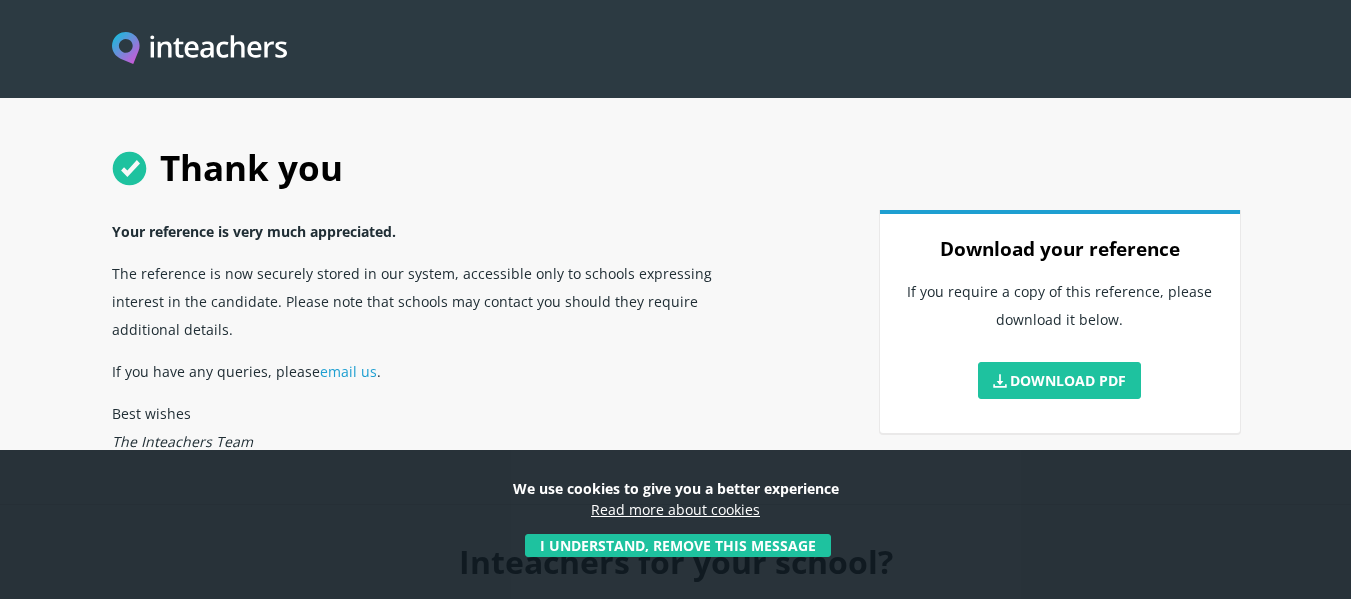 scroll, scrollTop: 0, scrollLeft: 0, axis: both 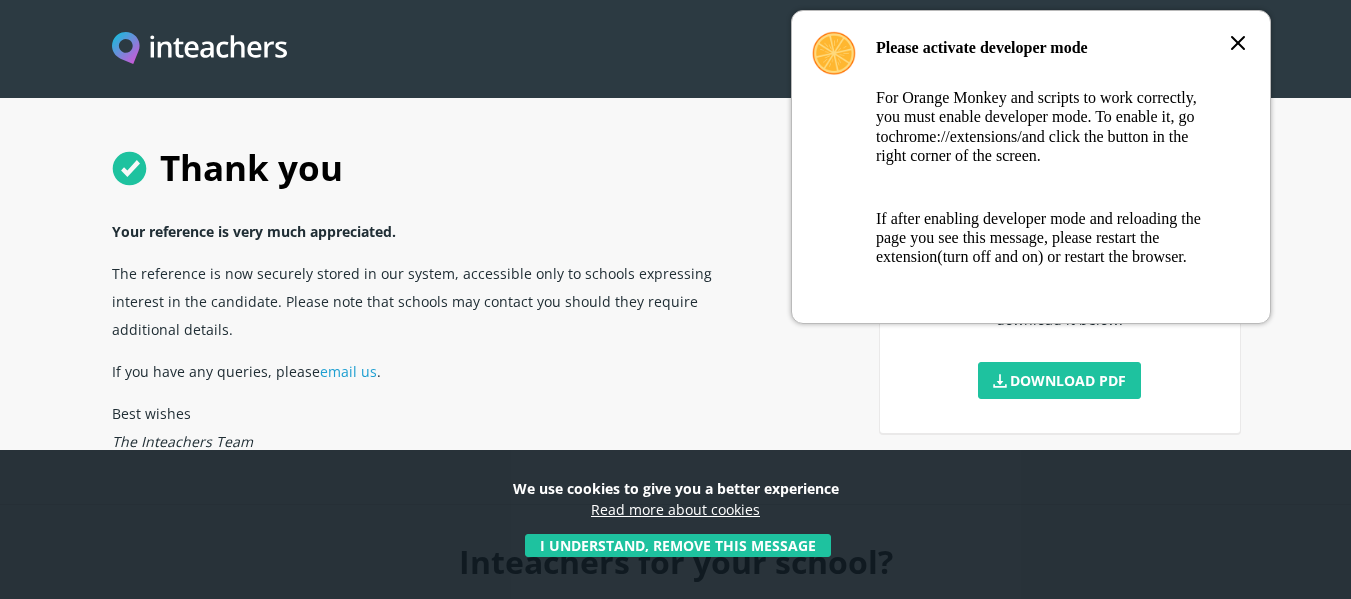 click 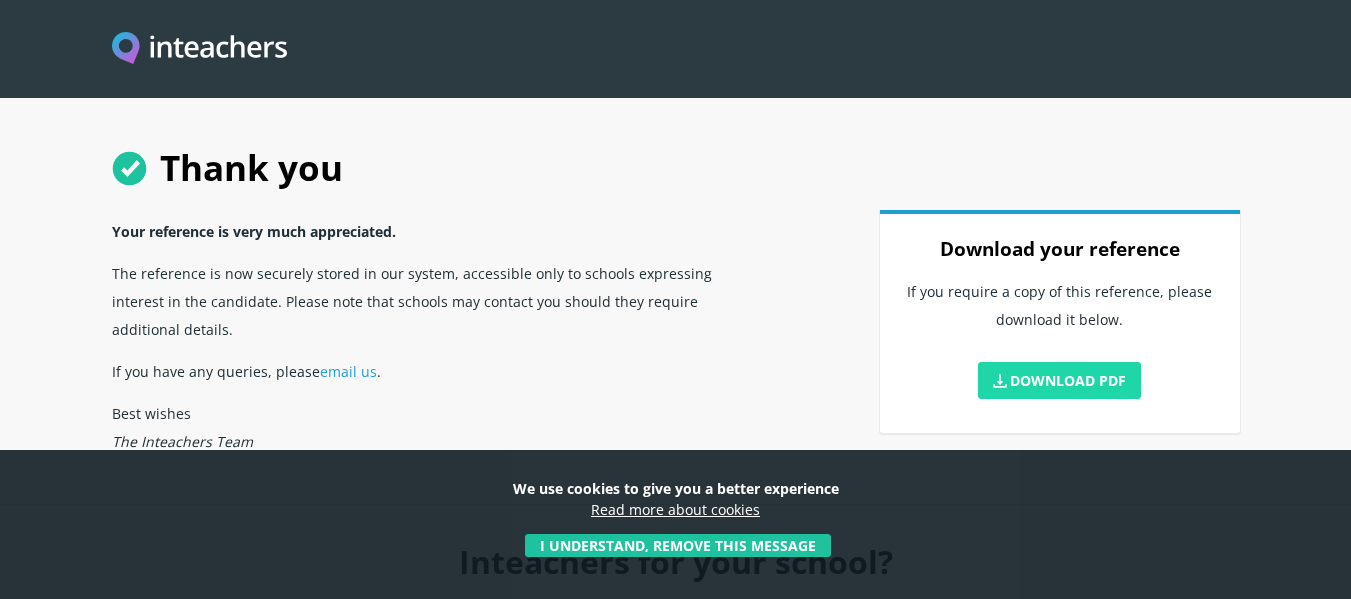click on "Download PDF" at bounding box center [1060, 380] 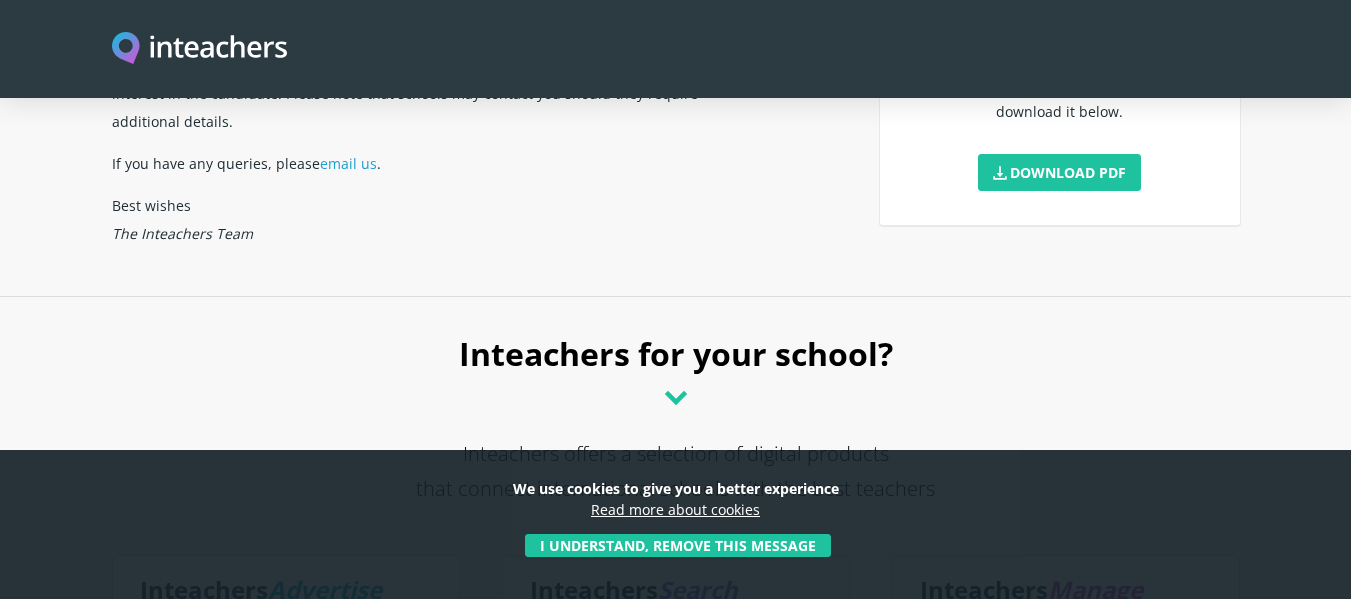 scroll, scrollTop: 209, scrollLeft: 0, axis: vertical 